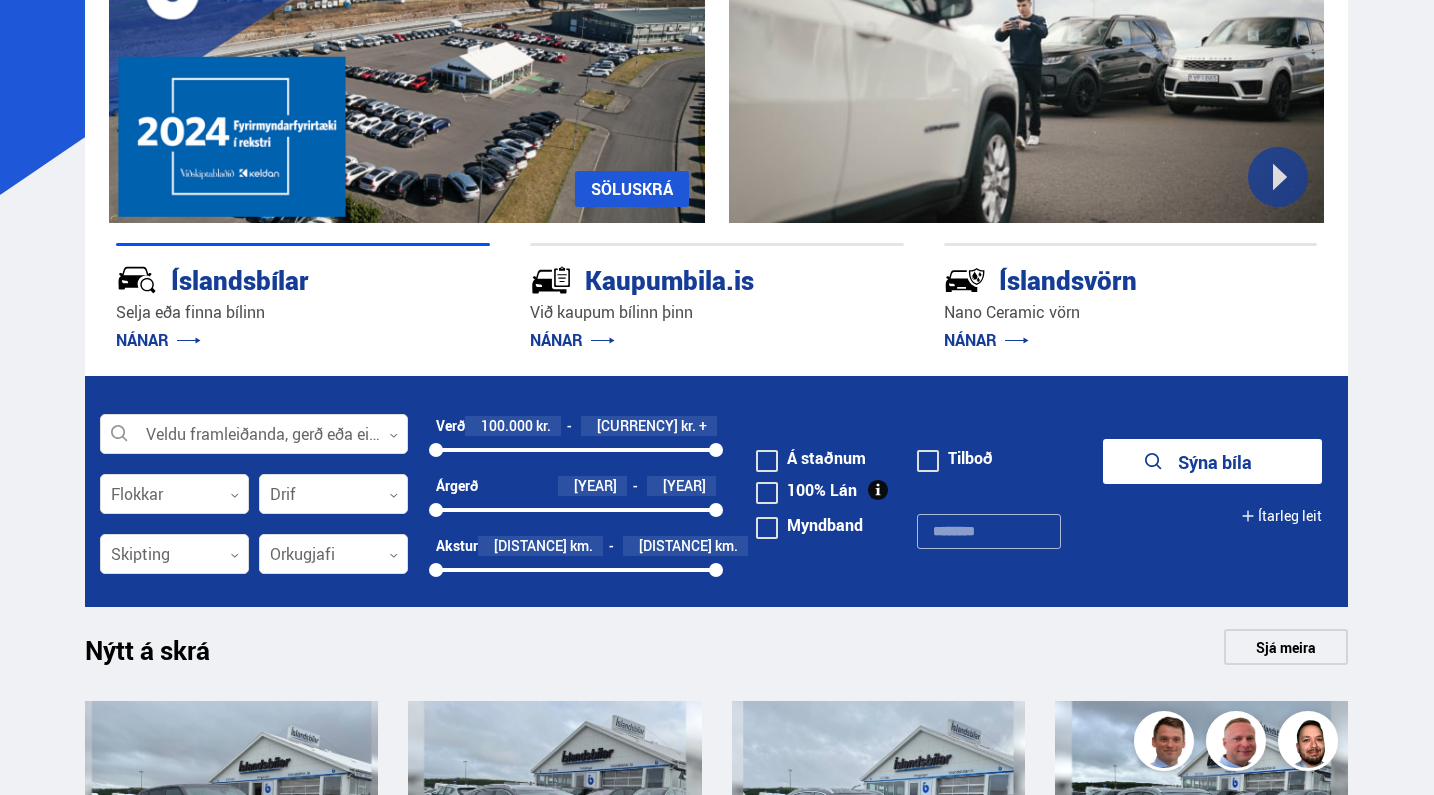 scroll, scrollTop: 252, scrollLeft: 0, axis: vertical 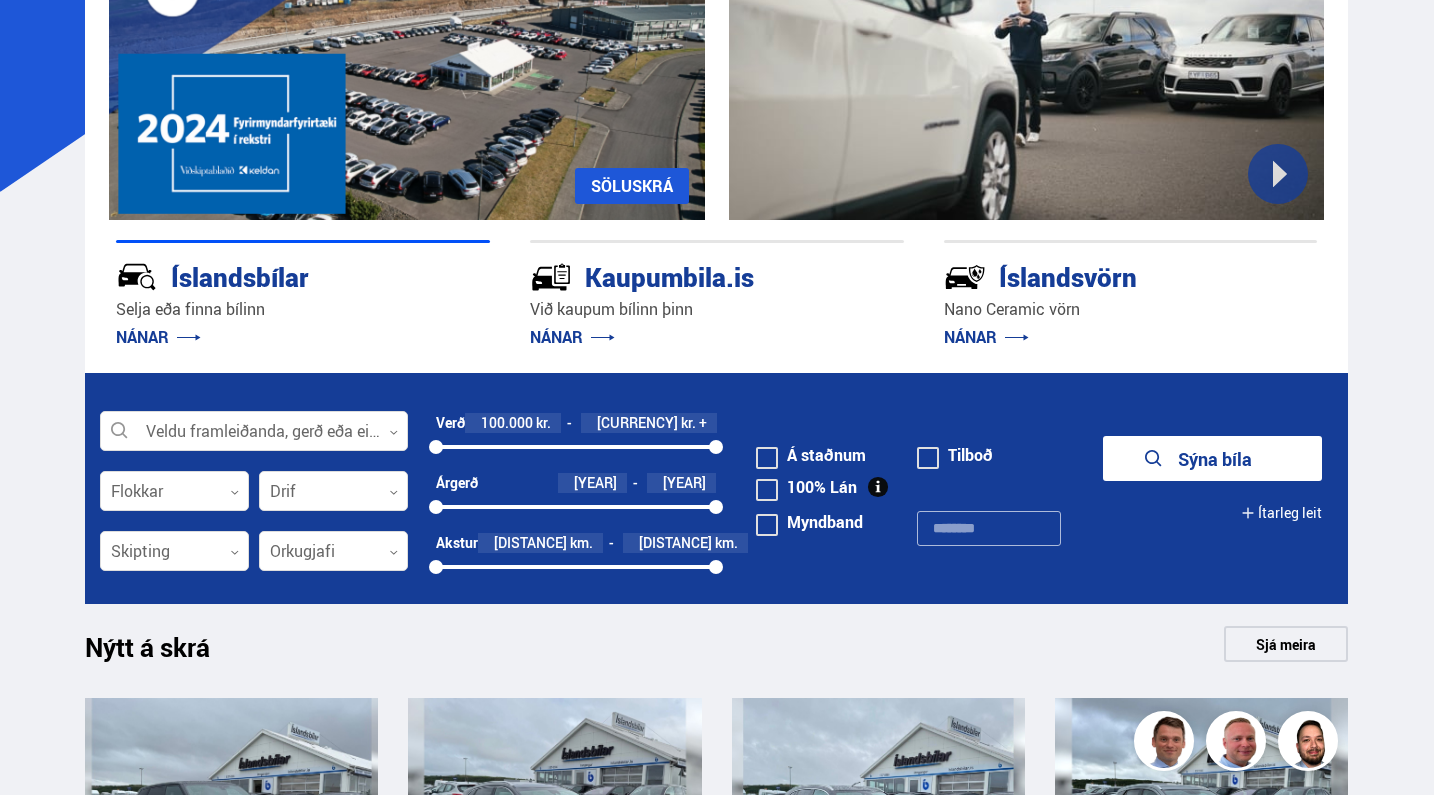 drag, startPoint x: 706, startPoint y: 566, endPoint x: 641, endPoint y: 564, distance: 65.03076 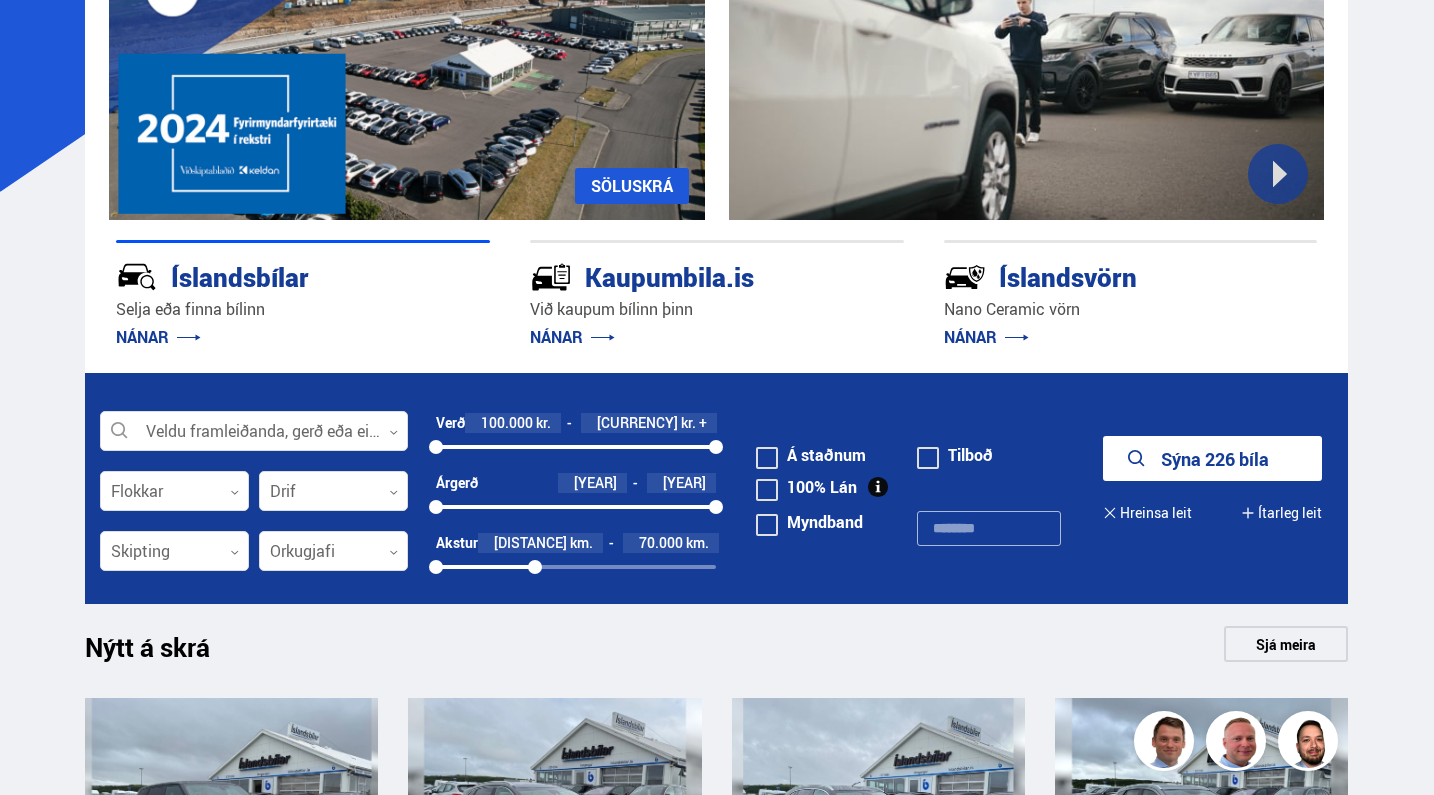 drag, startPoint x: 627, startPoint y: 566, endPoint x: 537, endPoint y: 575, distance: 90.44888 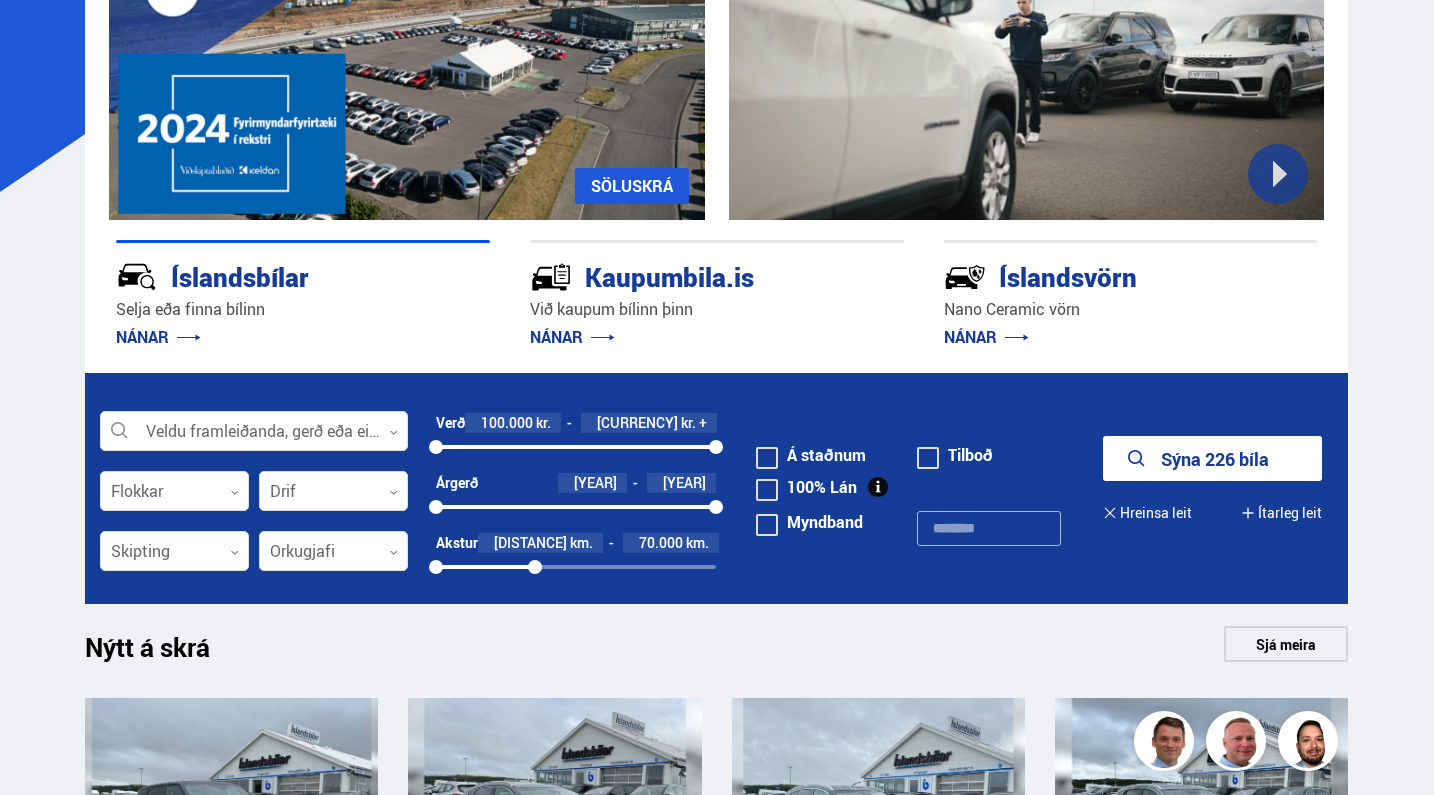 click at bounding box center (535, 567) 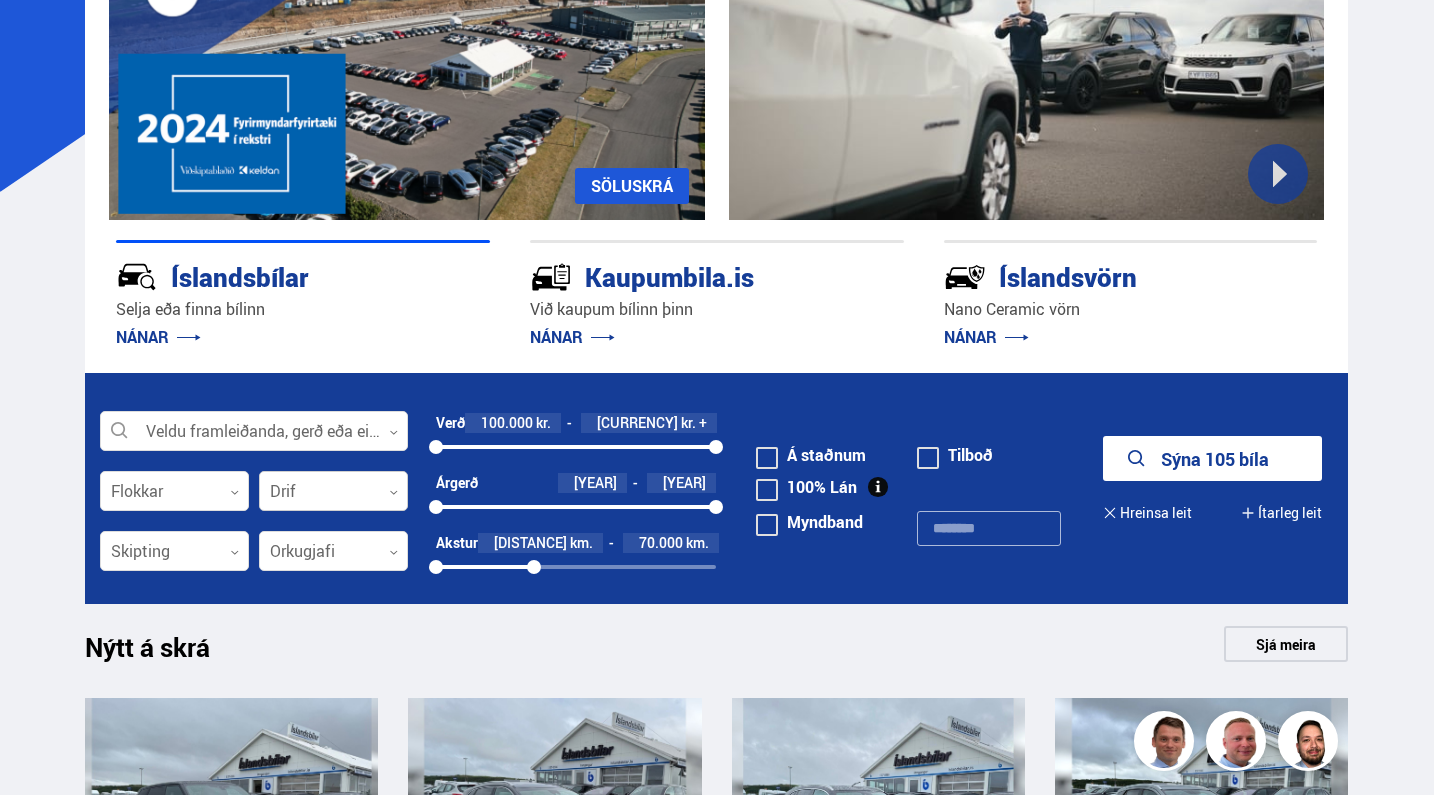 click on "Drif 0" at bounding box center [333, 491] 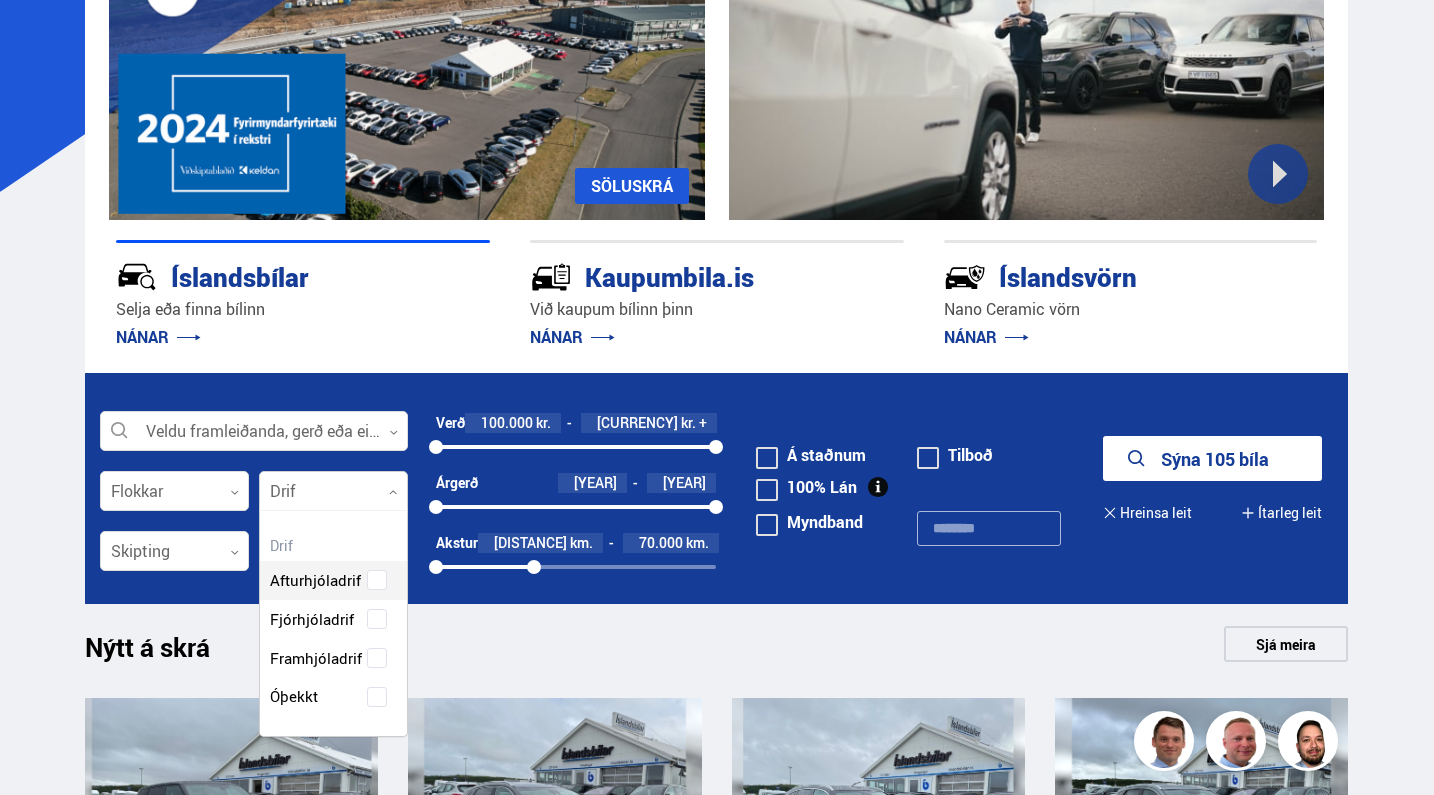 scroll, scrollTop: 225, scrollLeft: 151, axis: both 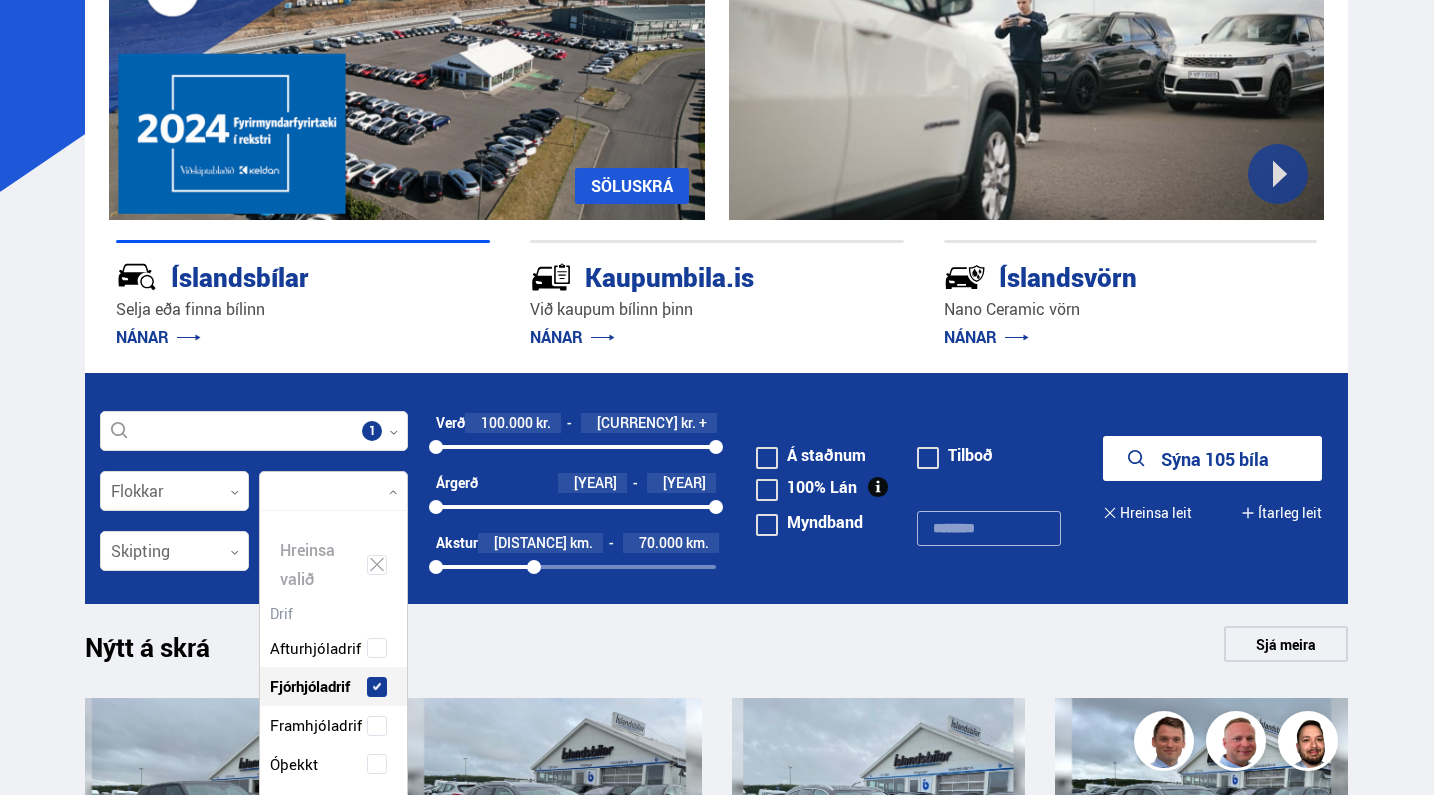 click on "Nano Ceramic vörn
NÁNAR UM ÍSLANDSVÖRN
Skráðu bílinn hjá okkur!
SÖLUSKRÁ
Við kaupum bílinn þinn!
NÁNAR UM KAUPUMBILA.IS
Nano Ceramic vörn
NÁNAR UM ÍSLANDSVÖRN
Skráðu bílinn hjá okkur!
SÖLUSKRÁ
Íslandsbílar
Selja eða finna bílinn
NÁNAR
Kaupumbila.is
Við kaupum bílinn þinn
NÁNAR" at bounding box center [717, 1652] 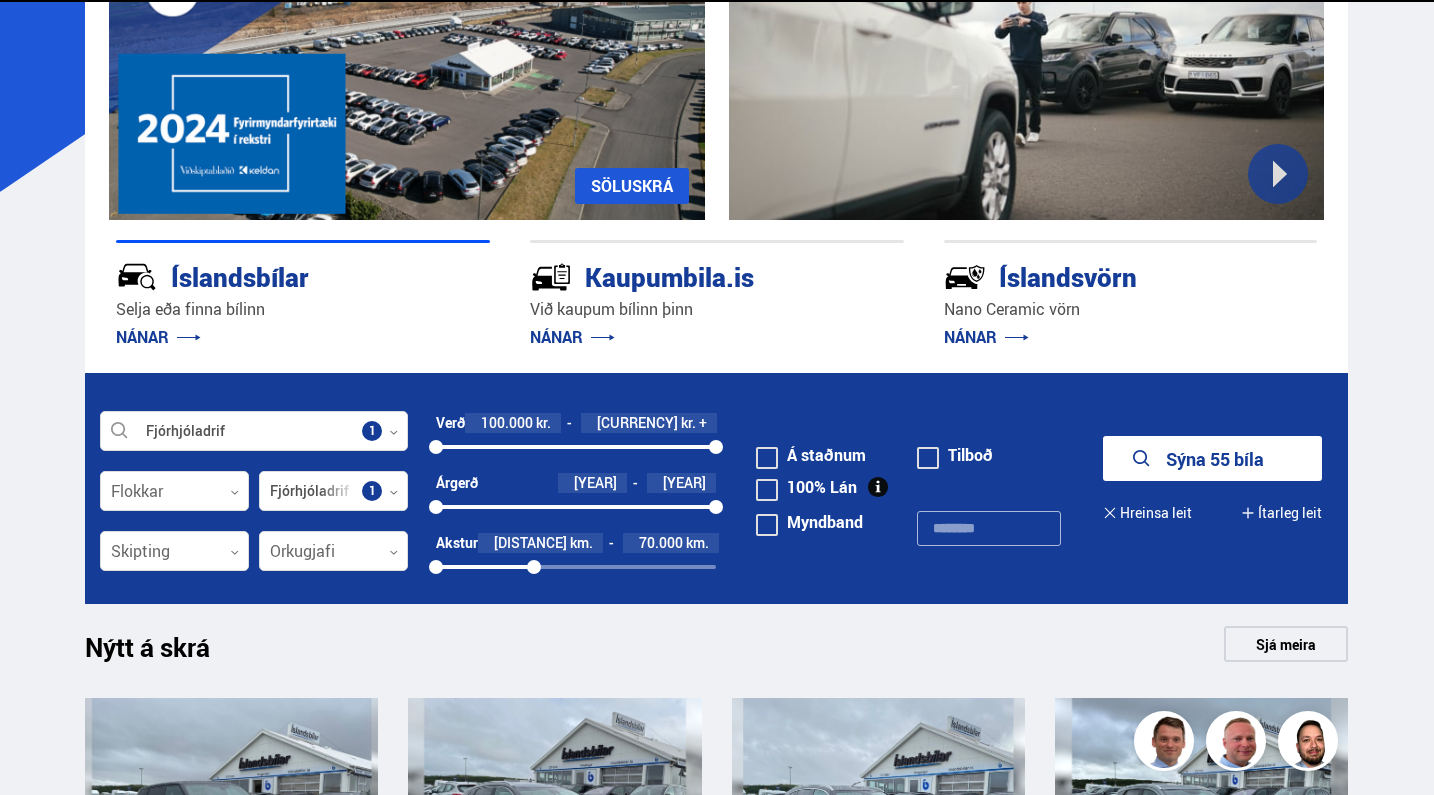 click on "Sýna 55 bíla" at bounding box center (1213, 458) 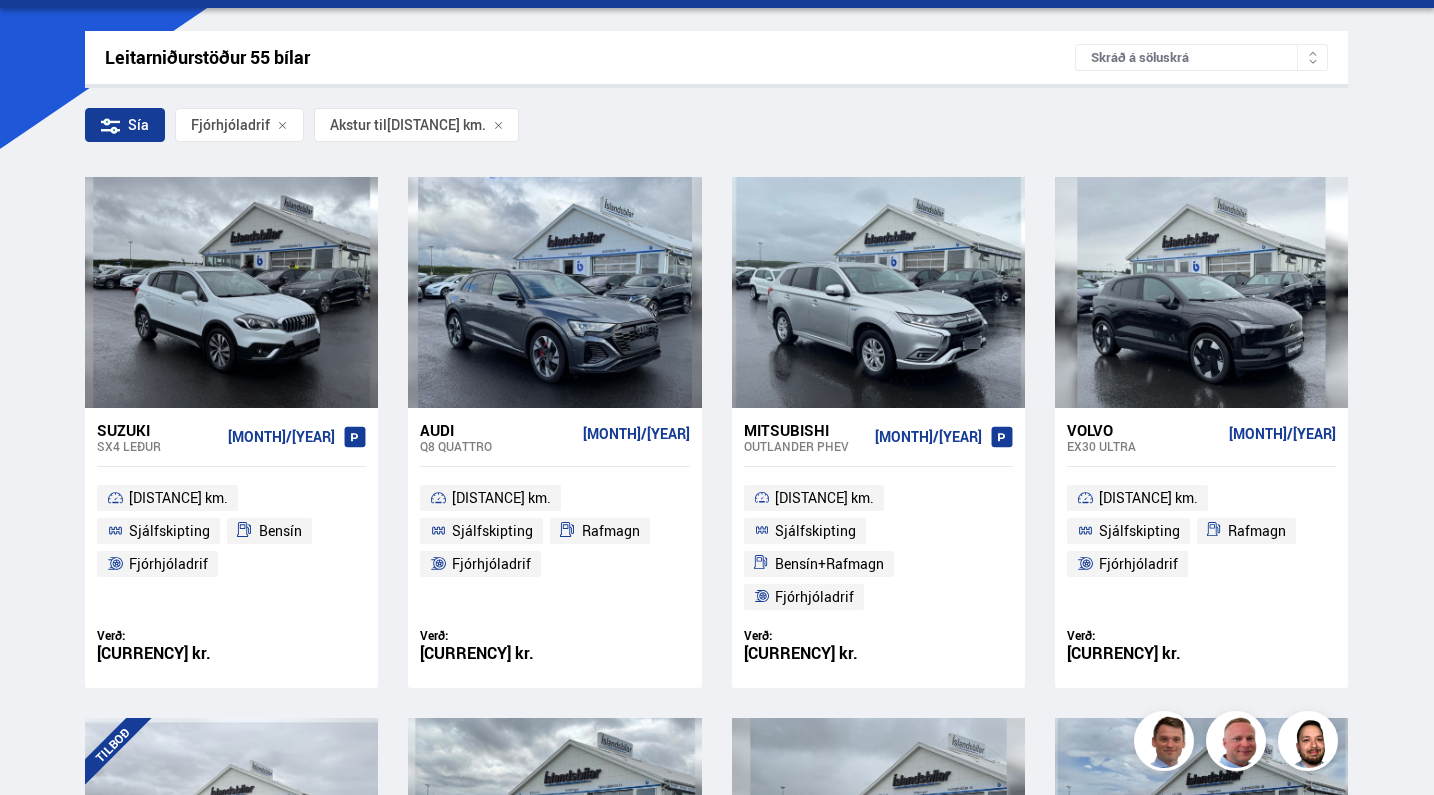 scroll, scrollTop: 298, scrollLeft: 0, axis: vertical 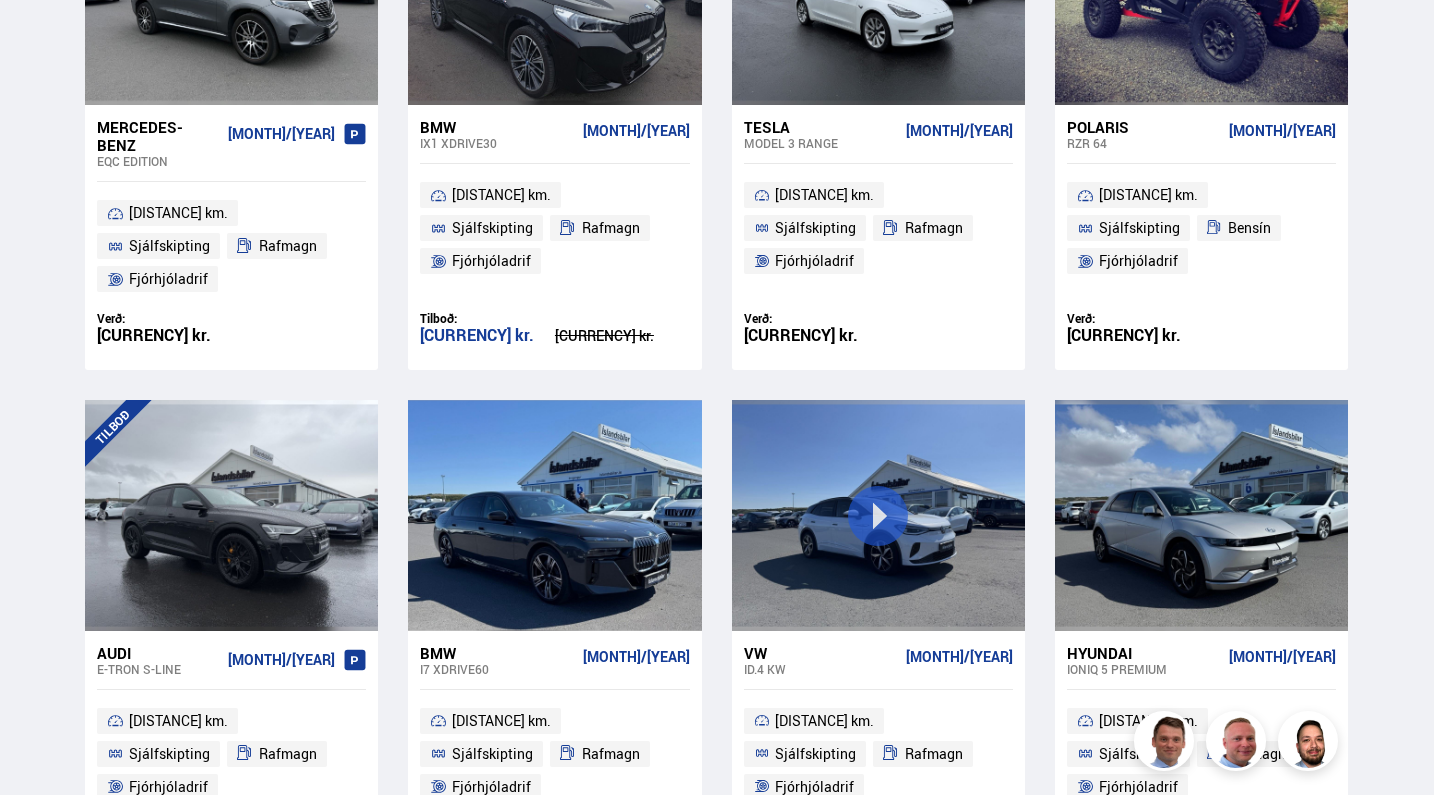click on "2" at bounding box center [717, 932] 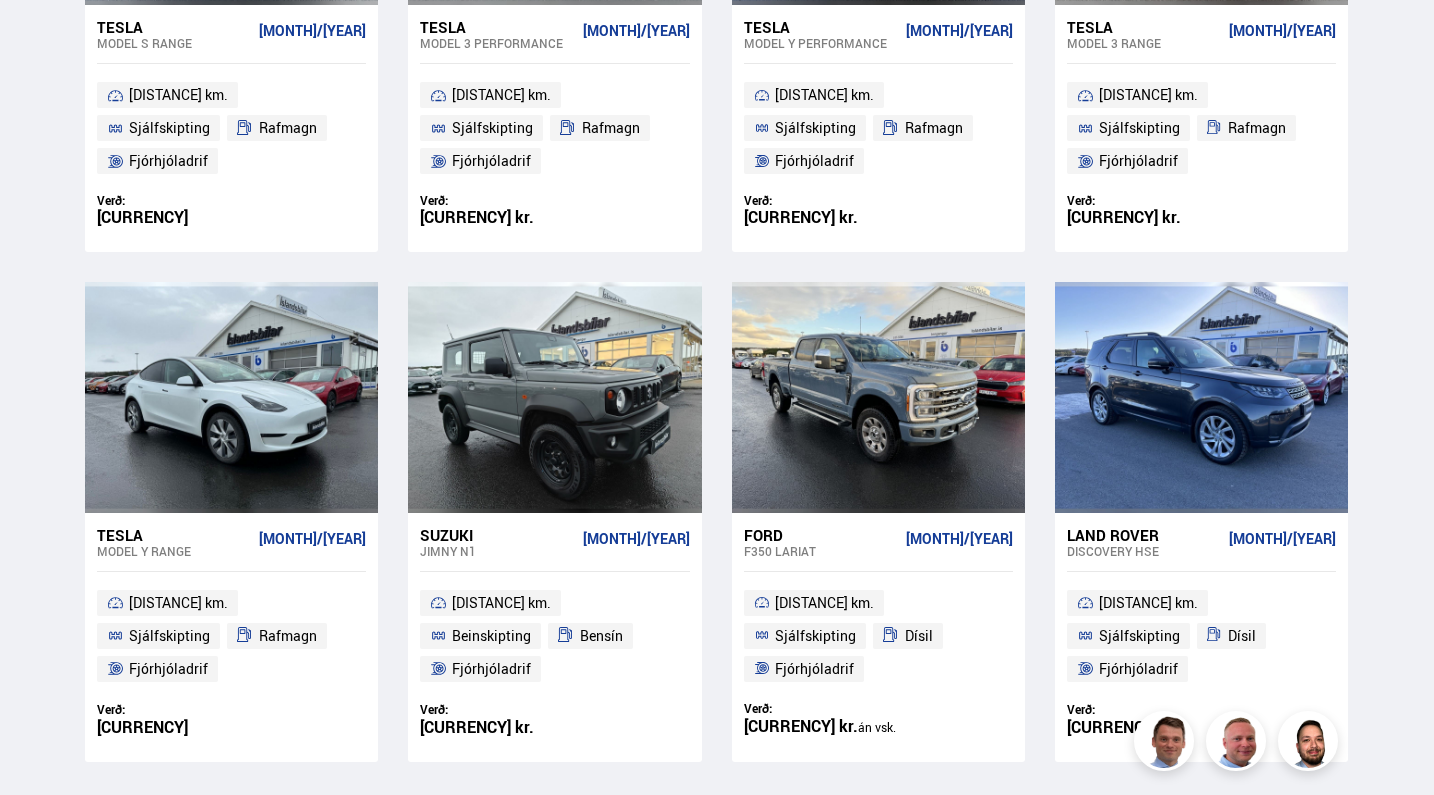 scroll, scrollTop: 2825, scrollLeft: 0, axis: vertical 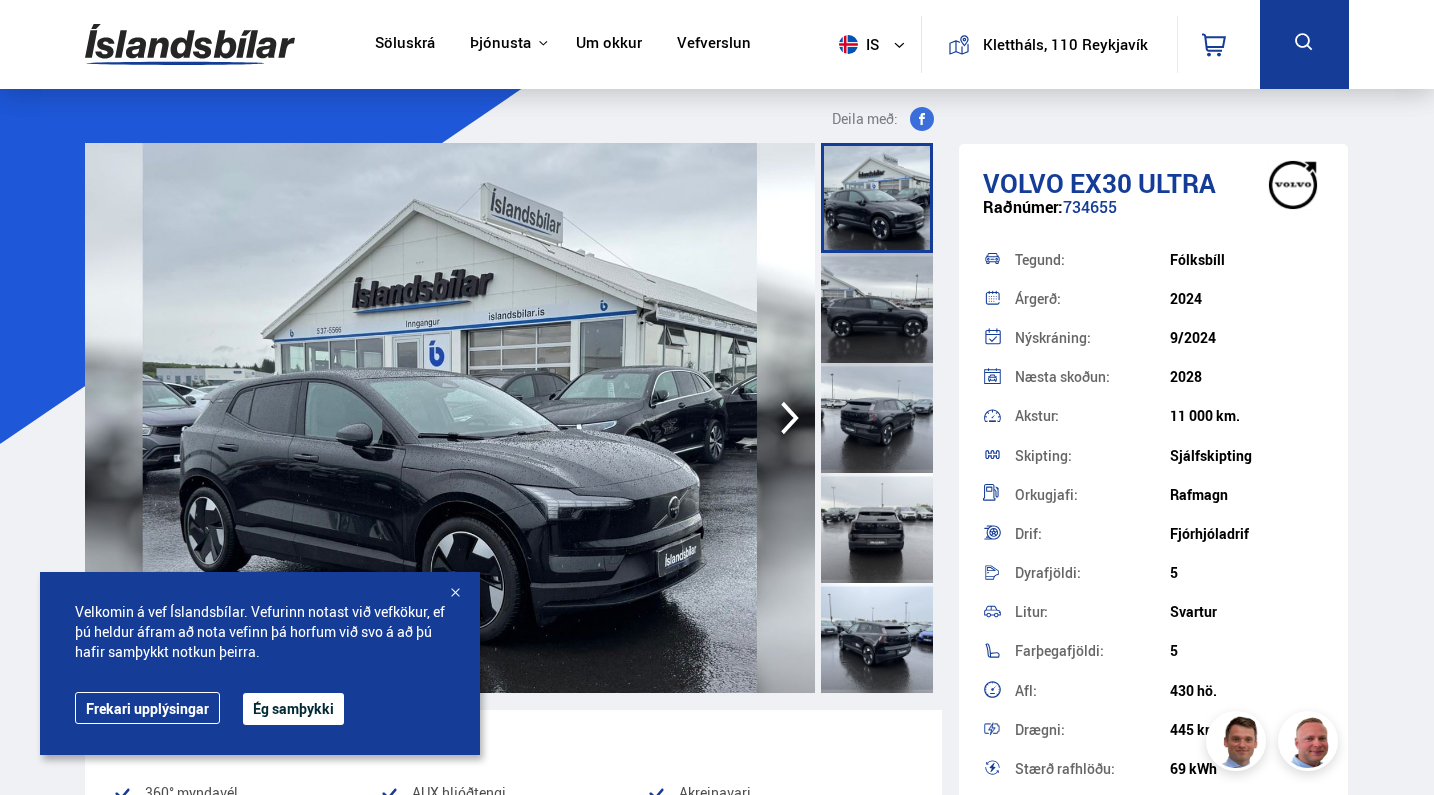 click 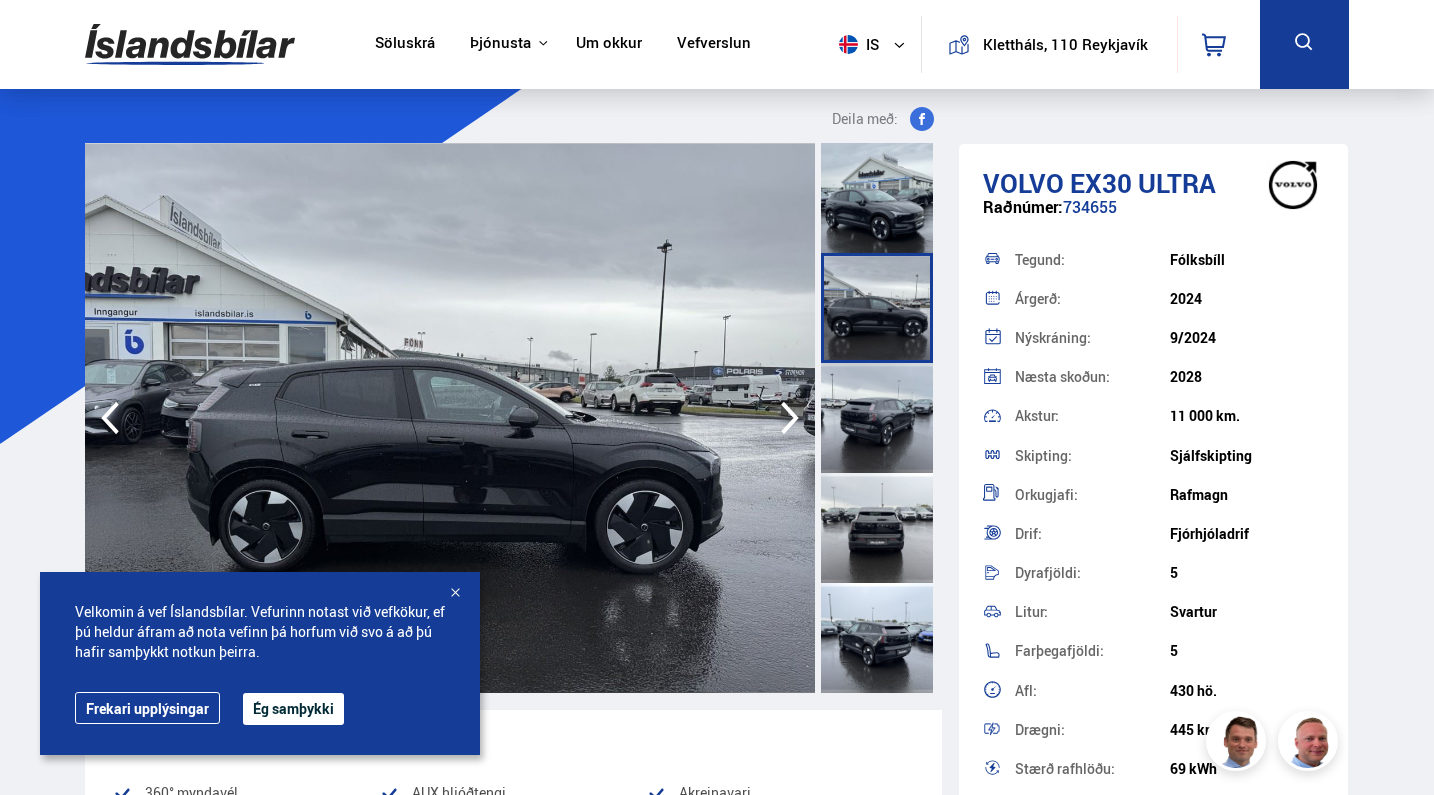 click 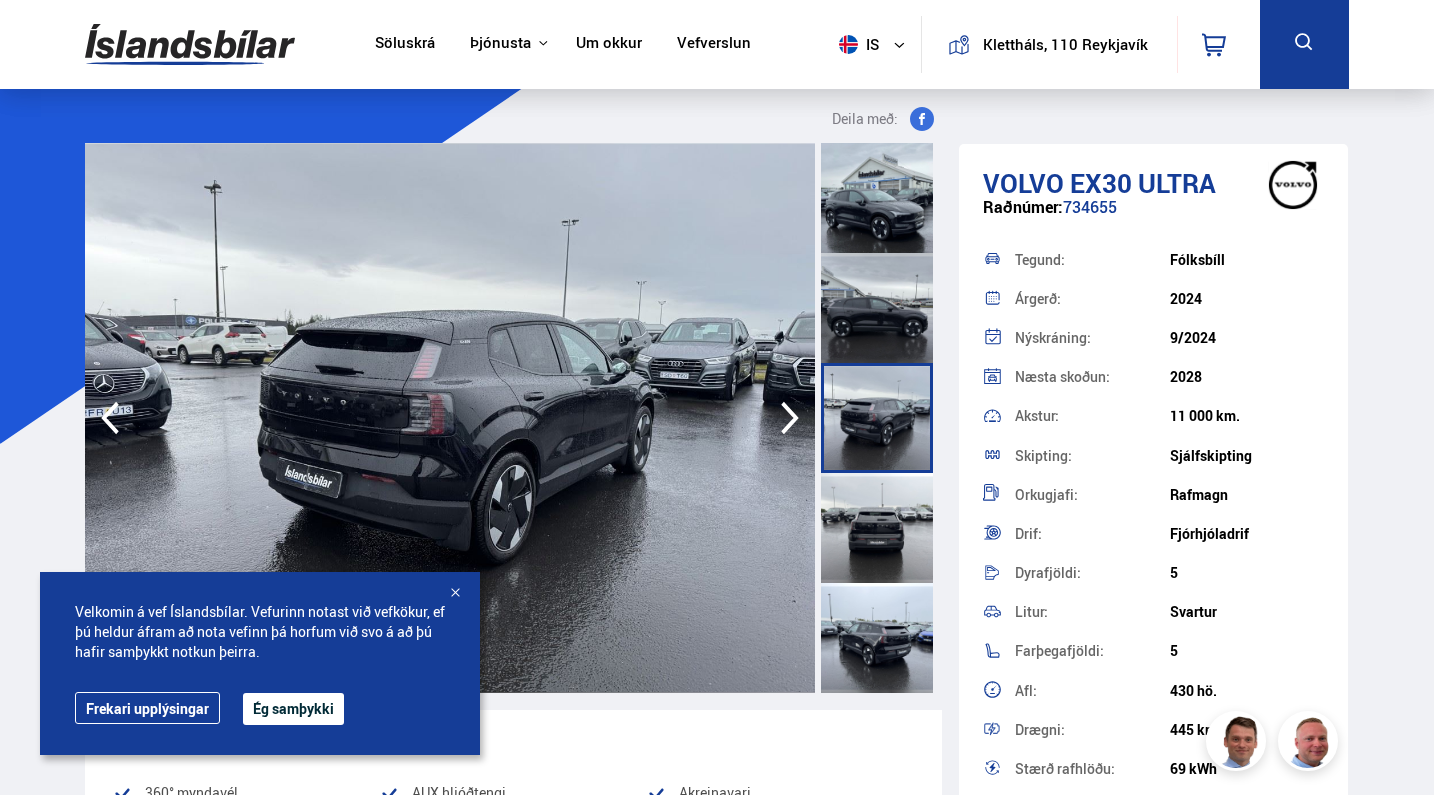 click 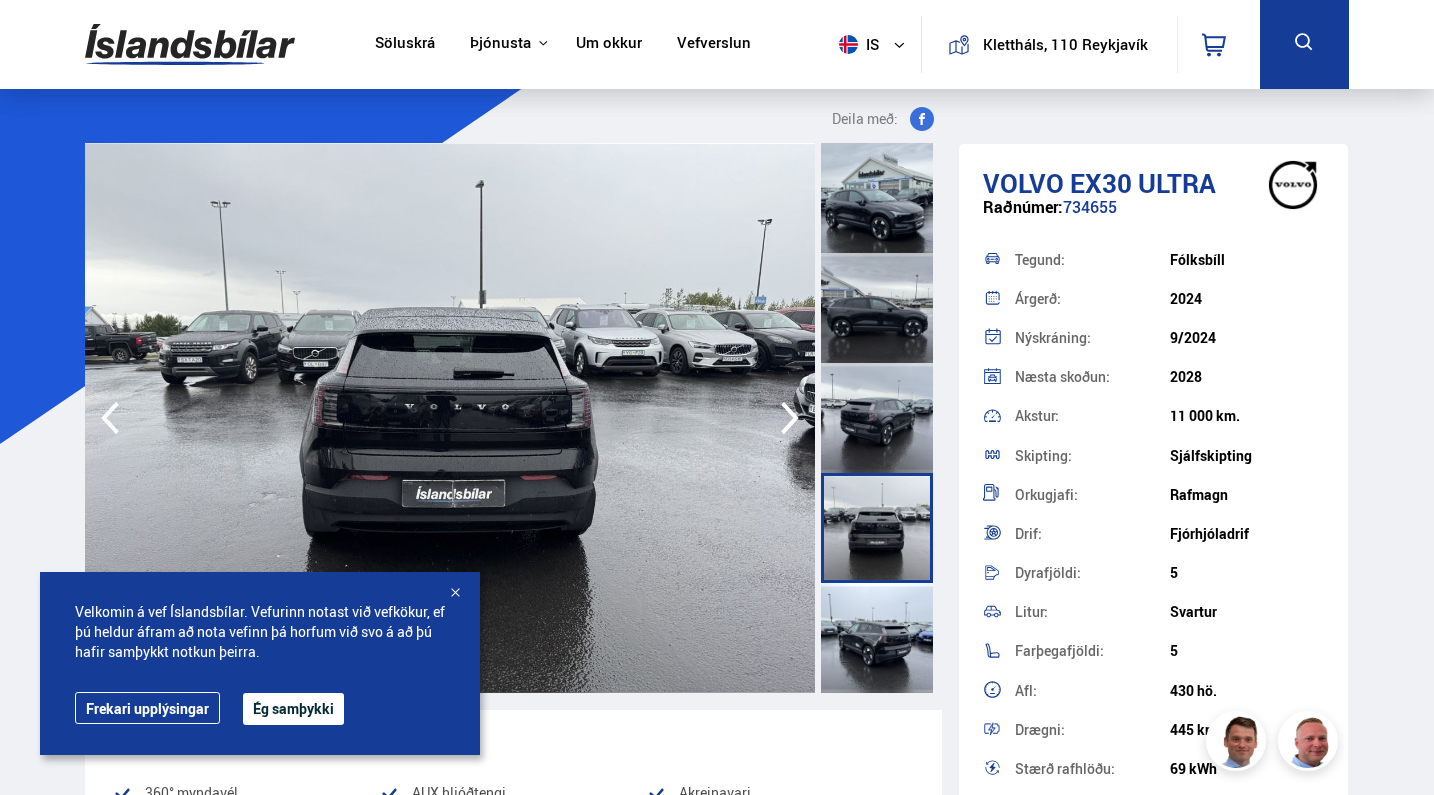 click 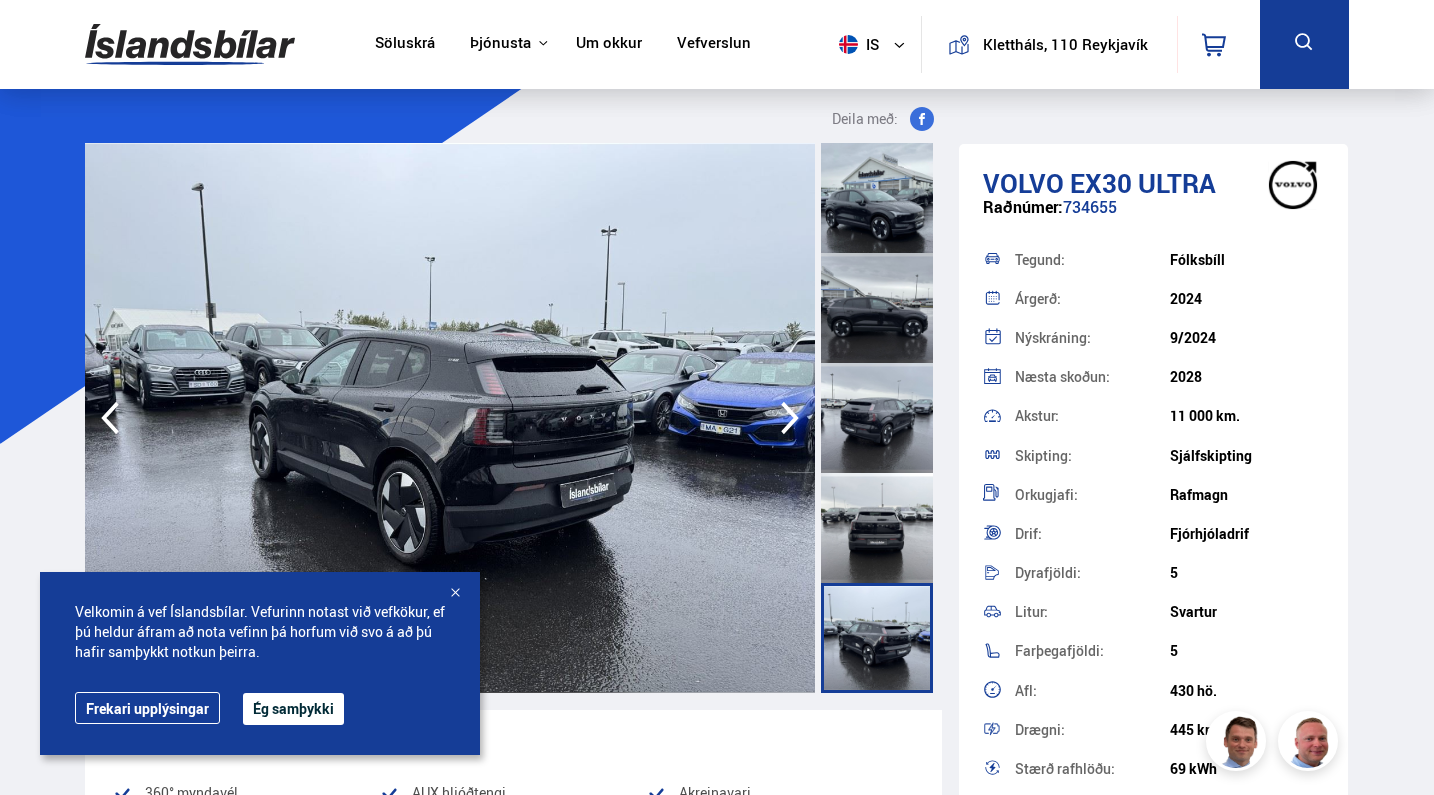 click 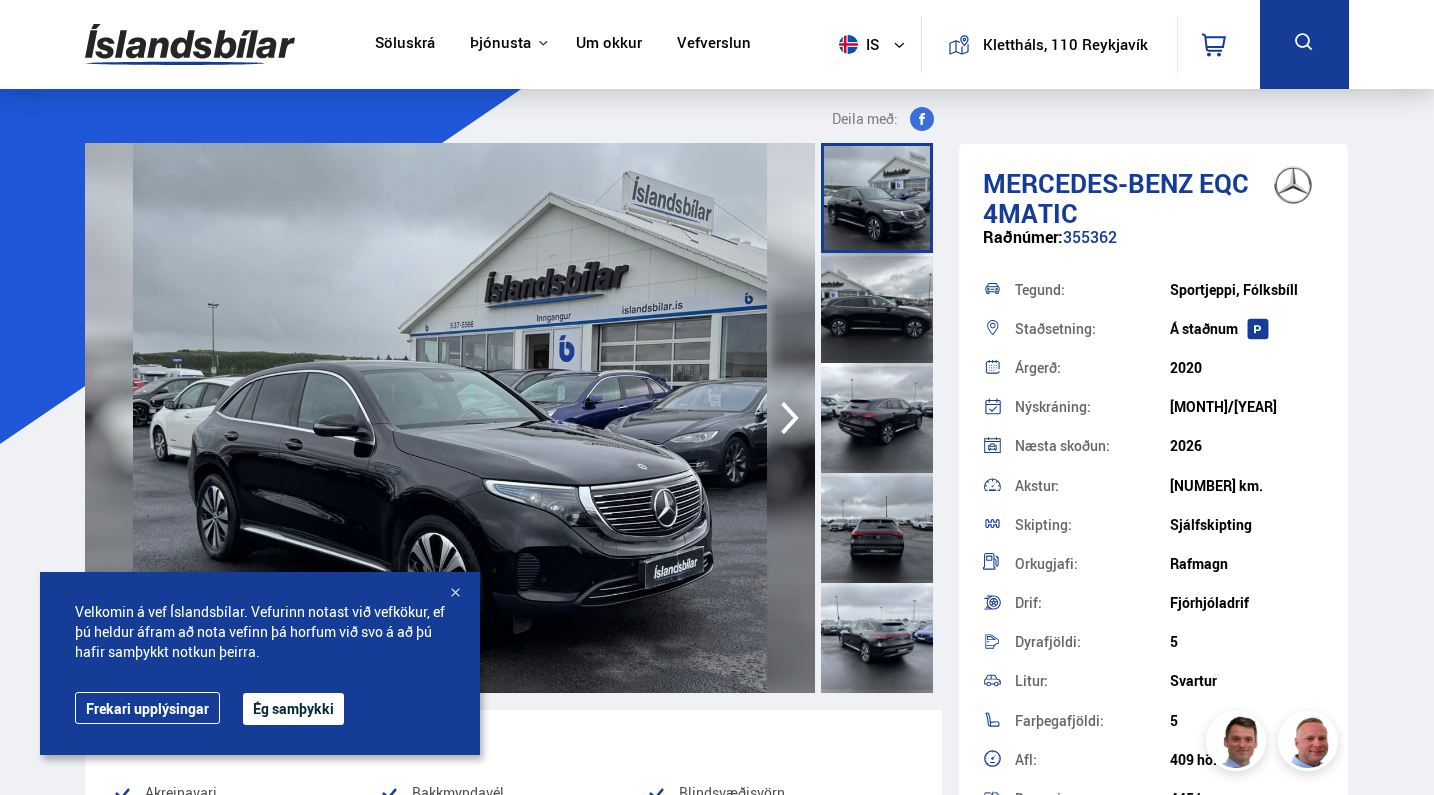 scroll, scrollTop: -14, scrollLeft: 0, axis: vertical 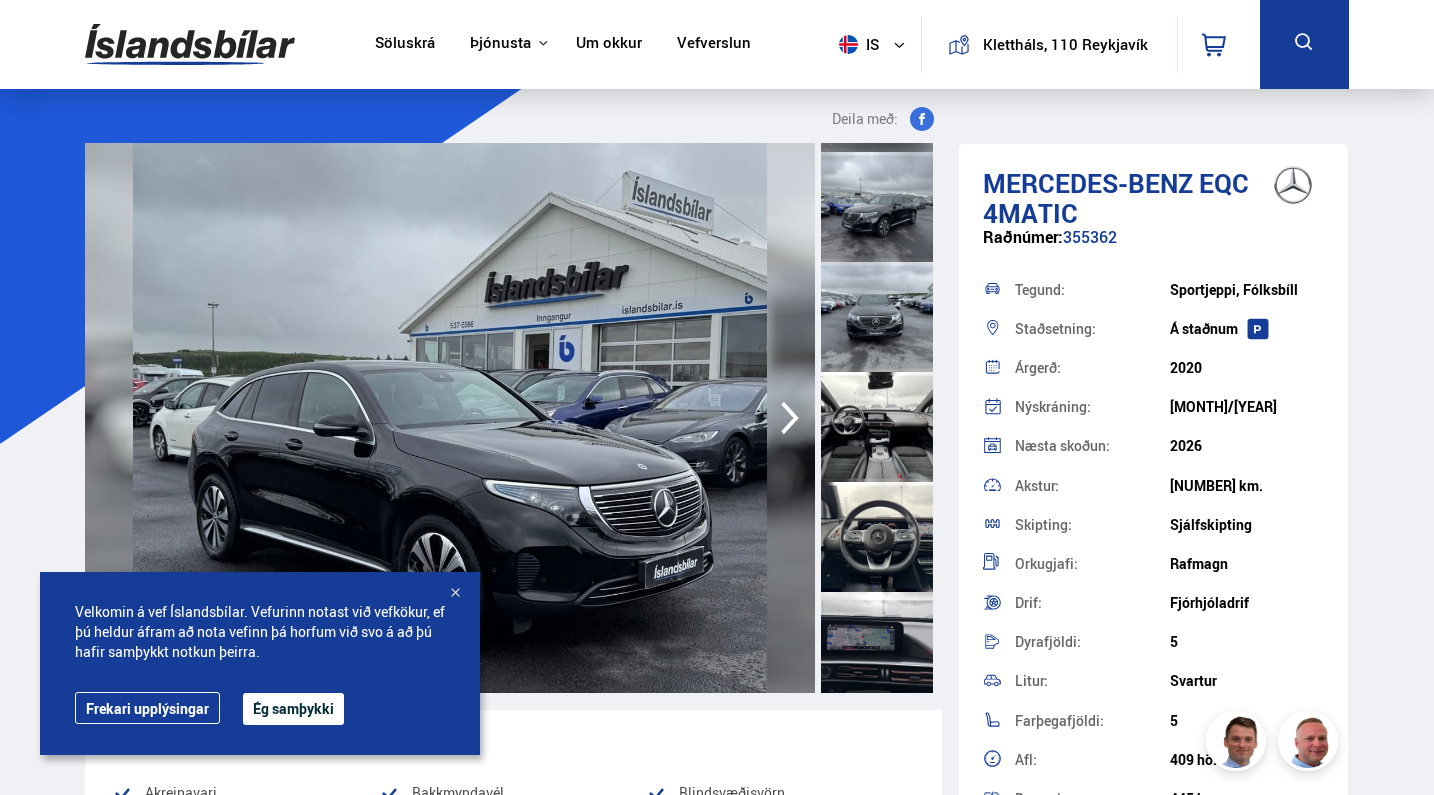 click at bounding box center [877, 537] 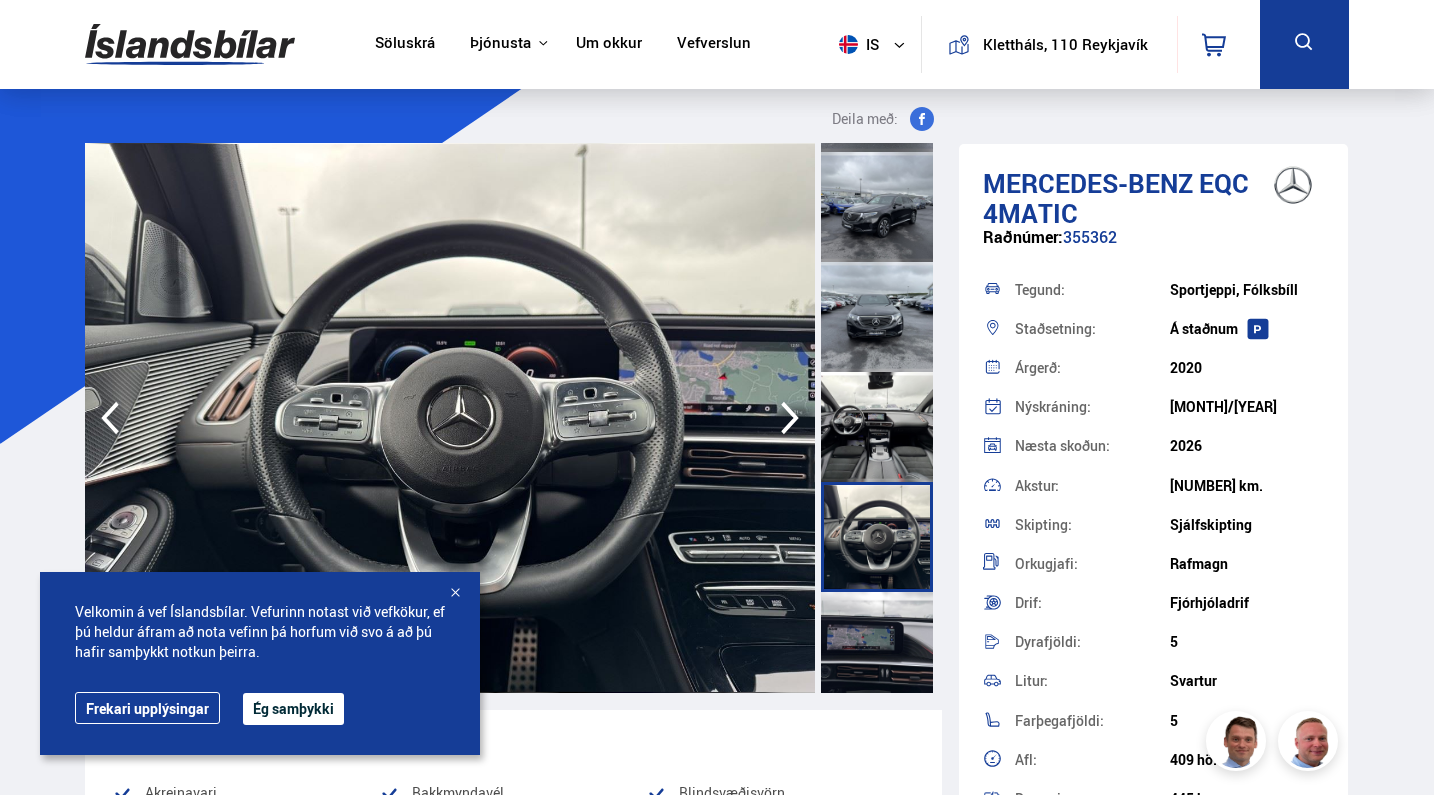click on "Ég samþykki" at bounding box center (293, 709) 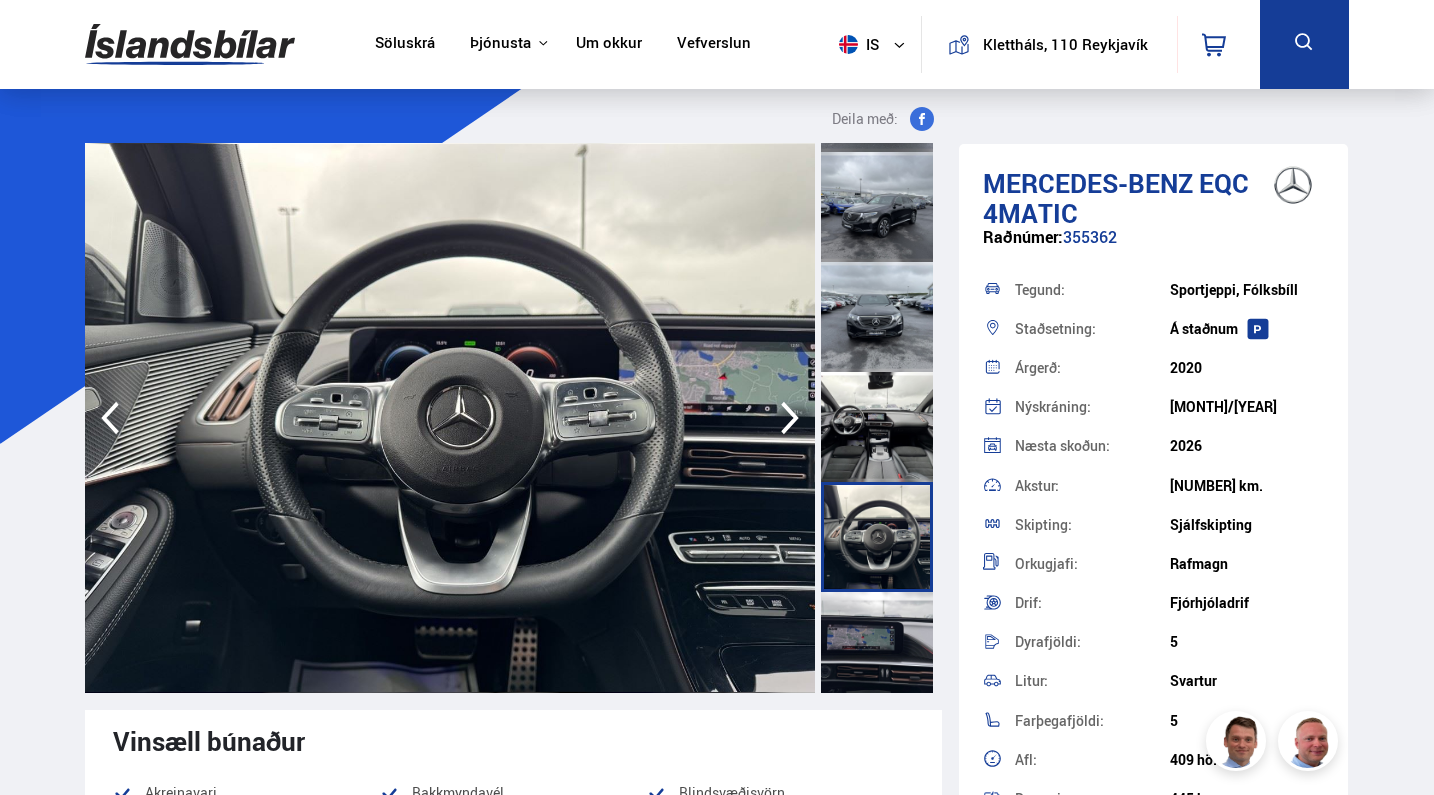 click 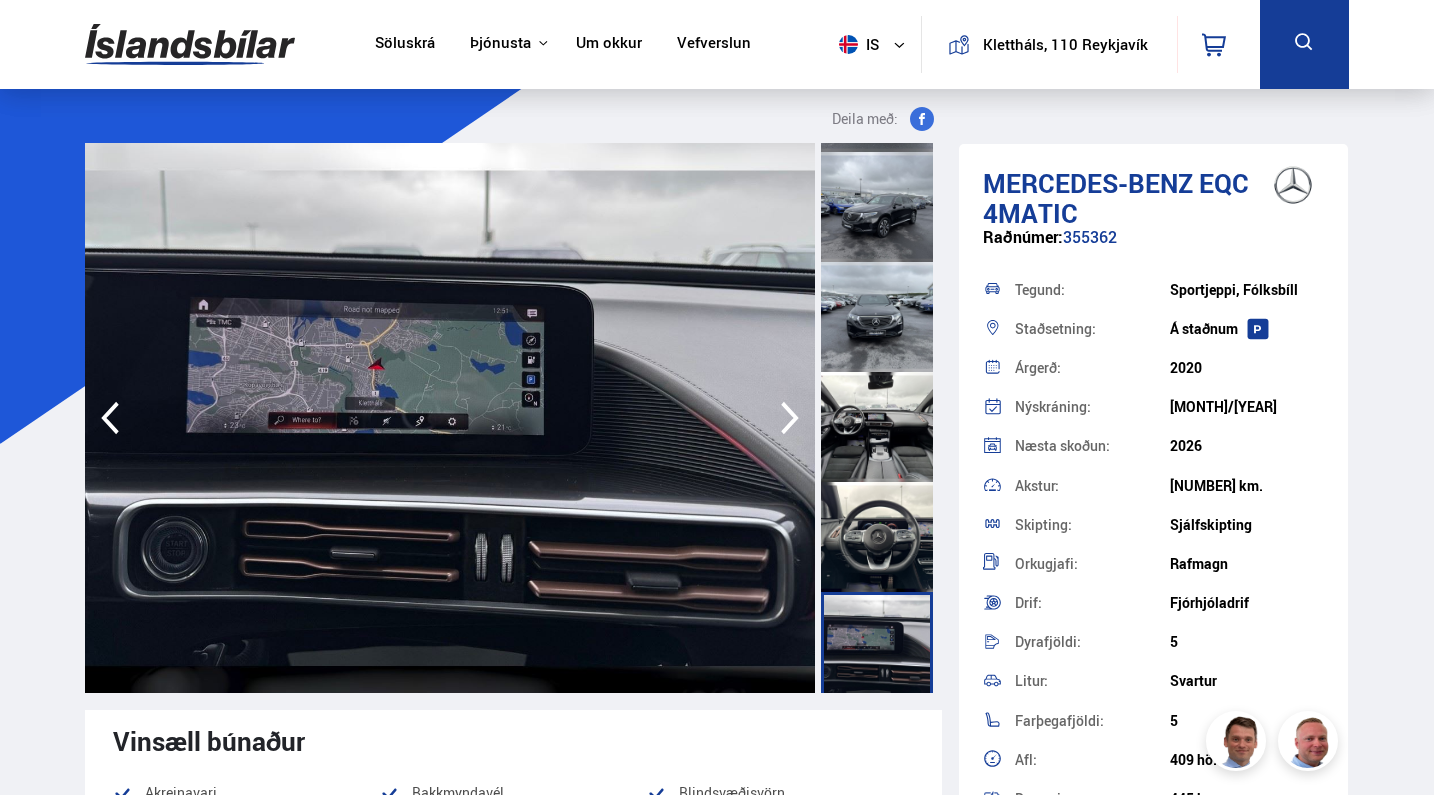 click 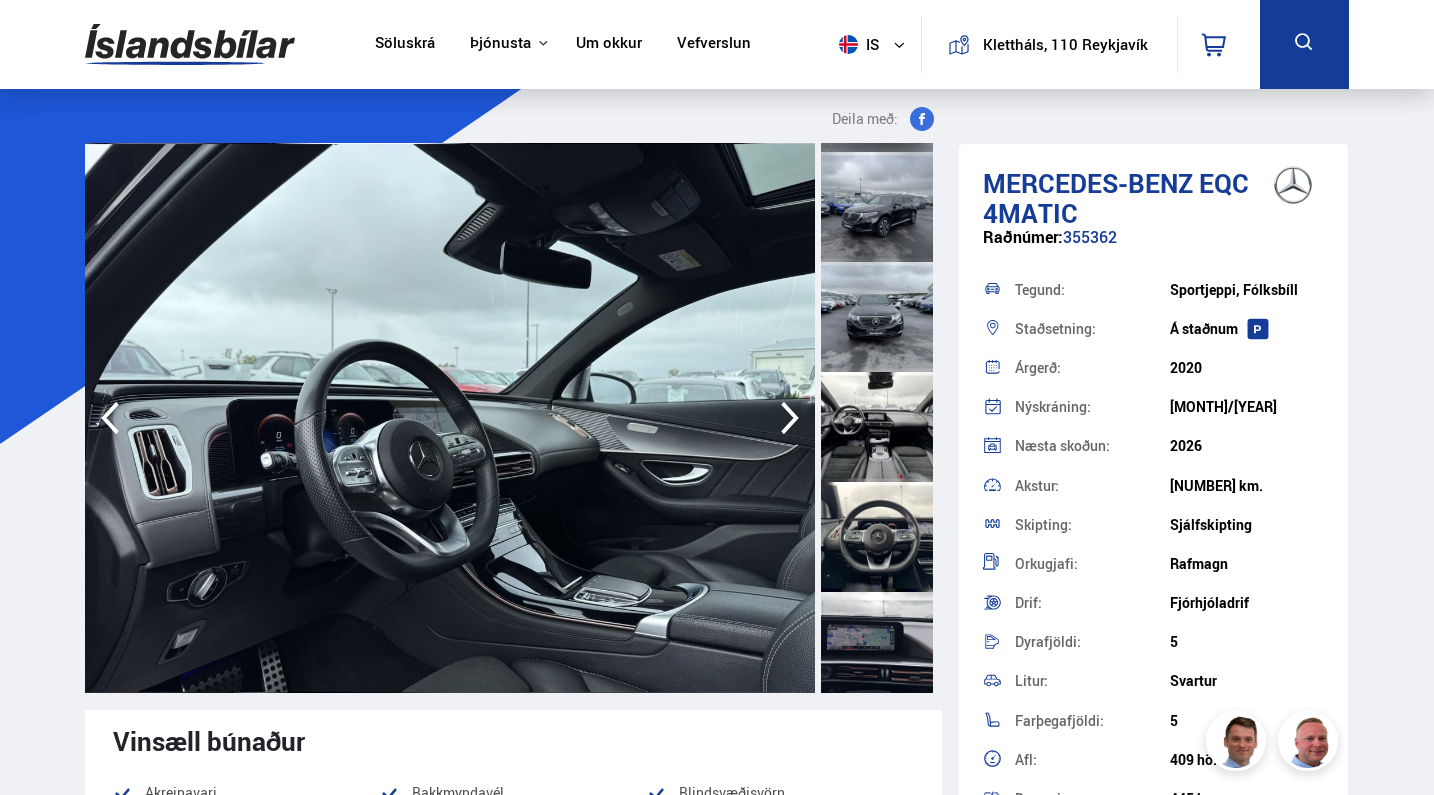 click 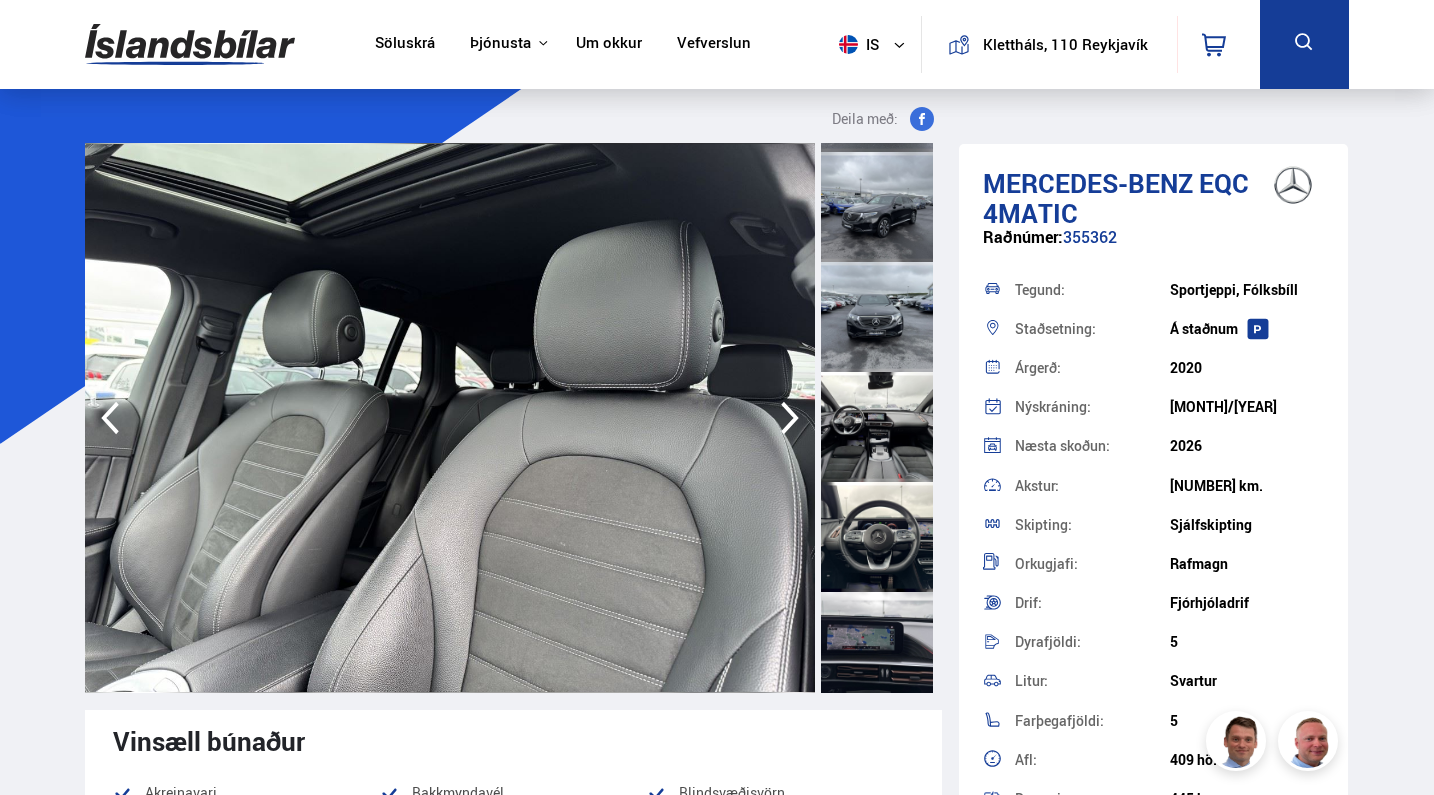 click 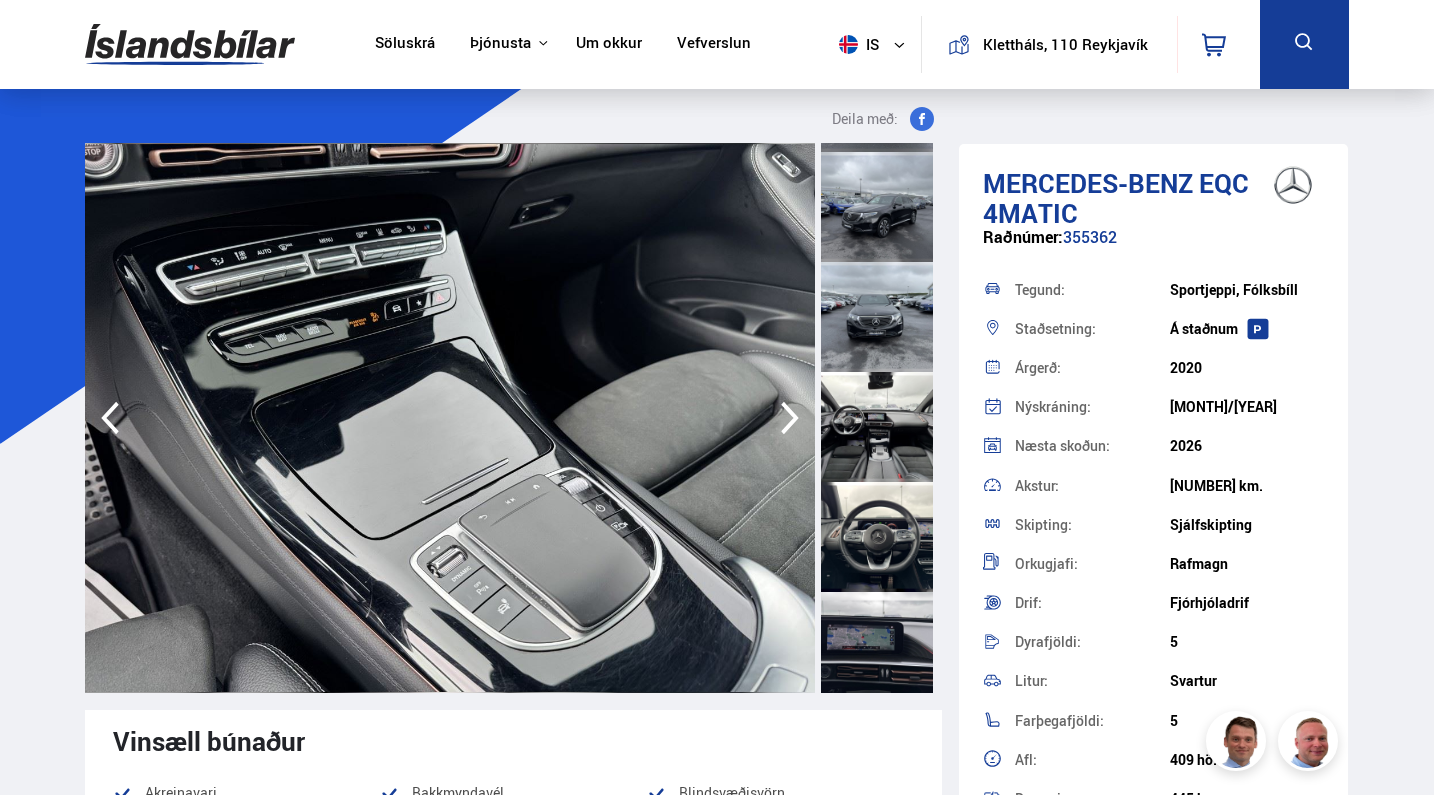 click 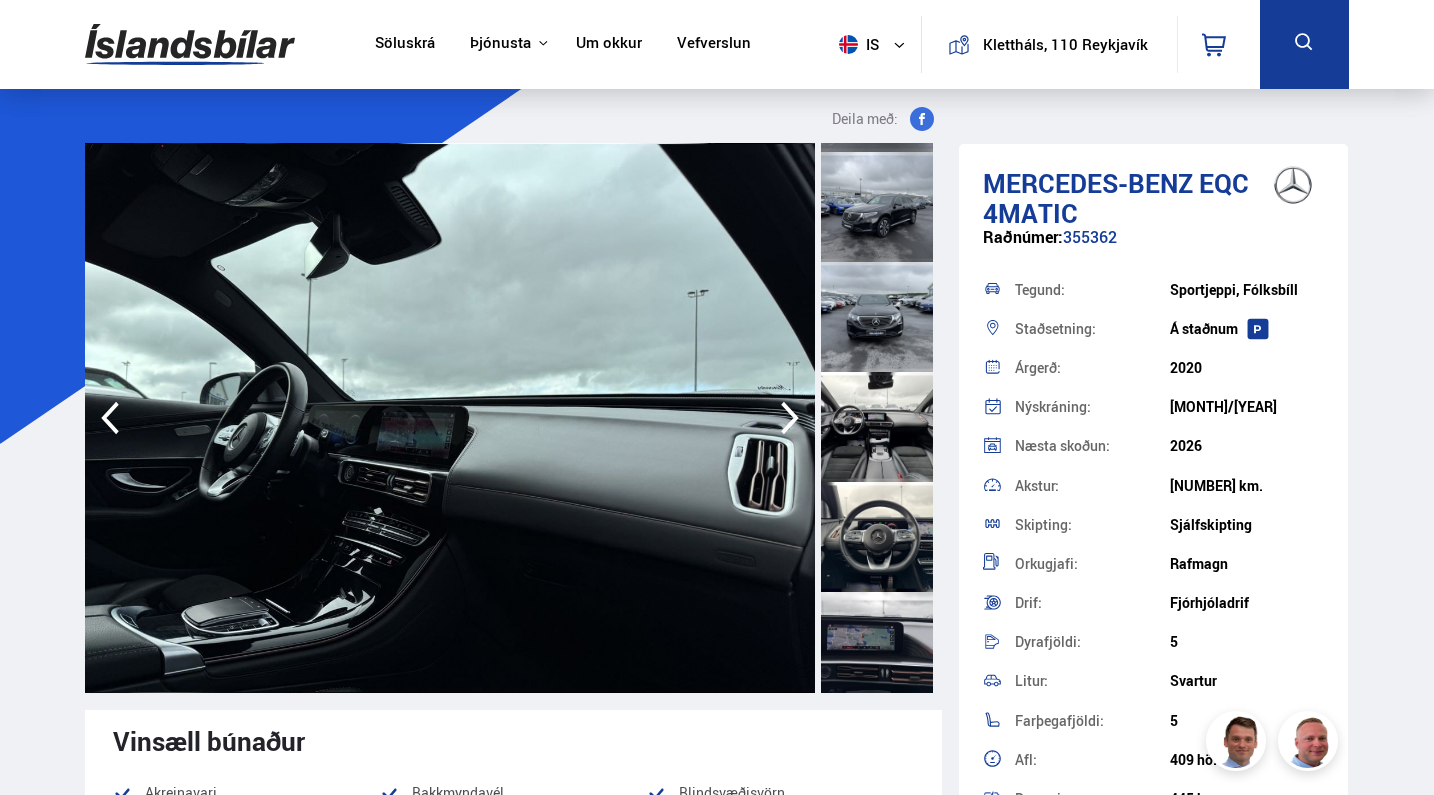 click 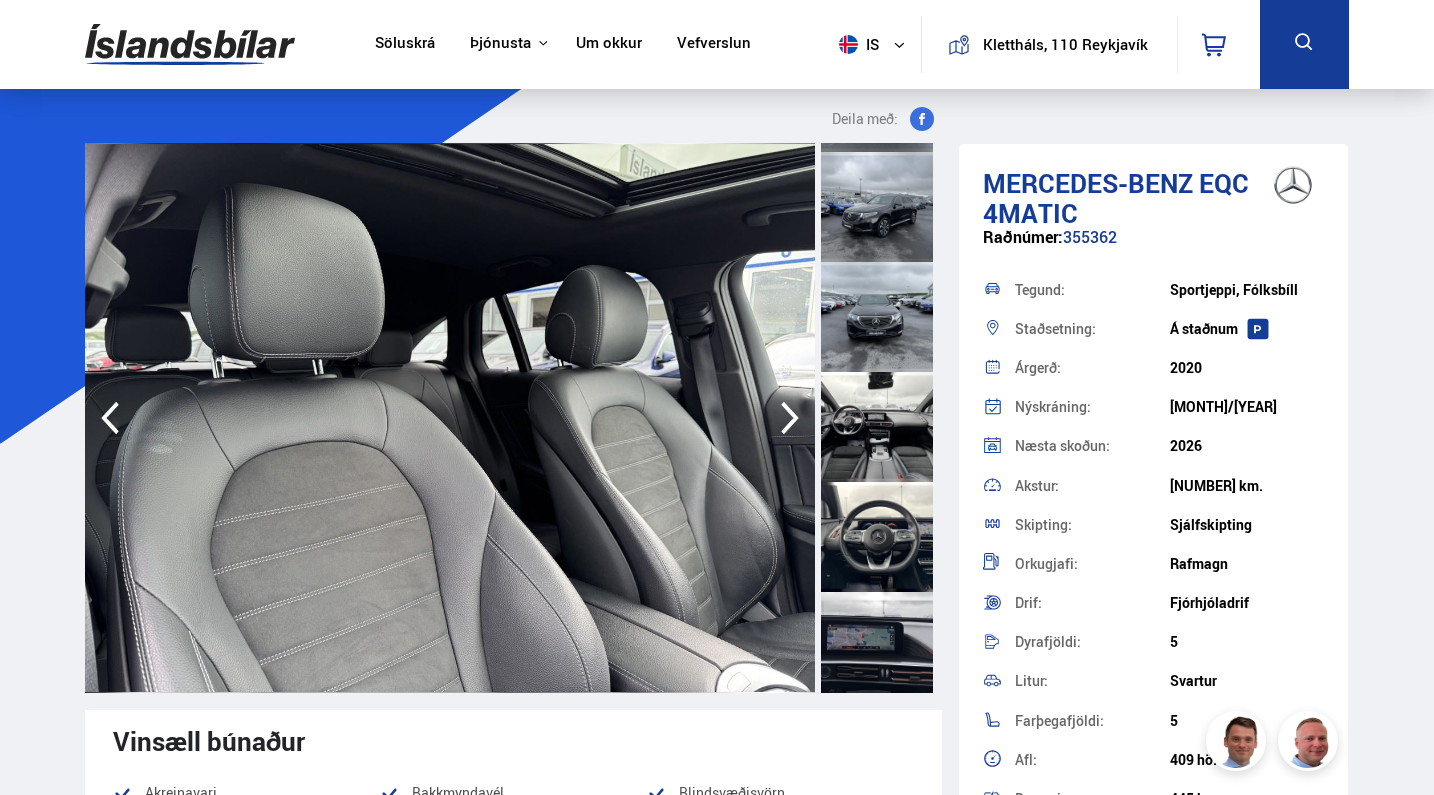 click 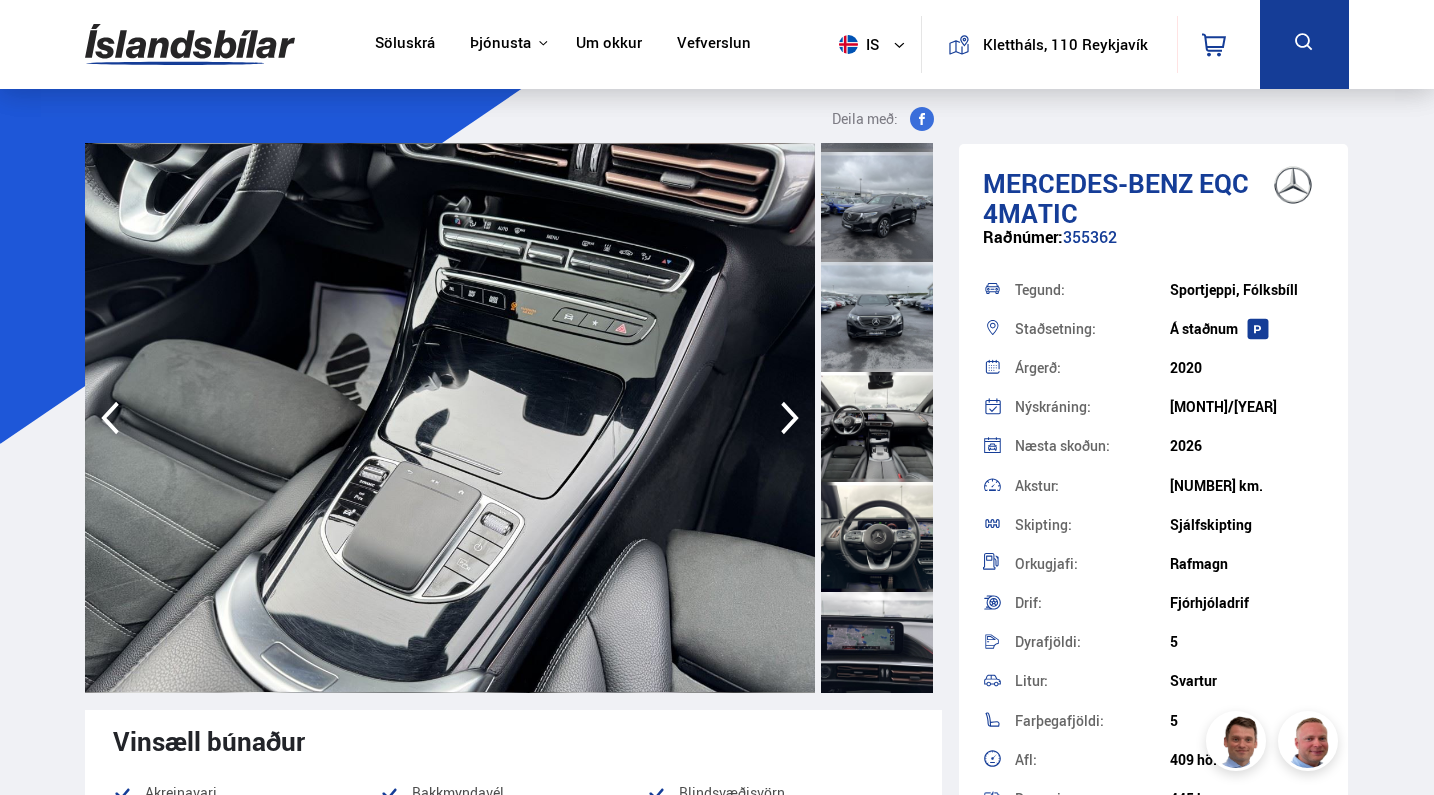 click 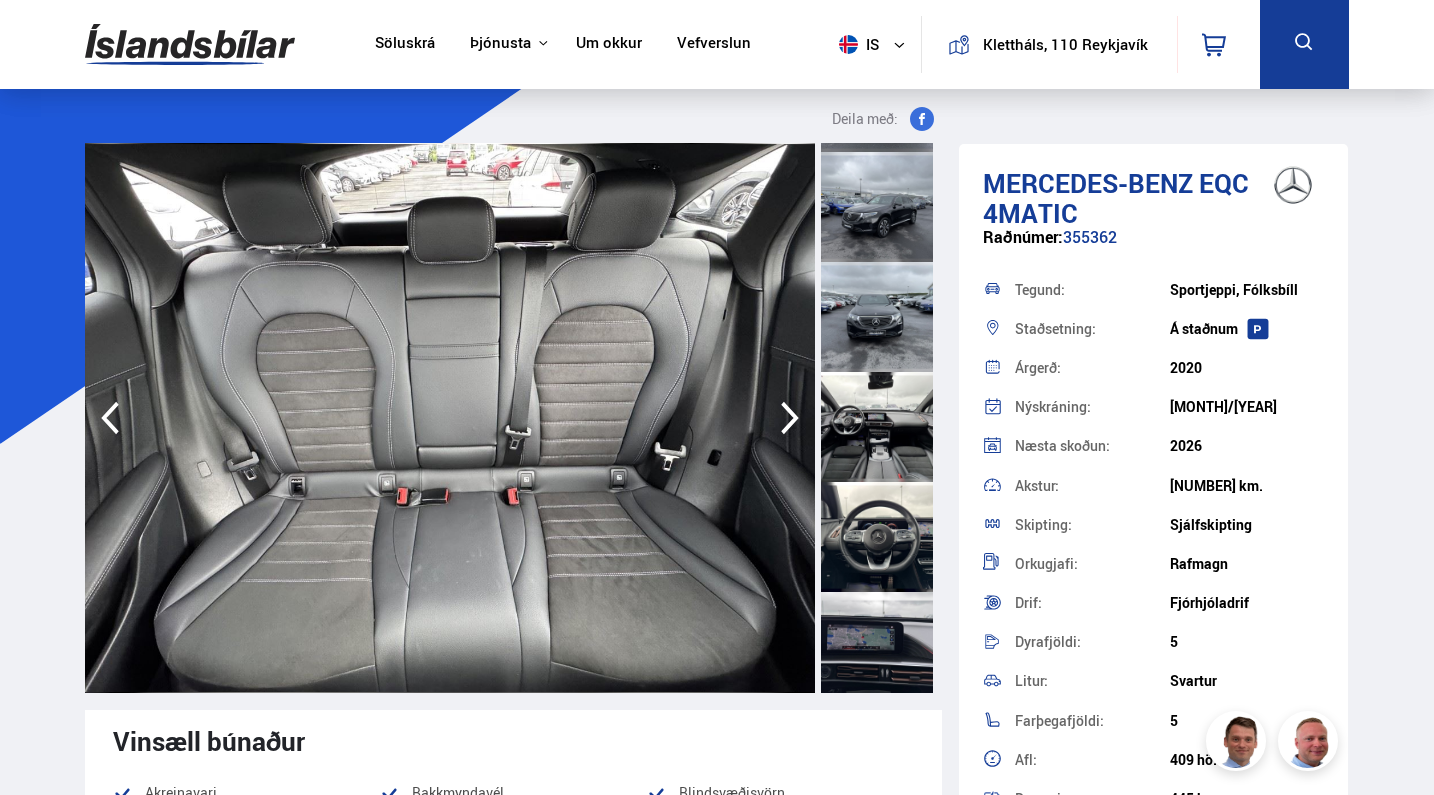 click 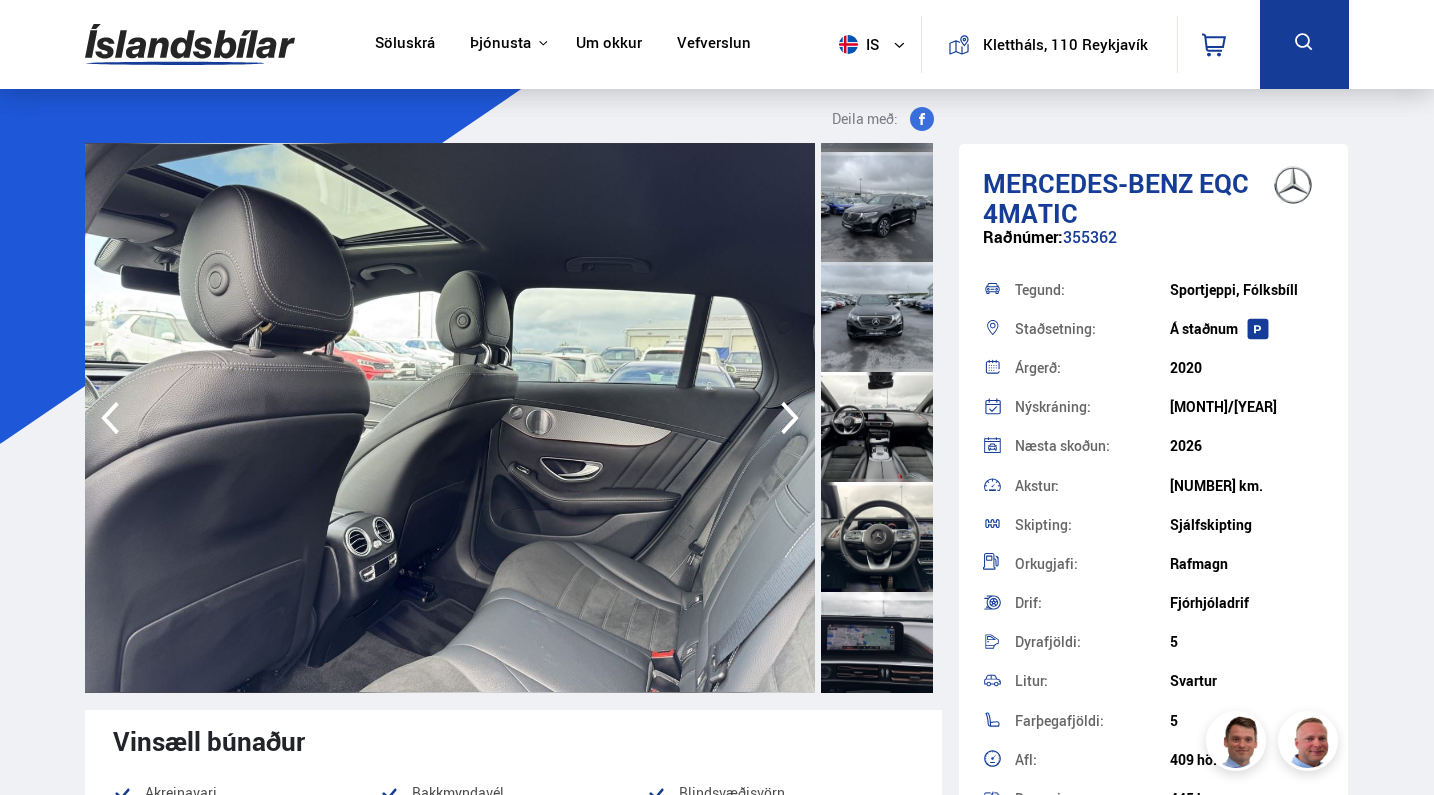 click 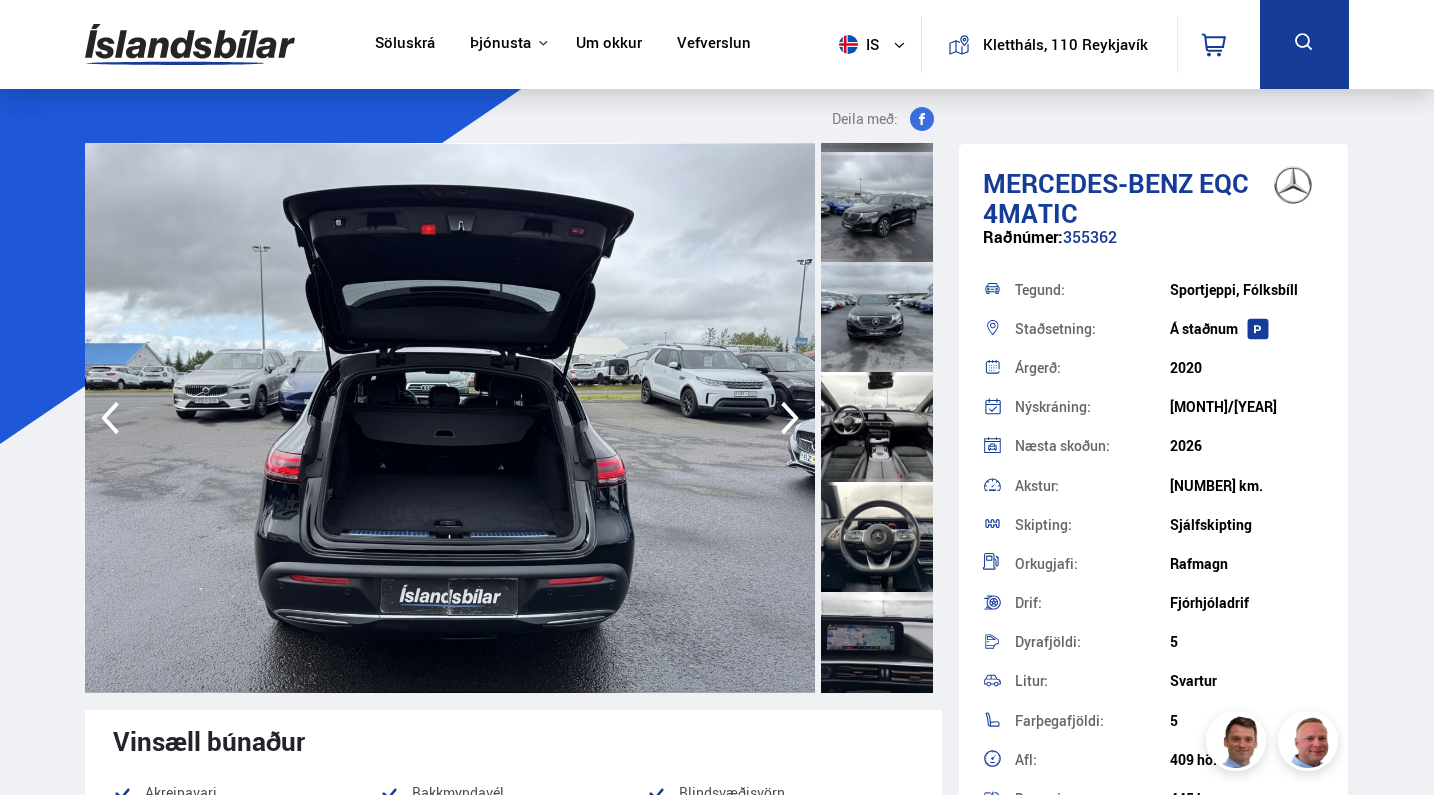 click 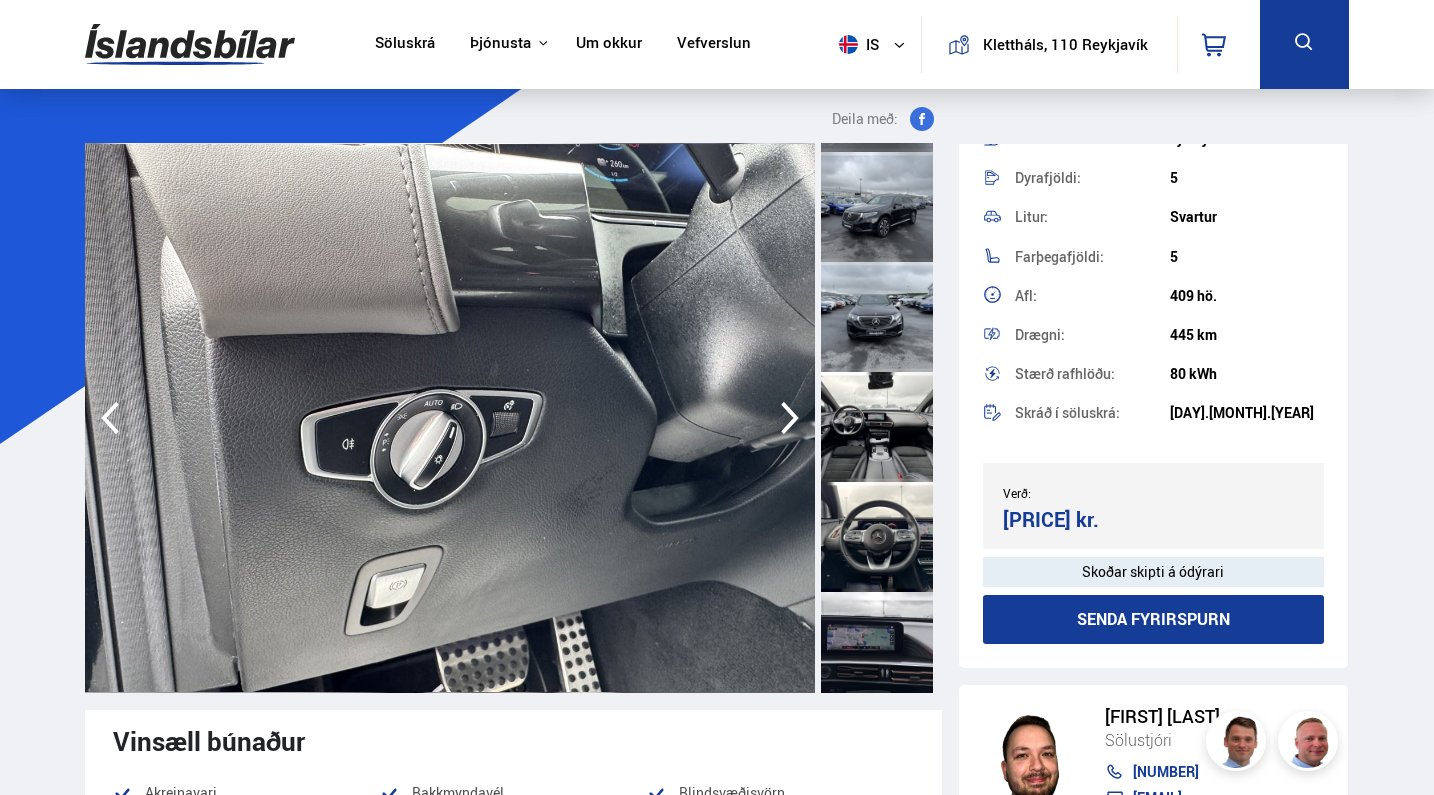 scroll, scrollTop: 463, scrollLeft: 0, axis: vertical 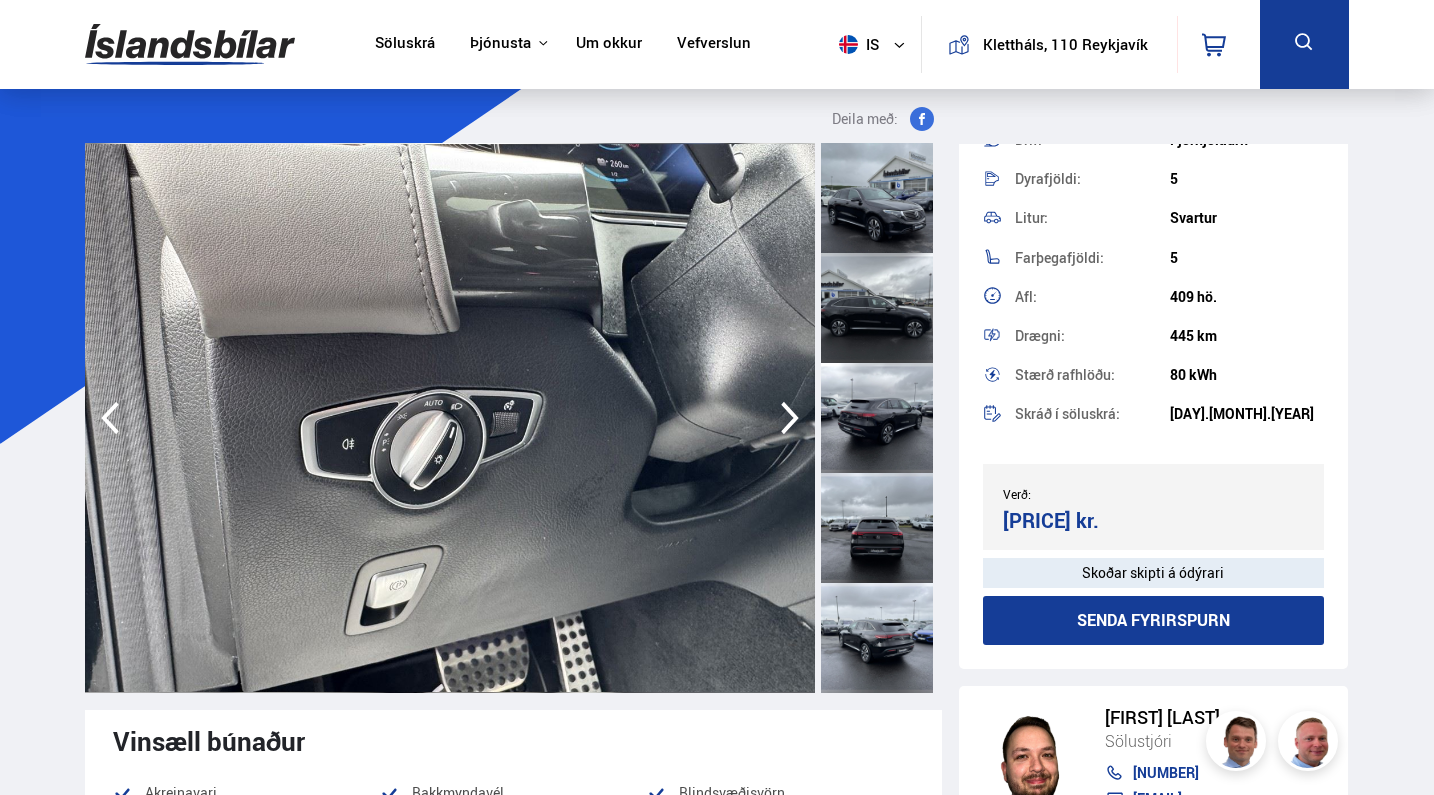 click at bounding box center [877, 528] 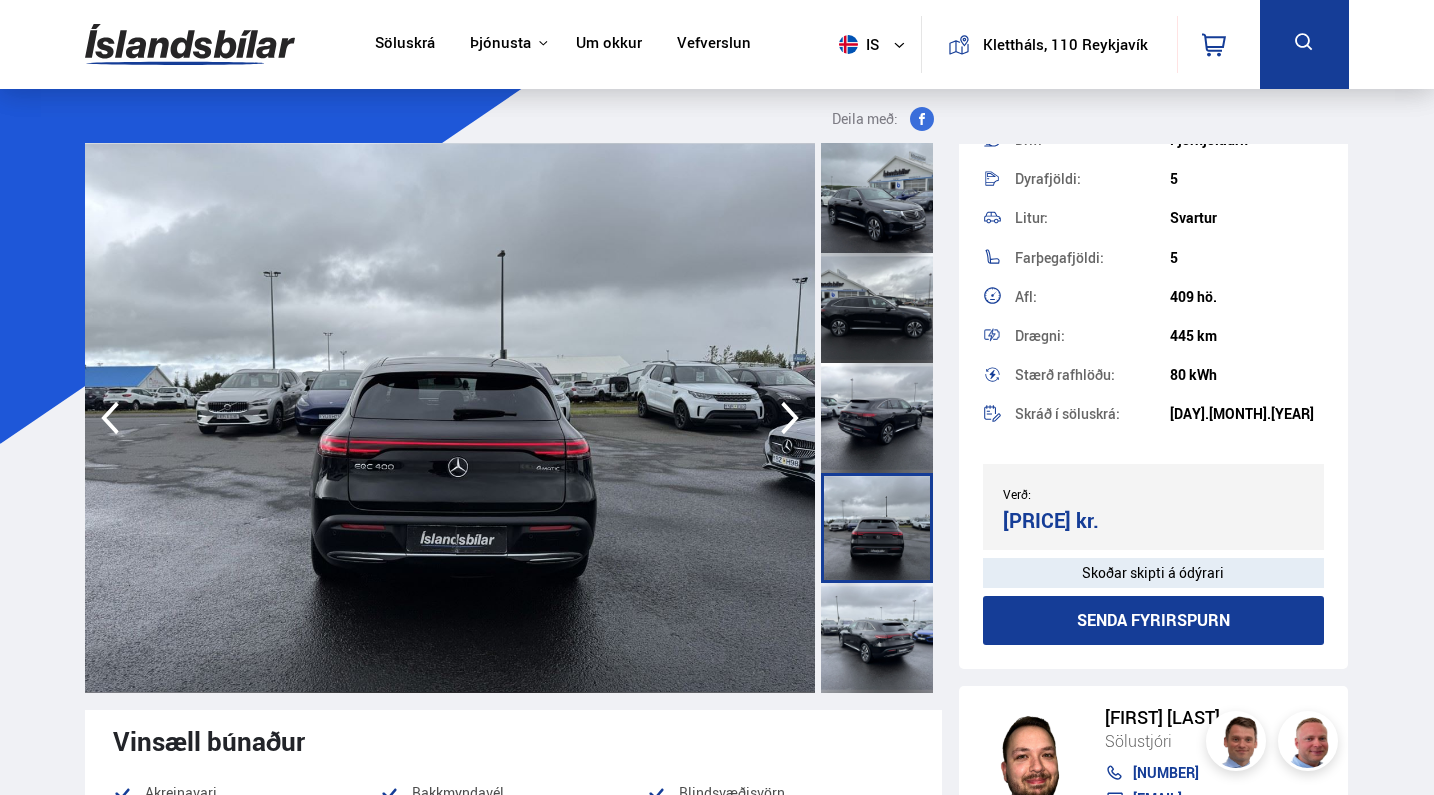 click at bounding box center [877, 198] 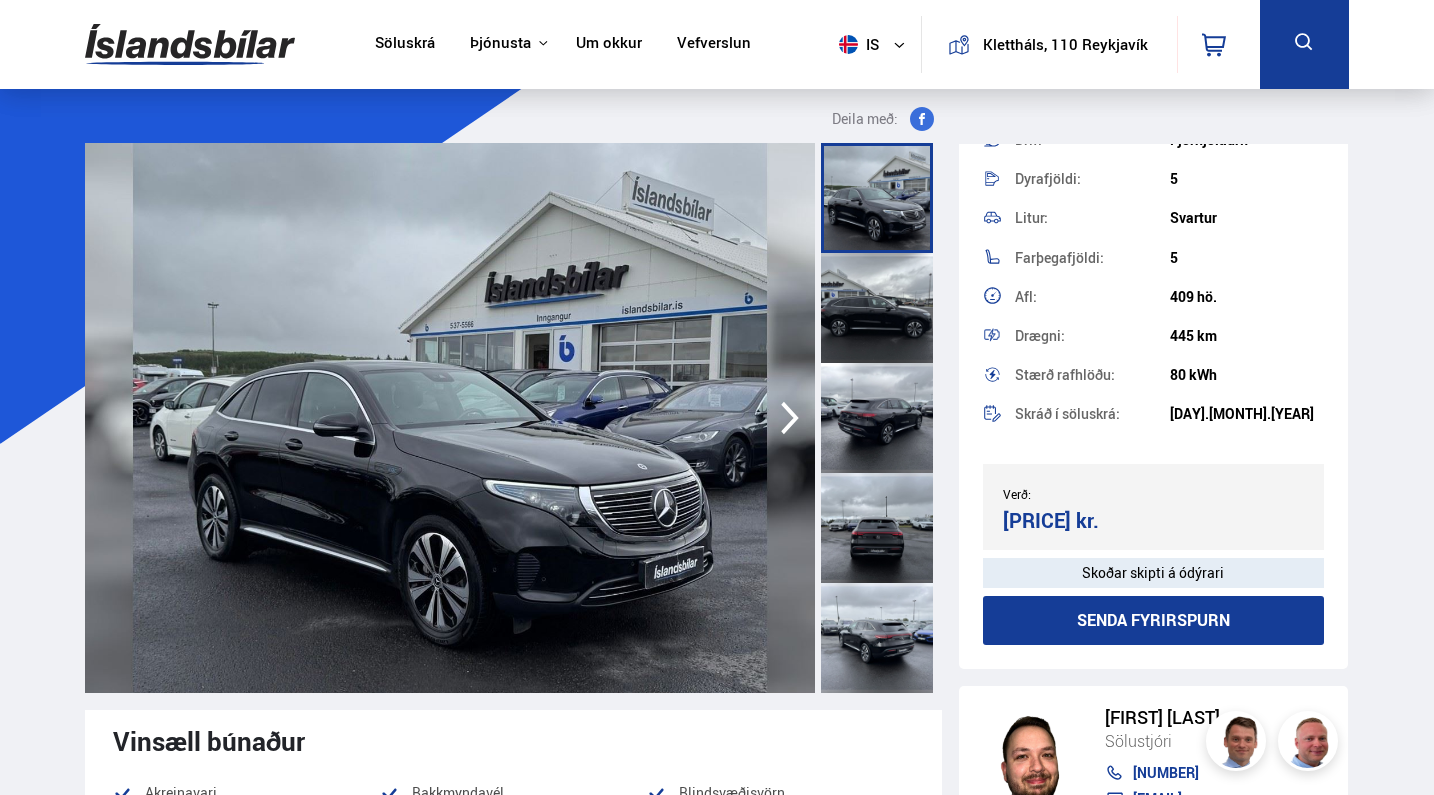 click at bounding box center (877, 418) 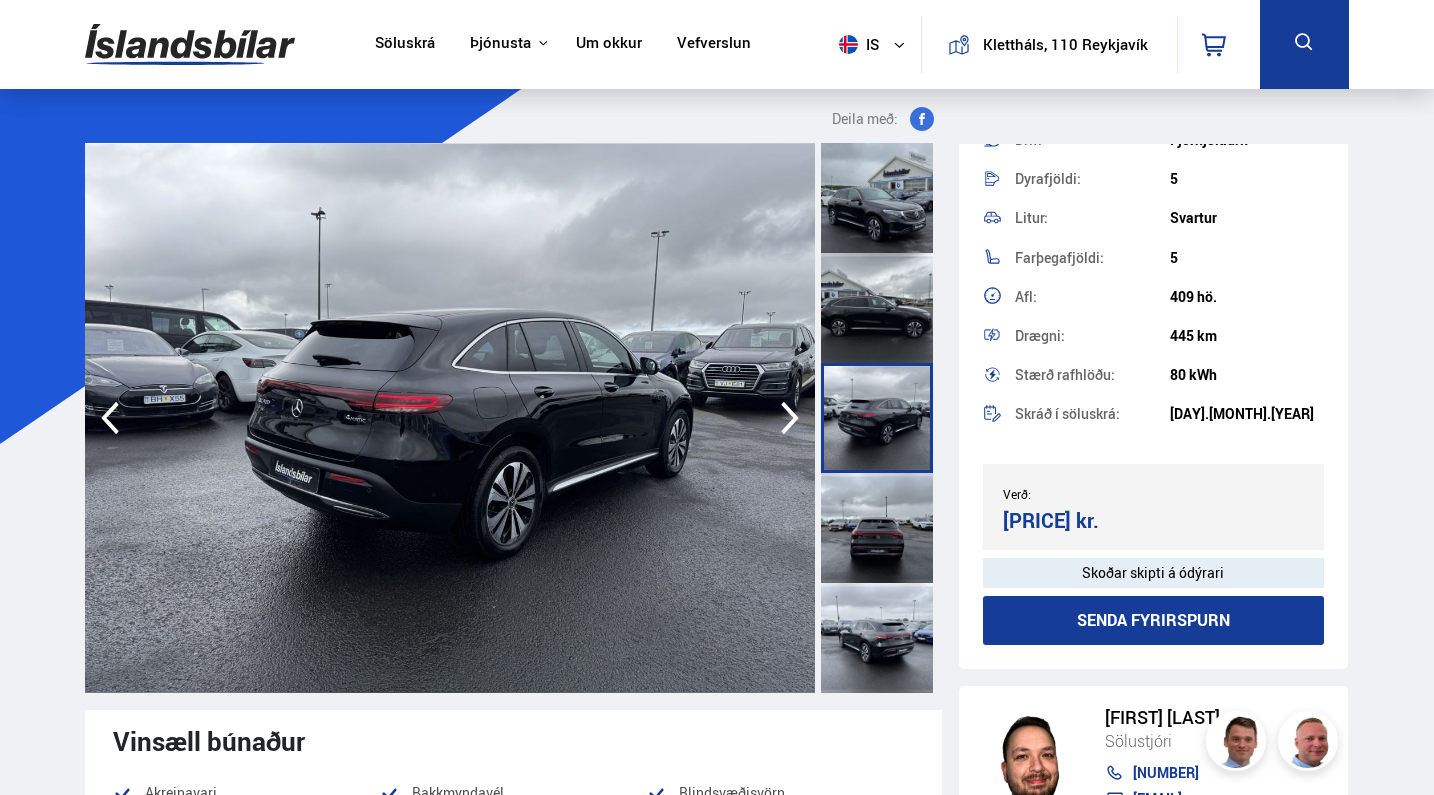 click at bounding box center (877, 528) 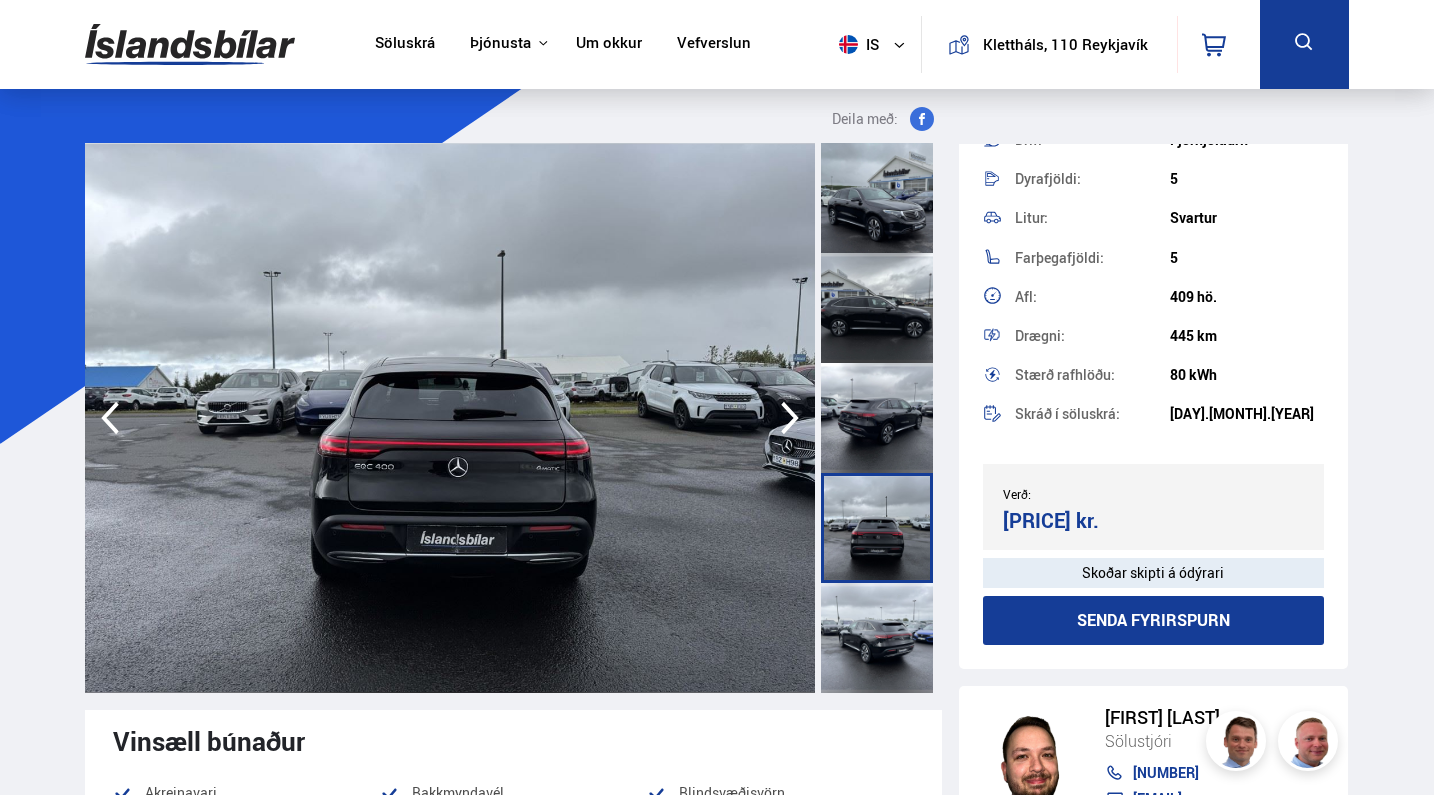 scroll, scrollTop: -1, scrollLeft: 0, axis: vertical 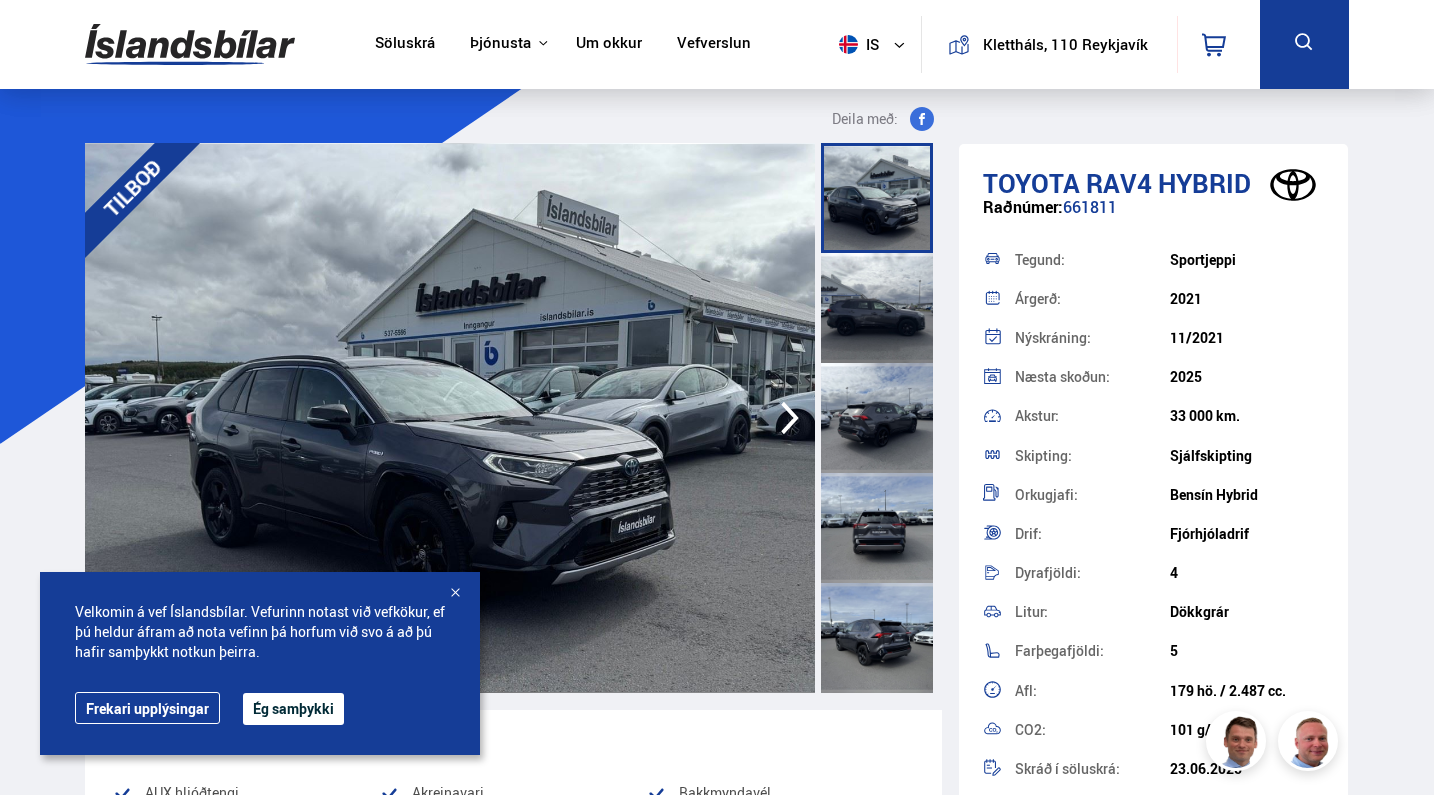 click 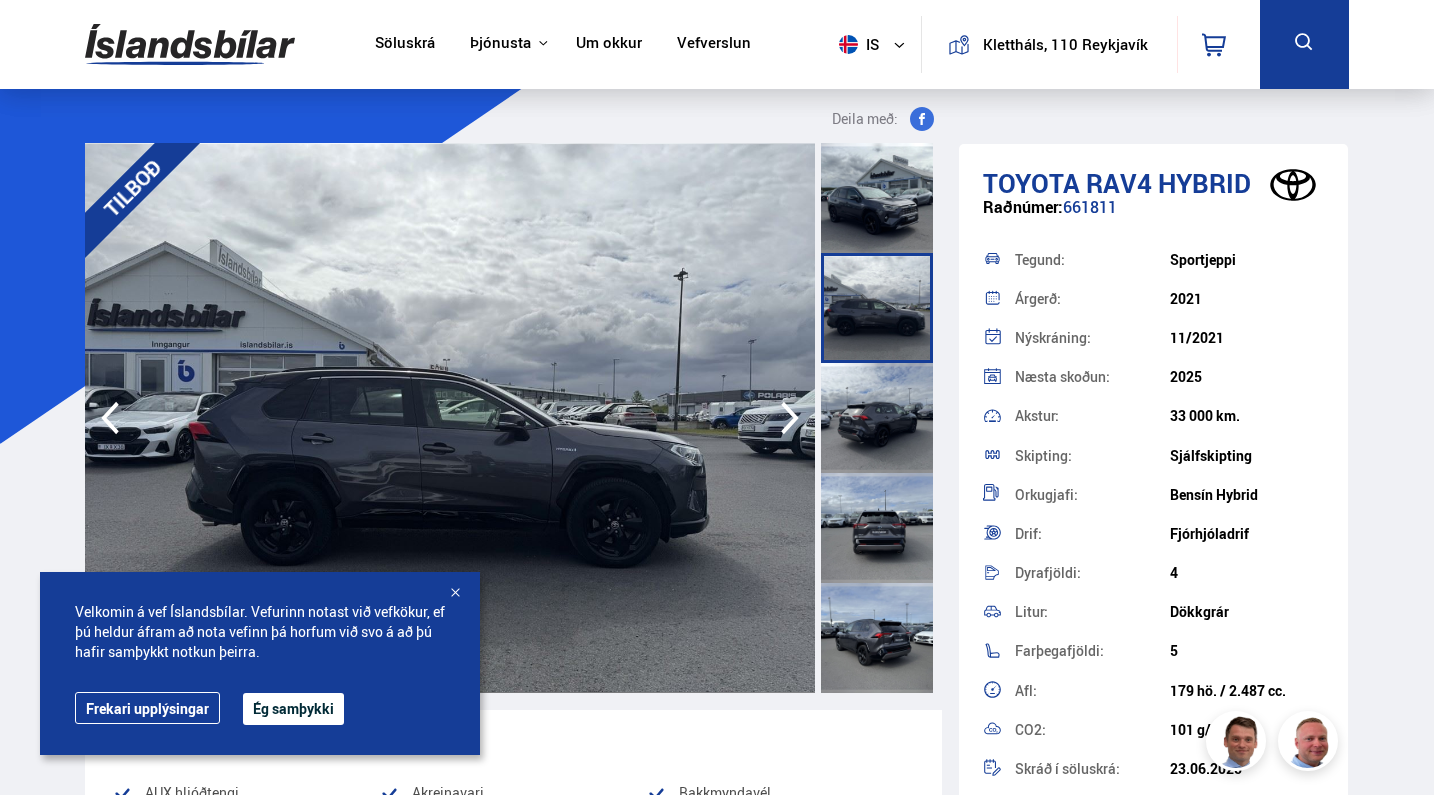 click 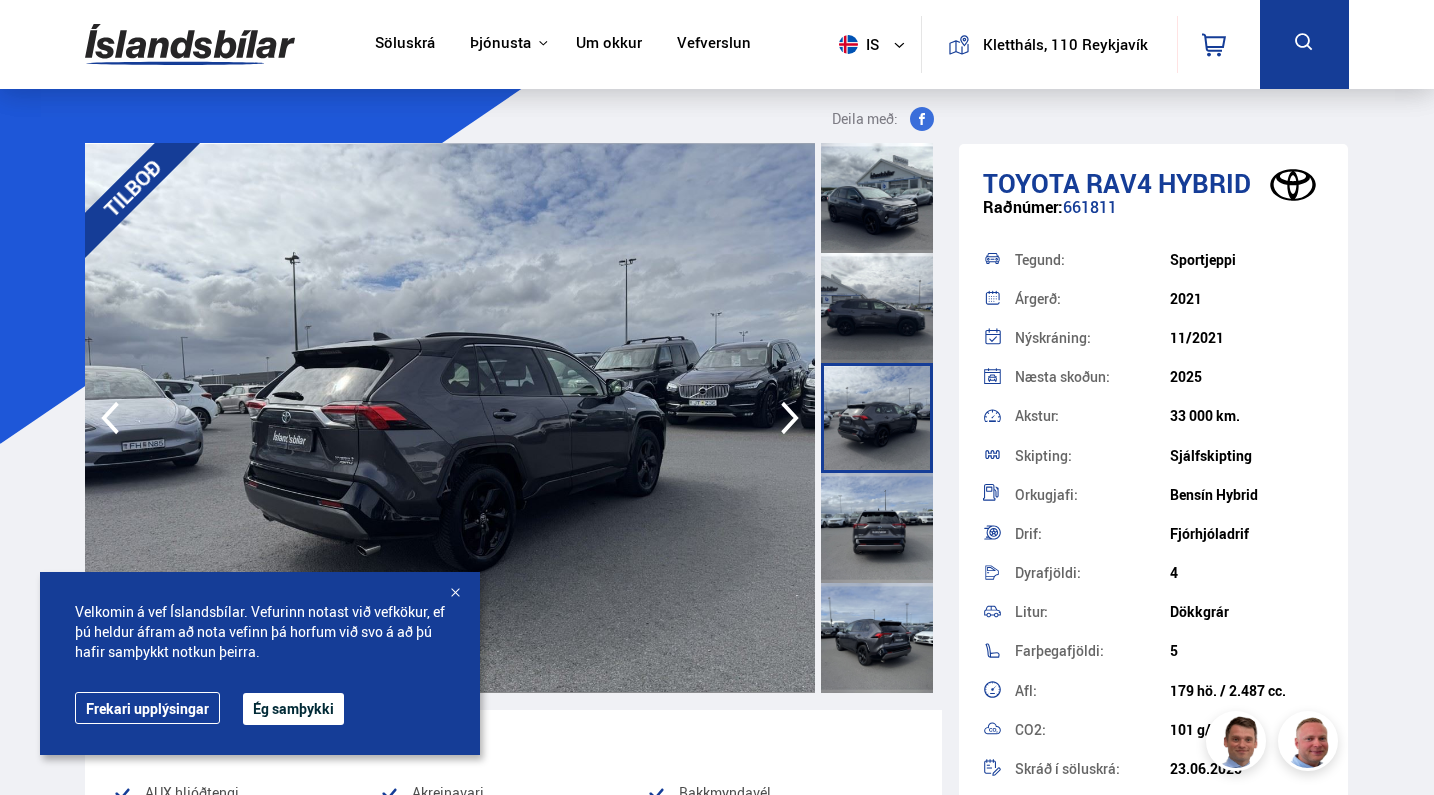 click 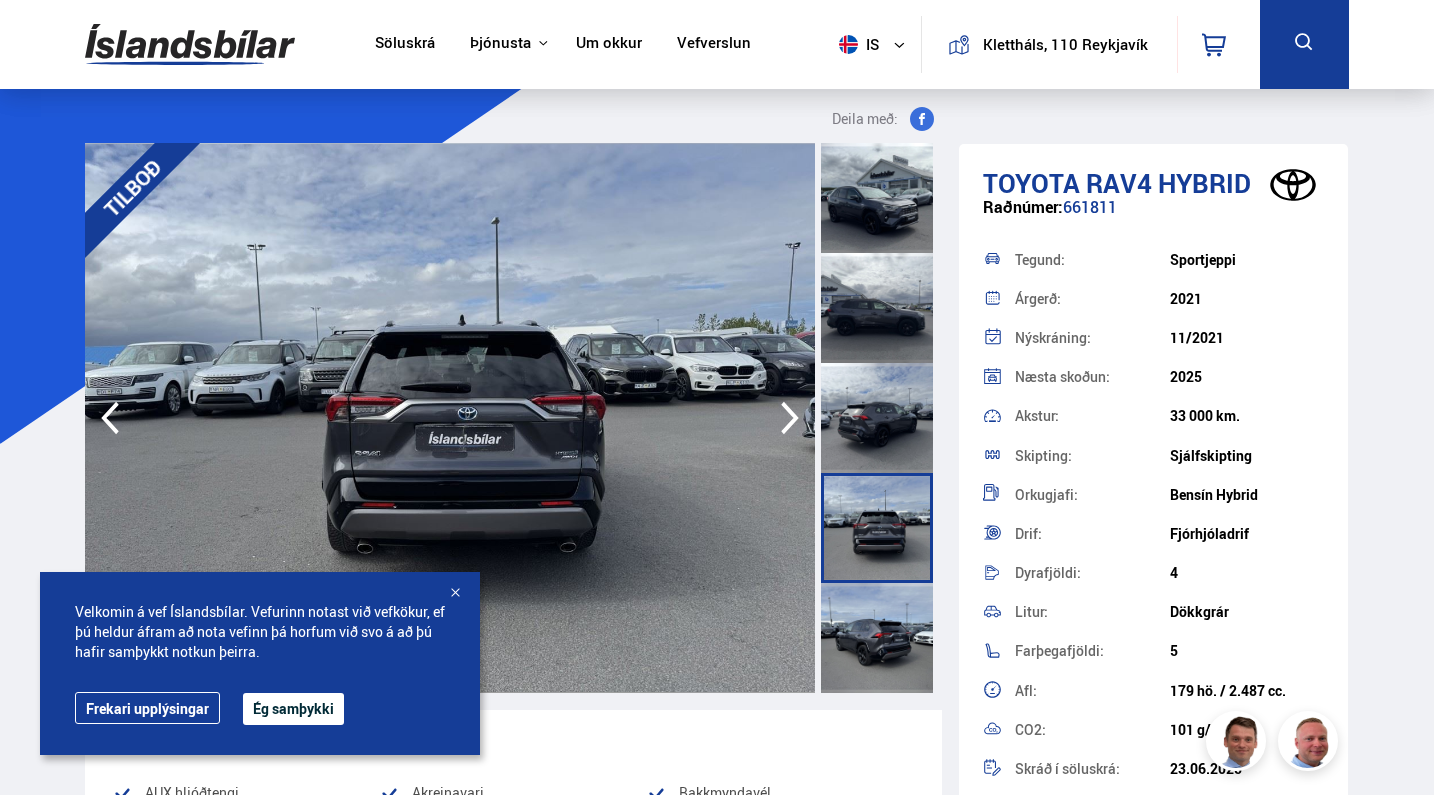 click 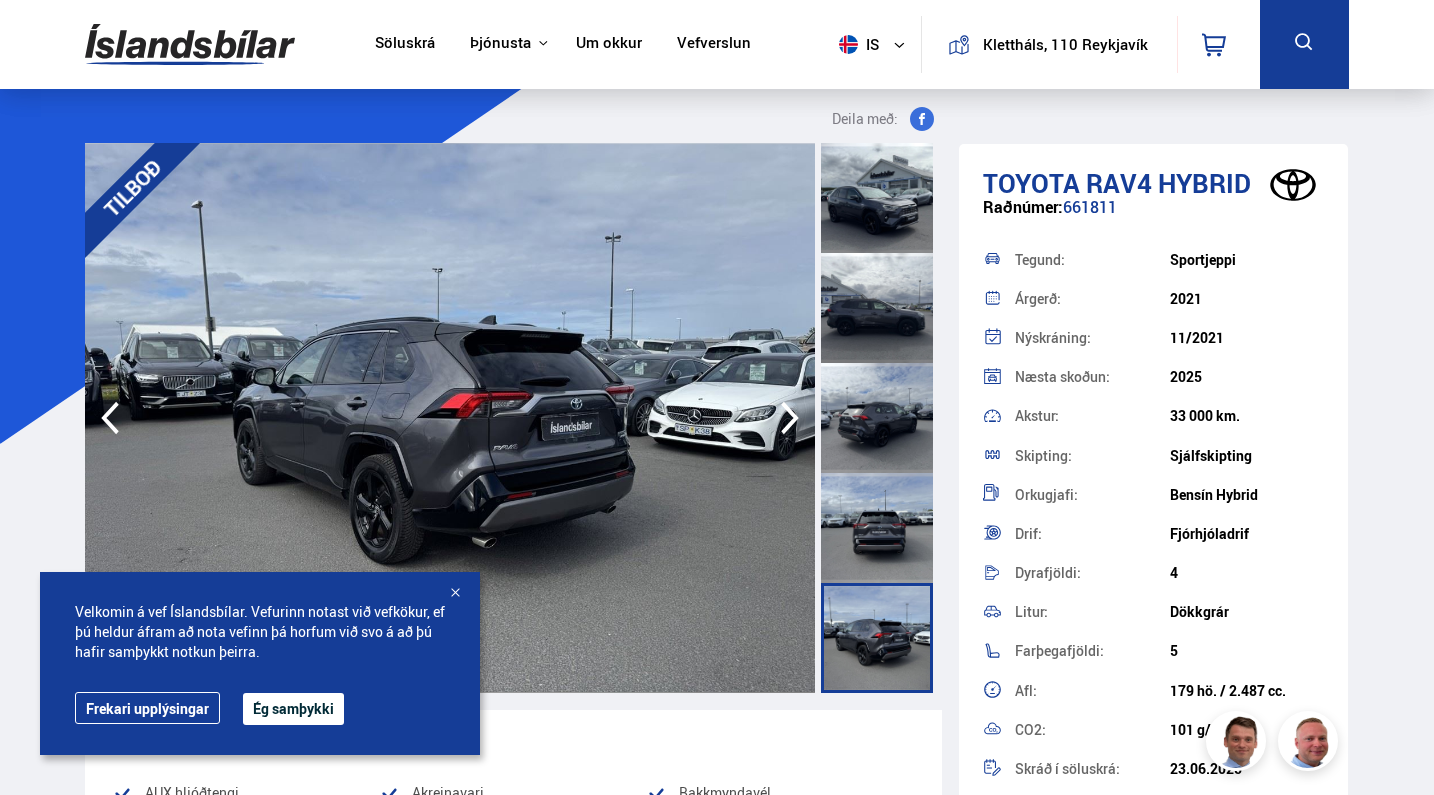click 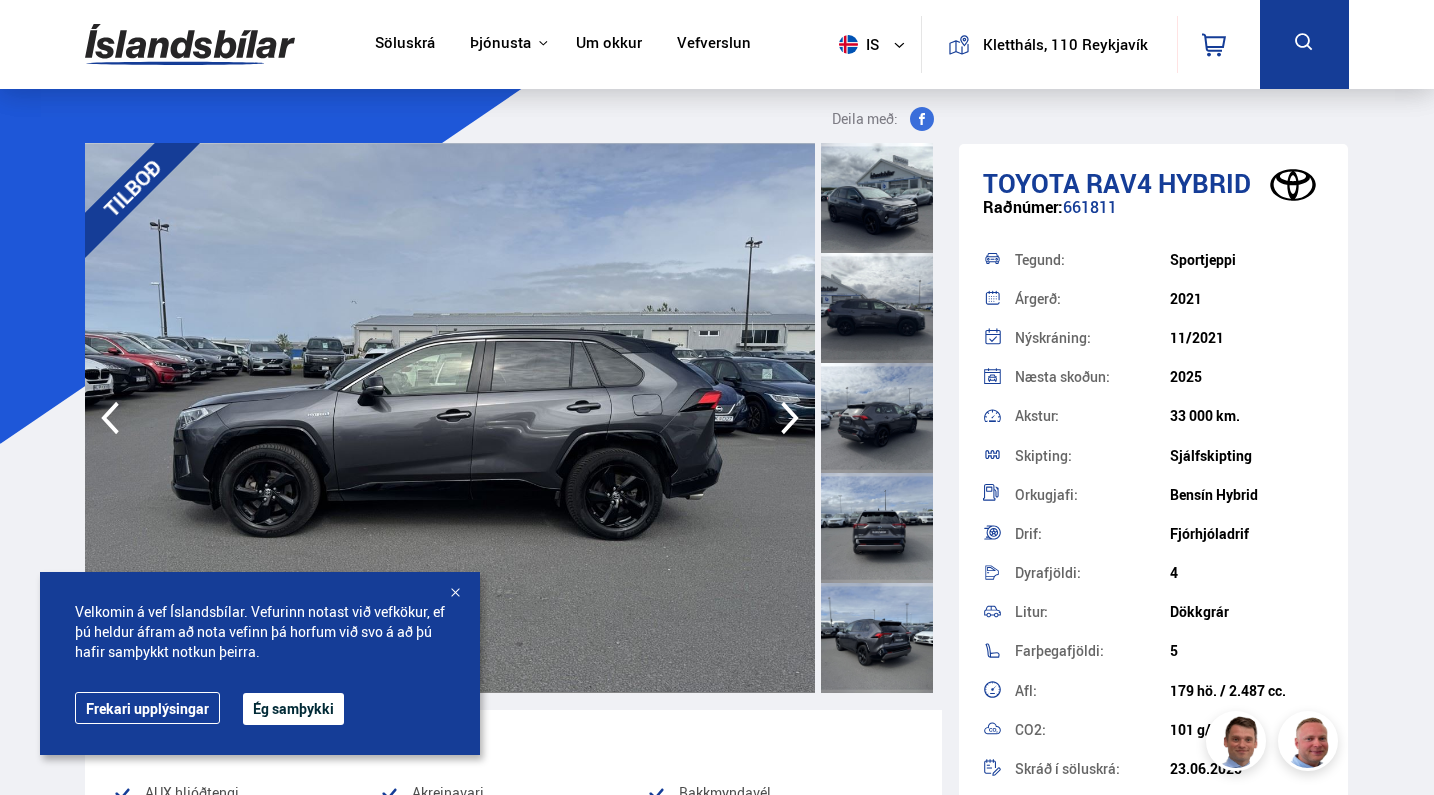click 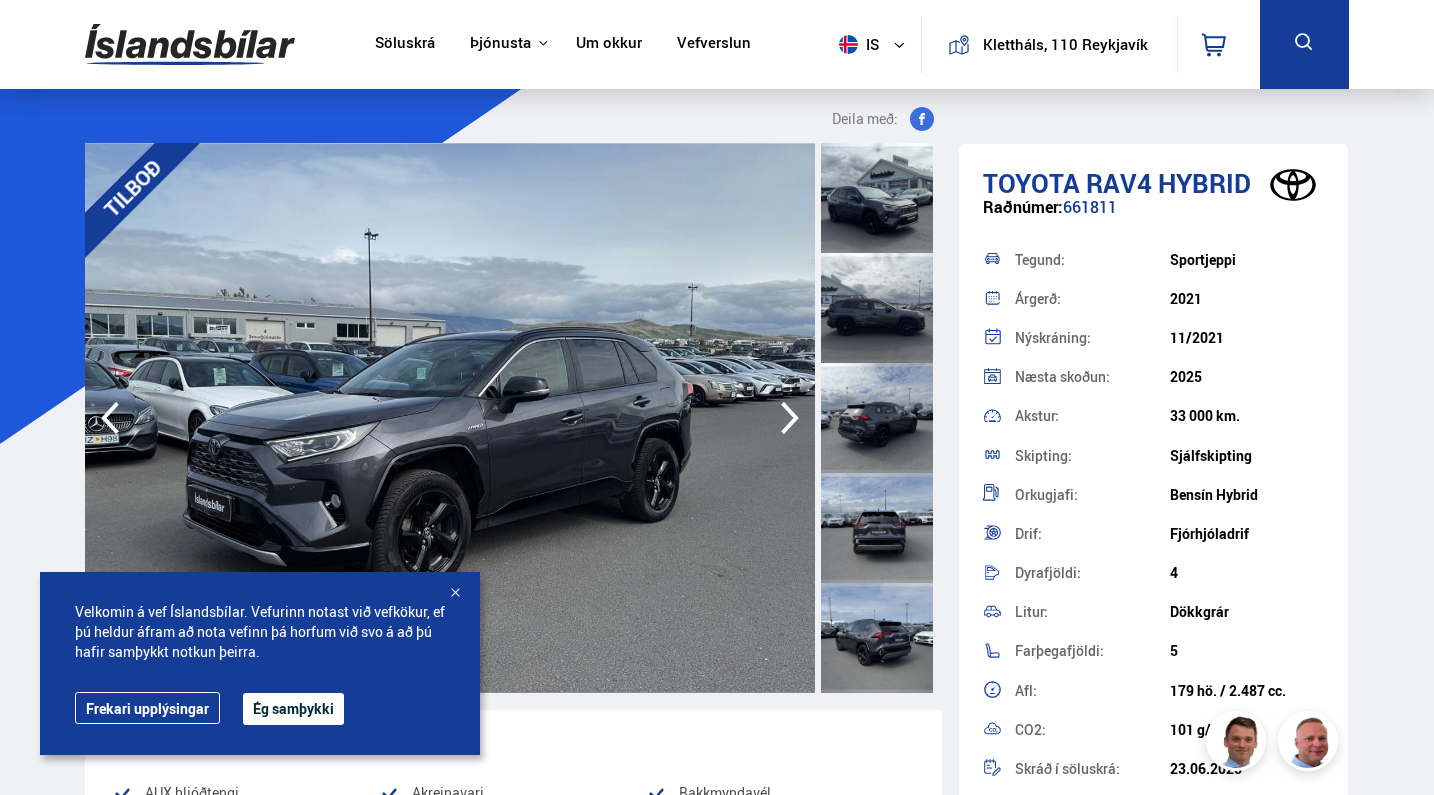 click 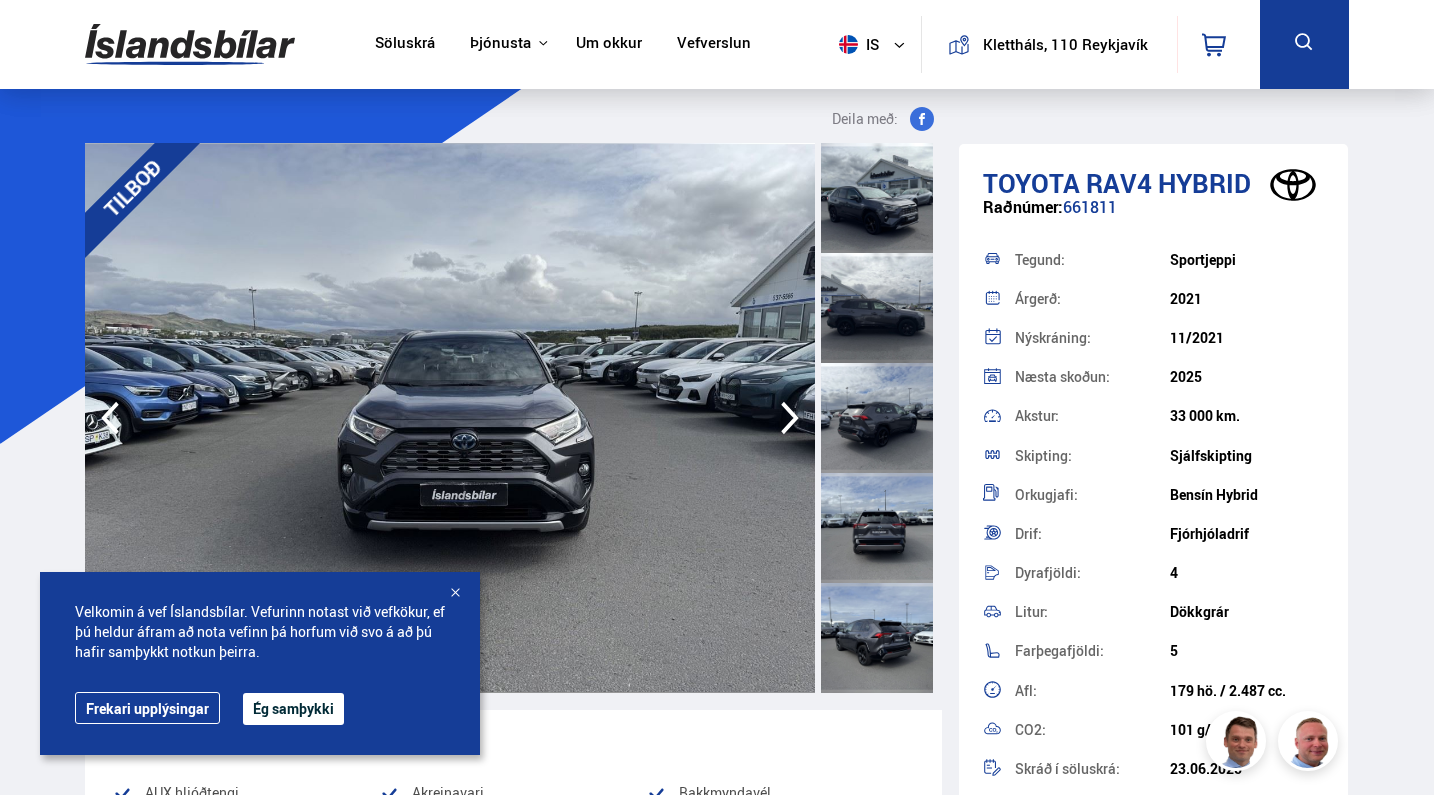 click 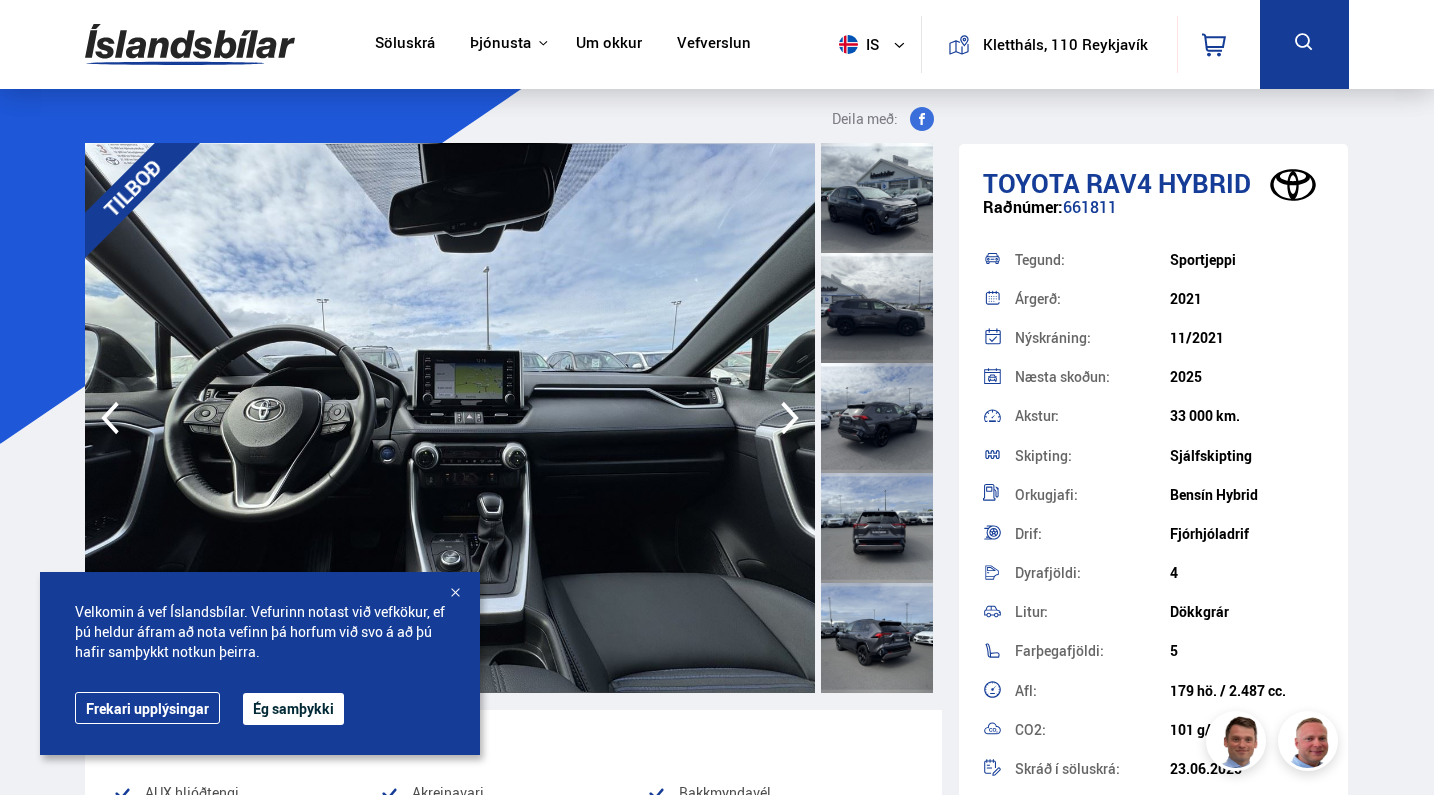 click 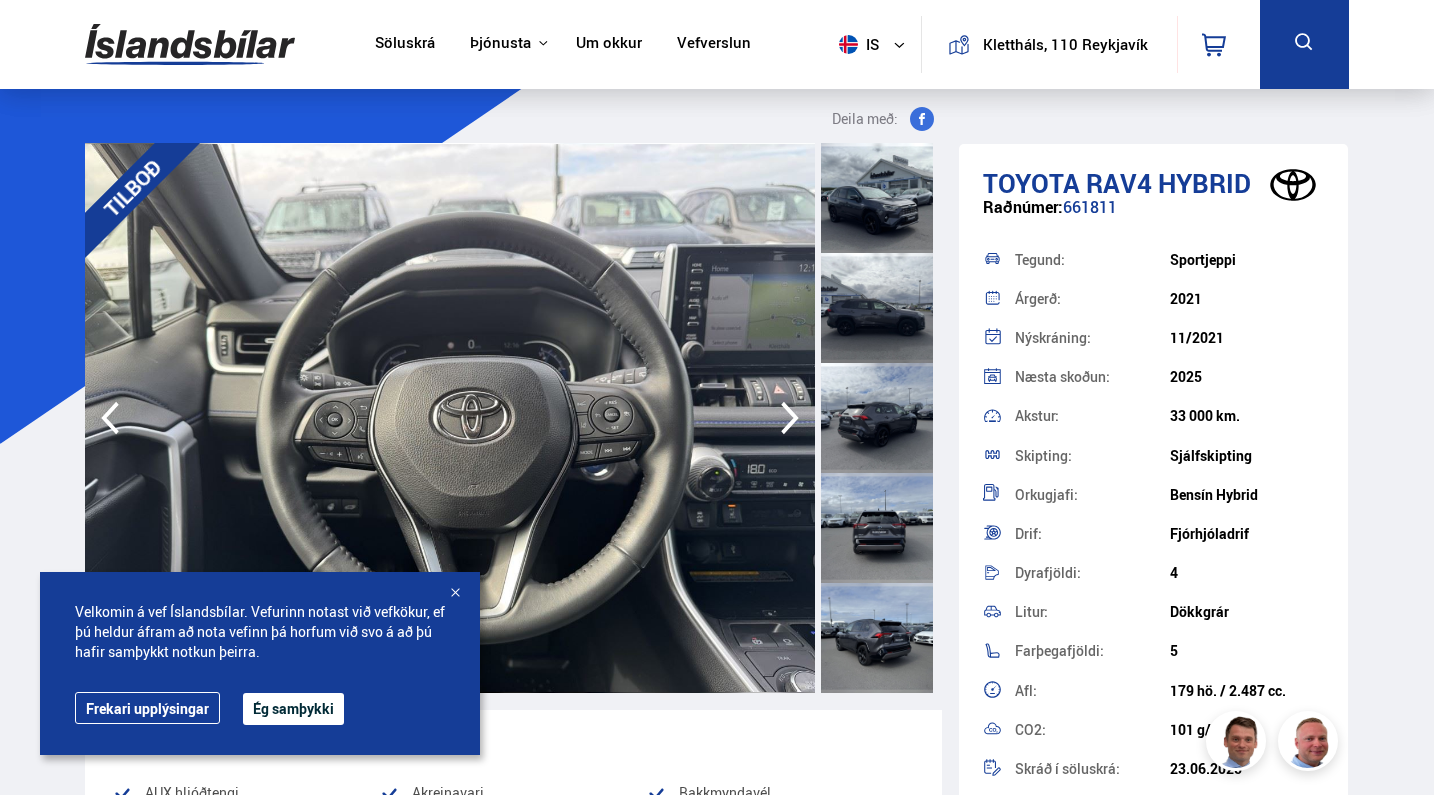 click 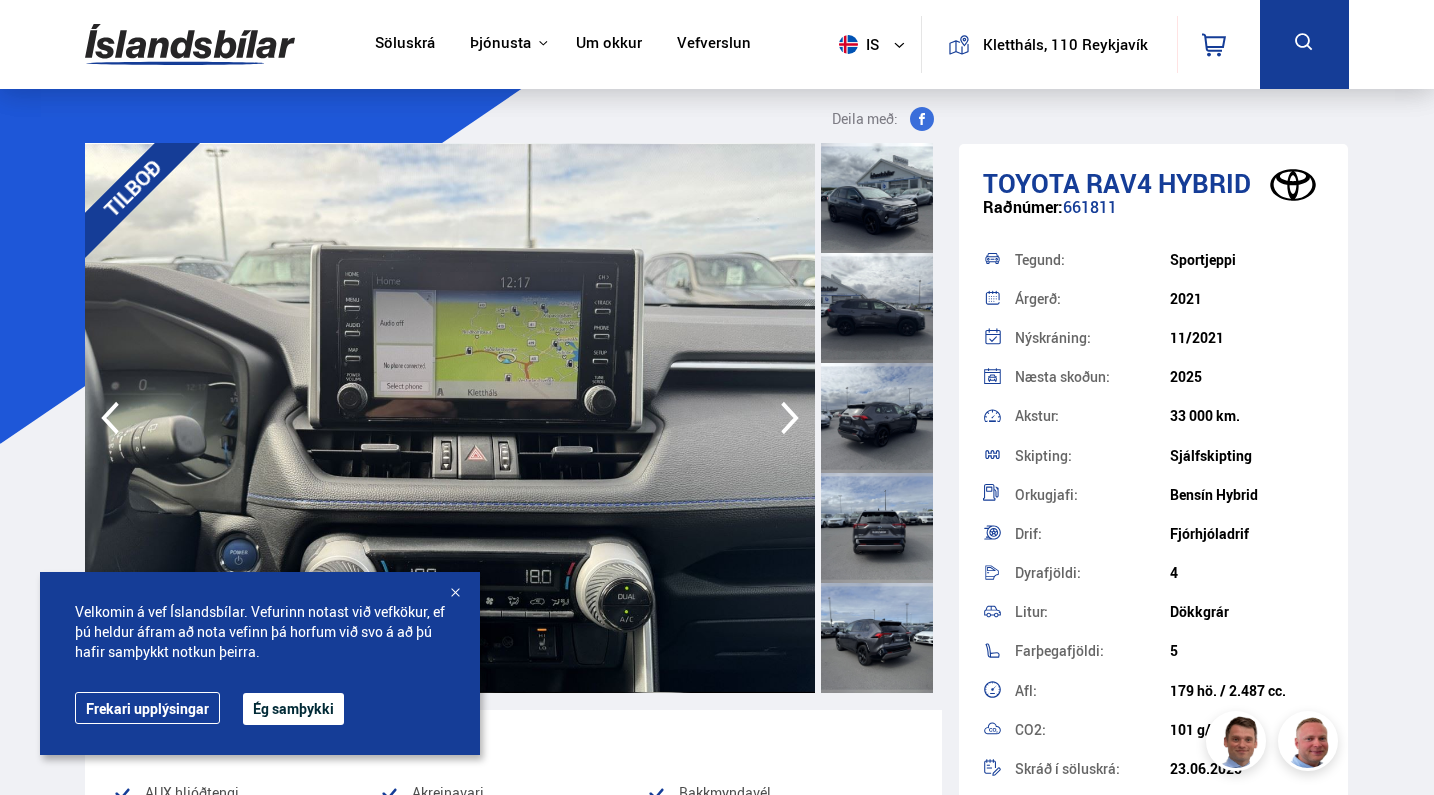 click 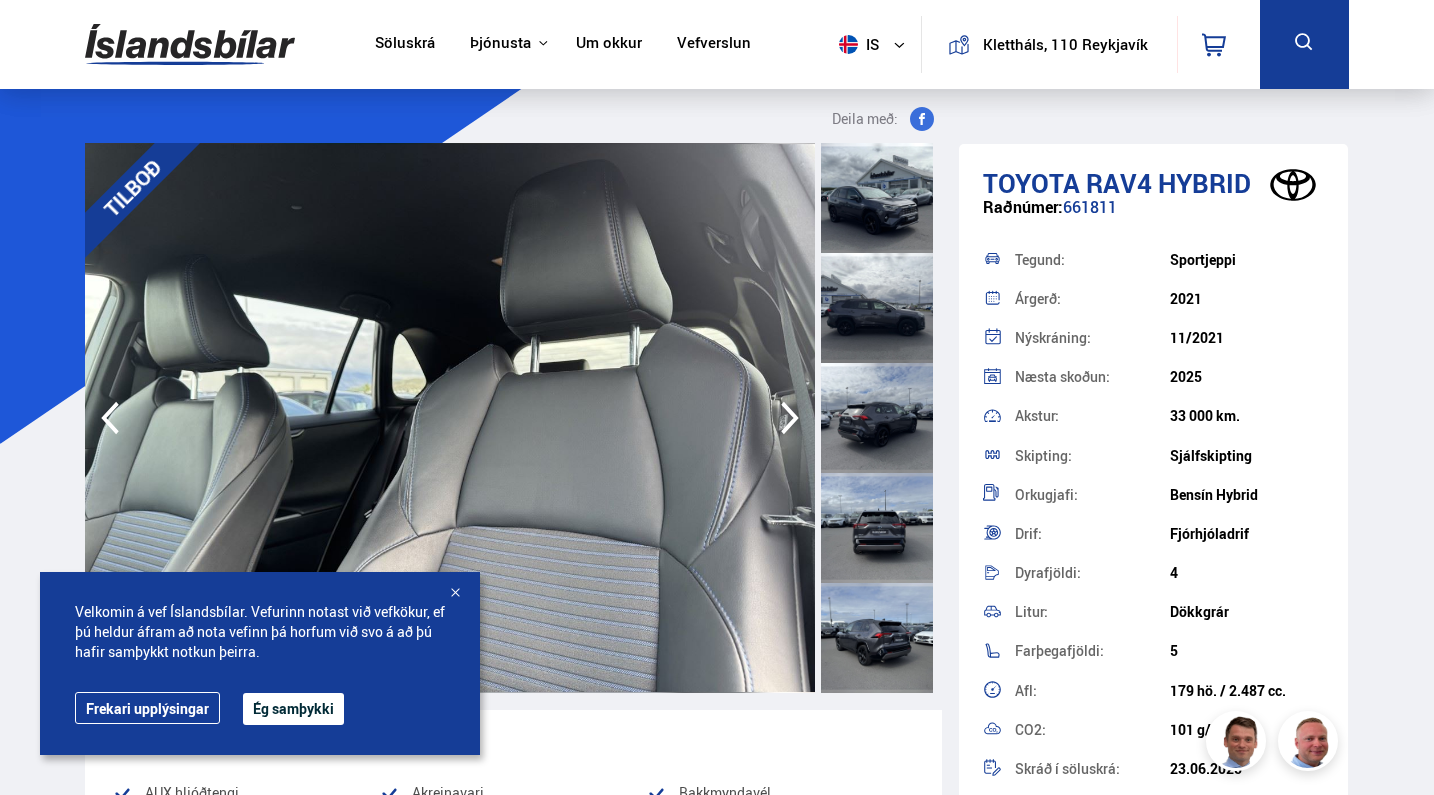 click 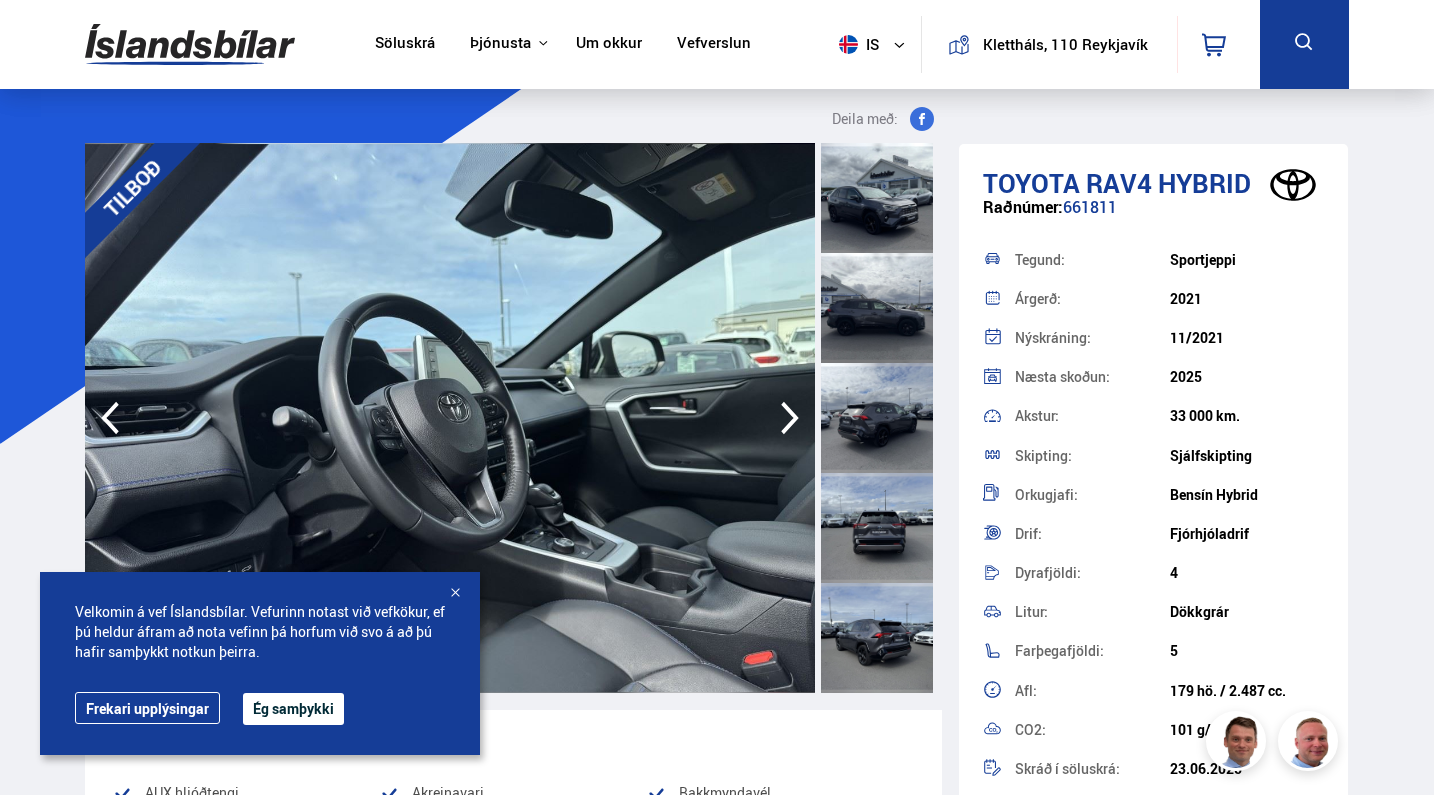 click 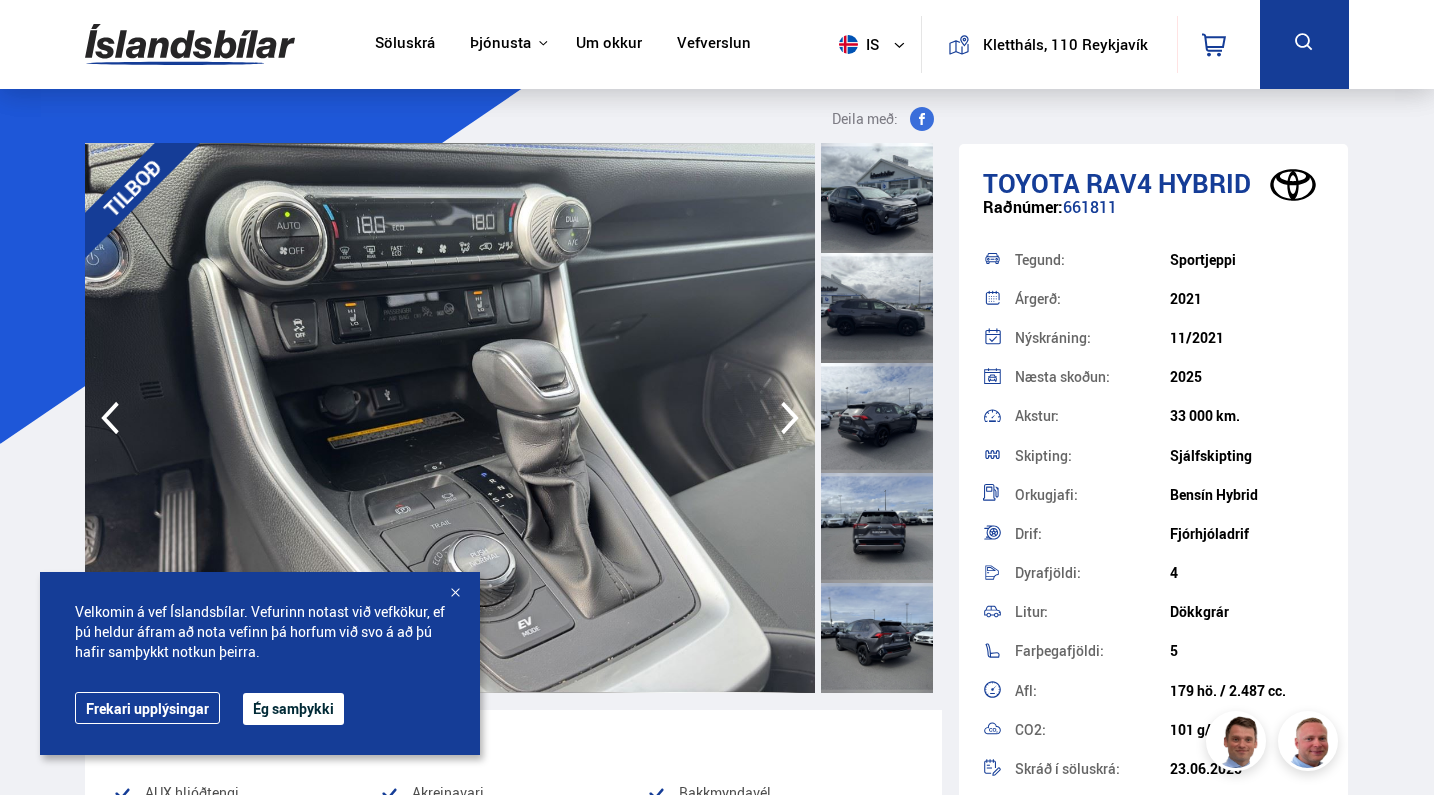 click 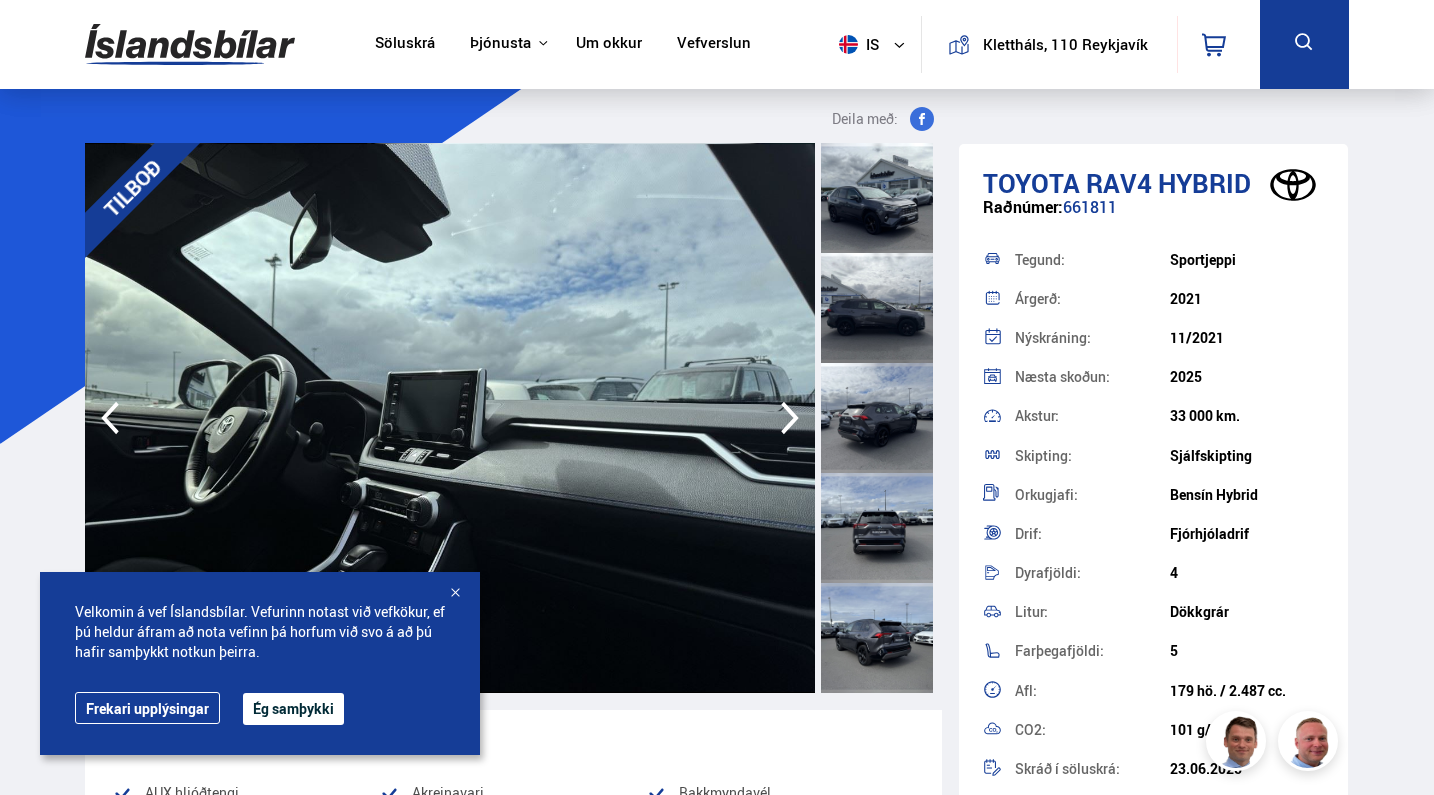 click 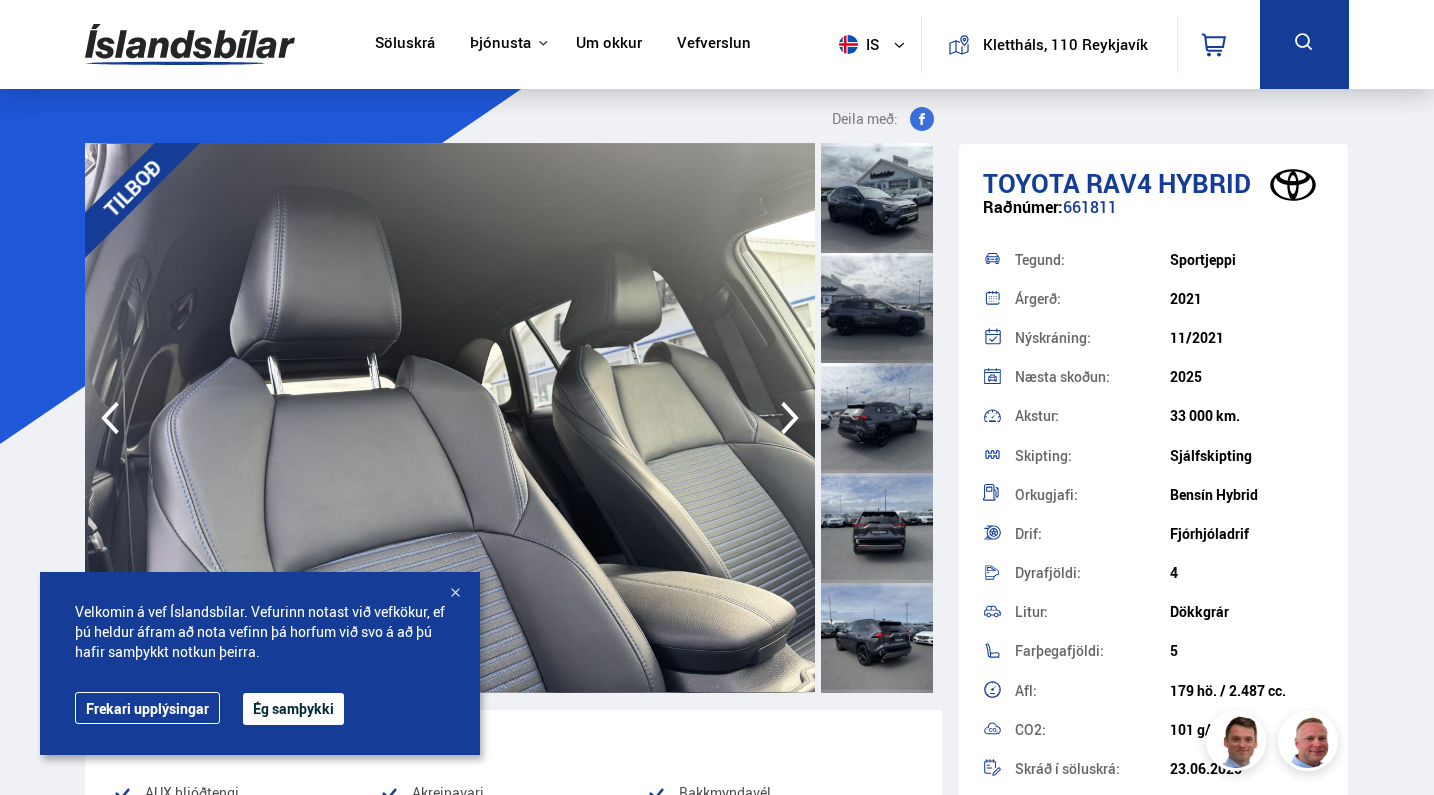 click 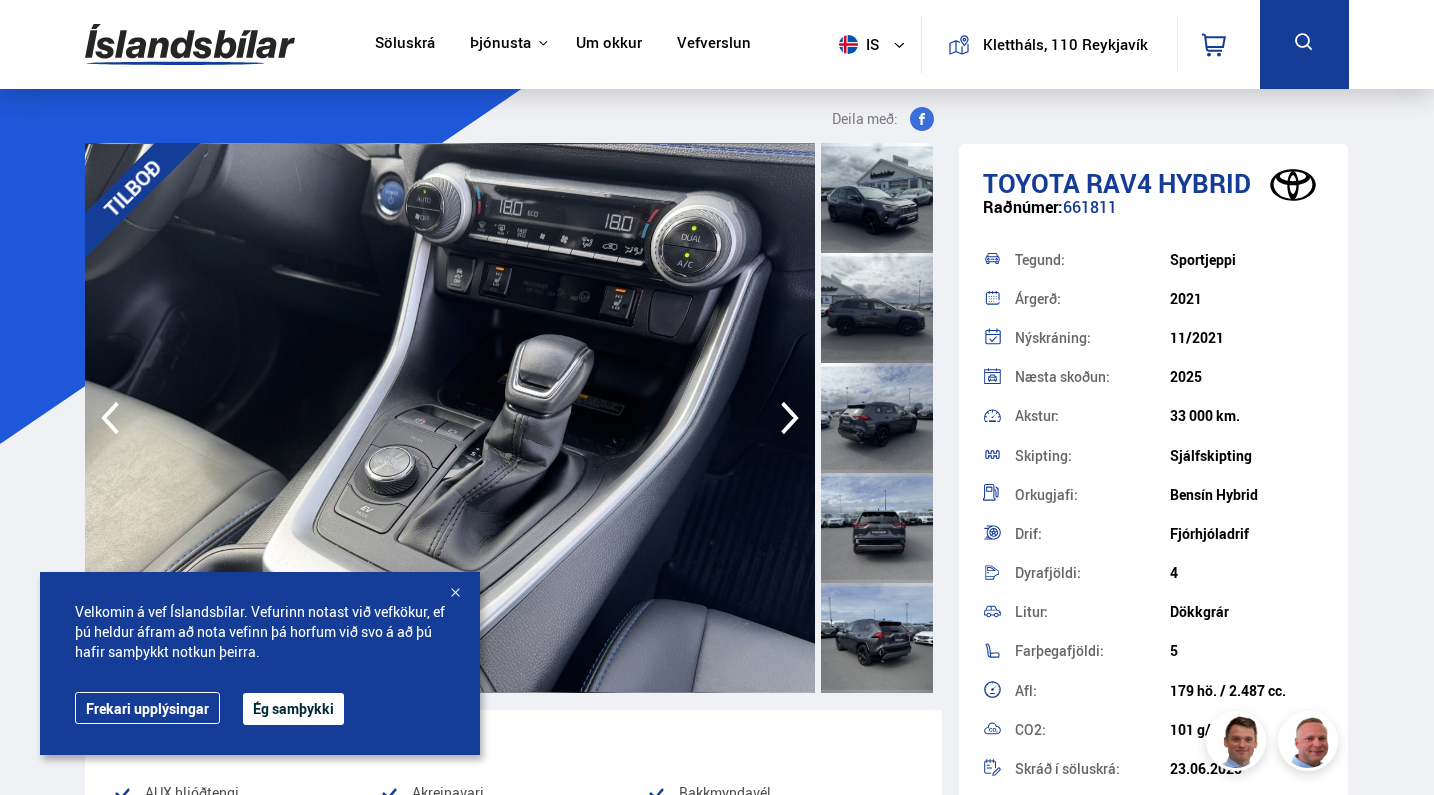 click 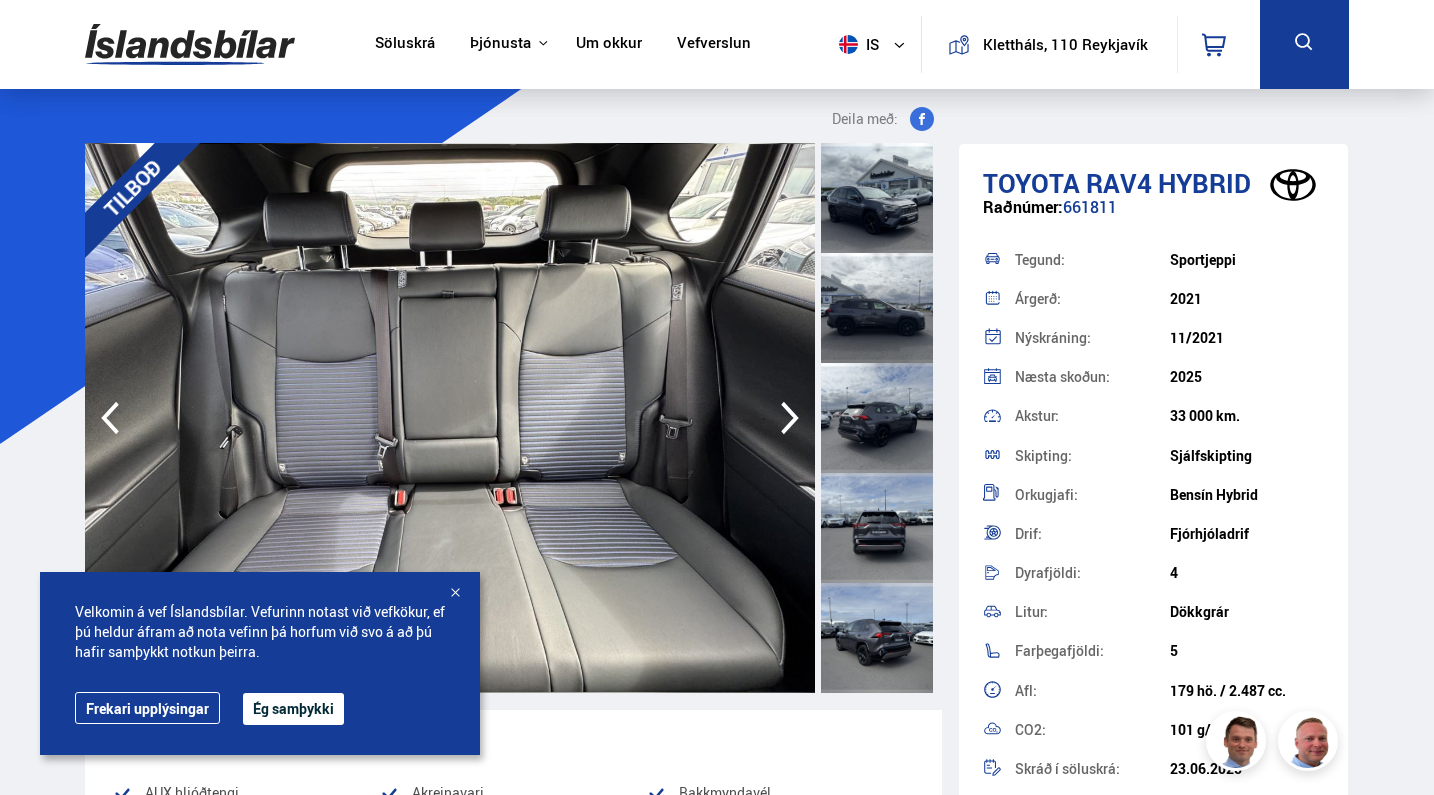 click 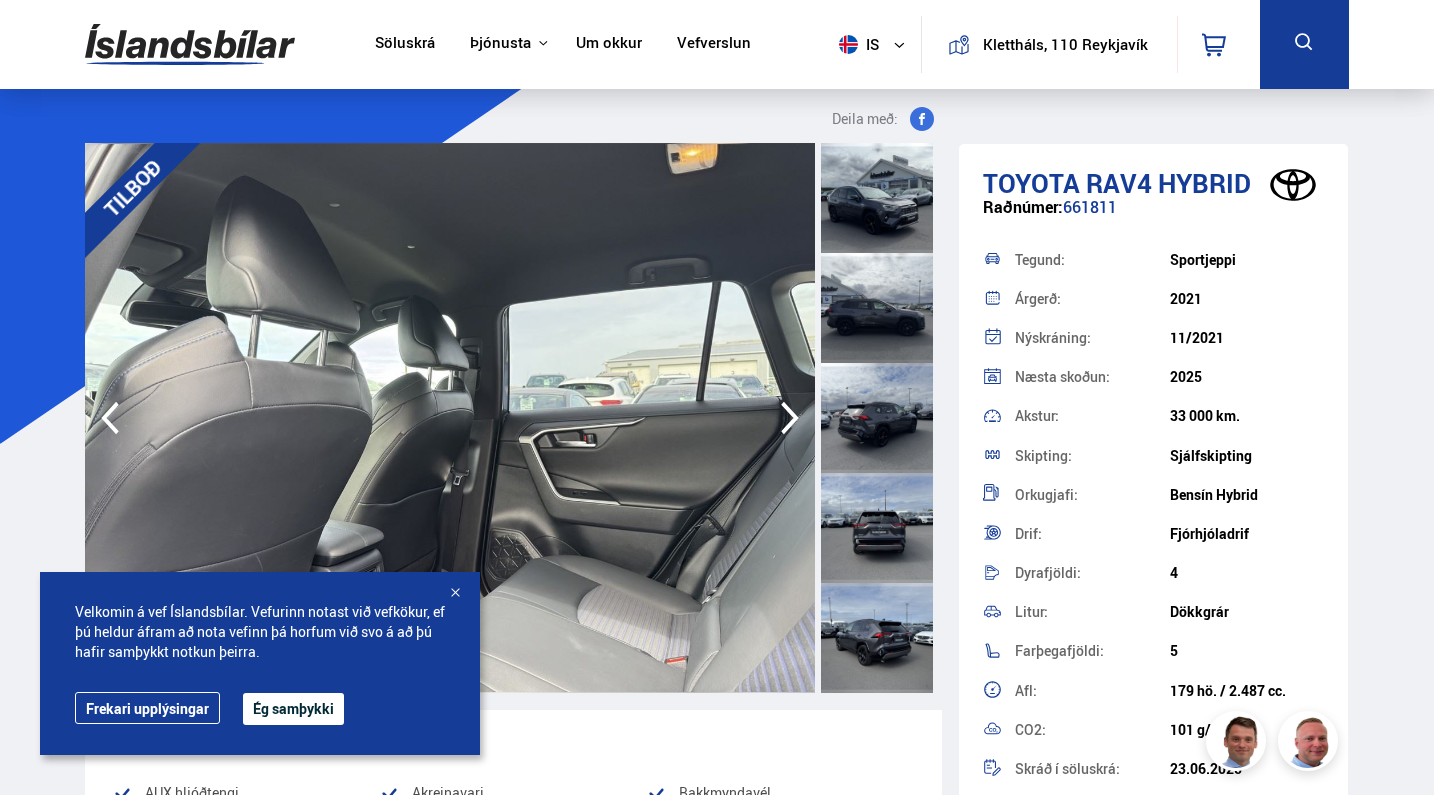 click 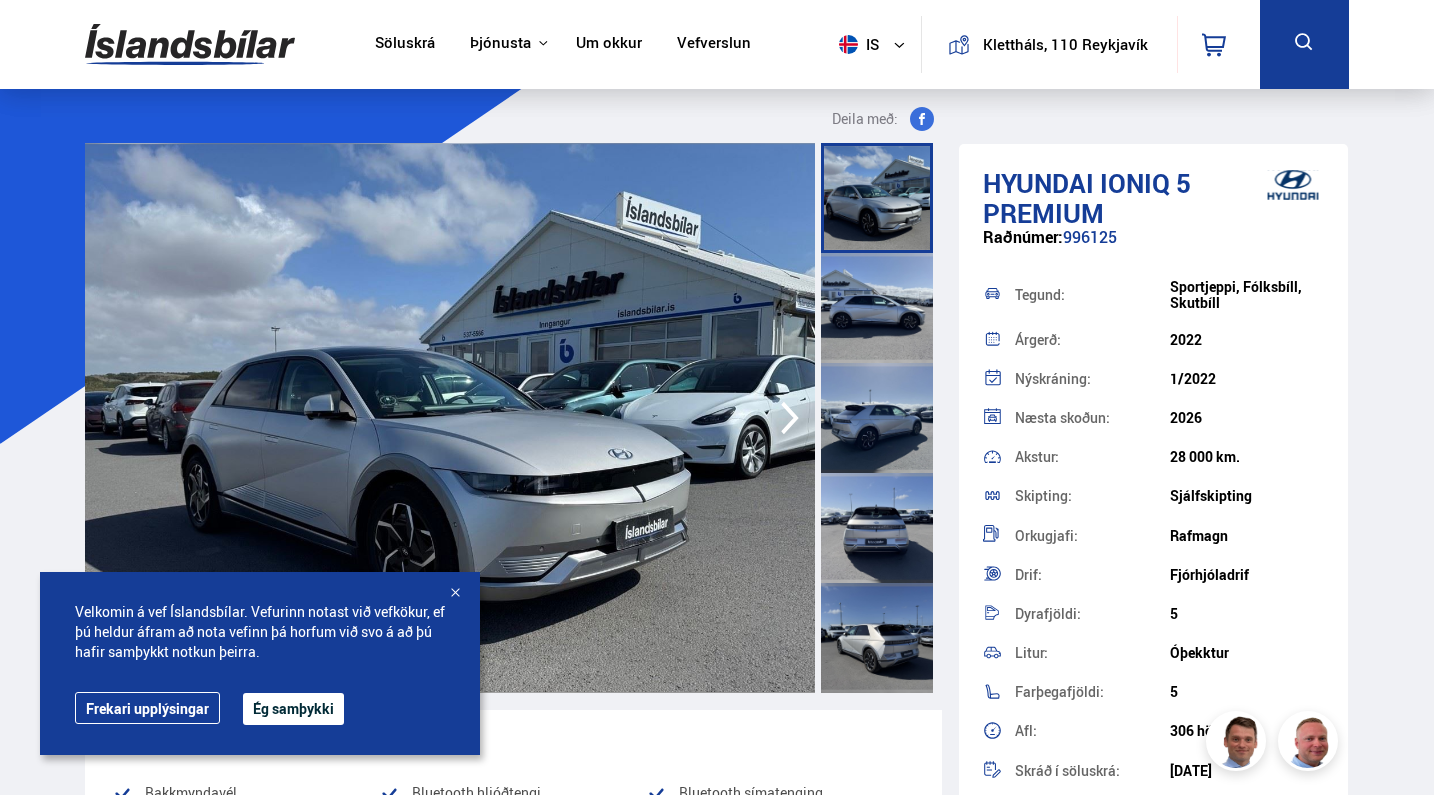 scroll, scrollTop: 0, scrollLeft: 0, axis: both 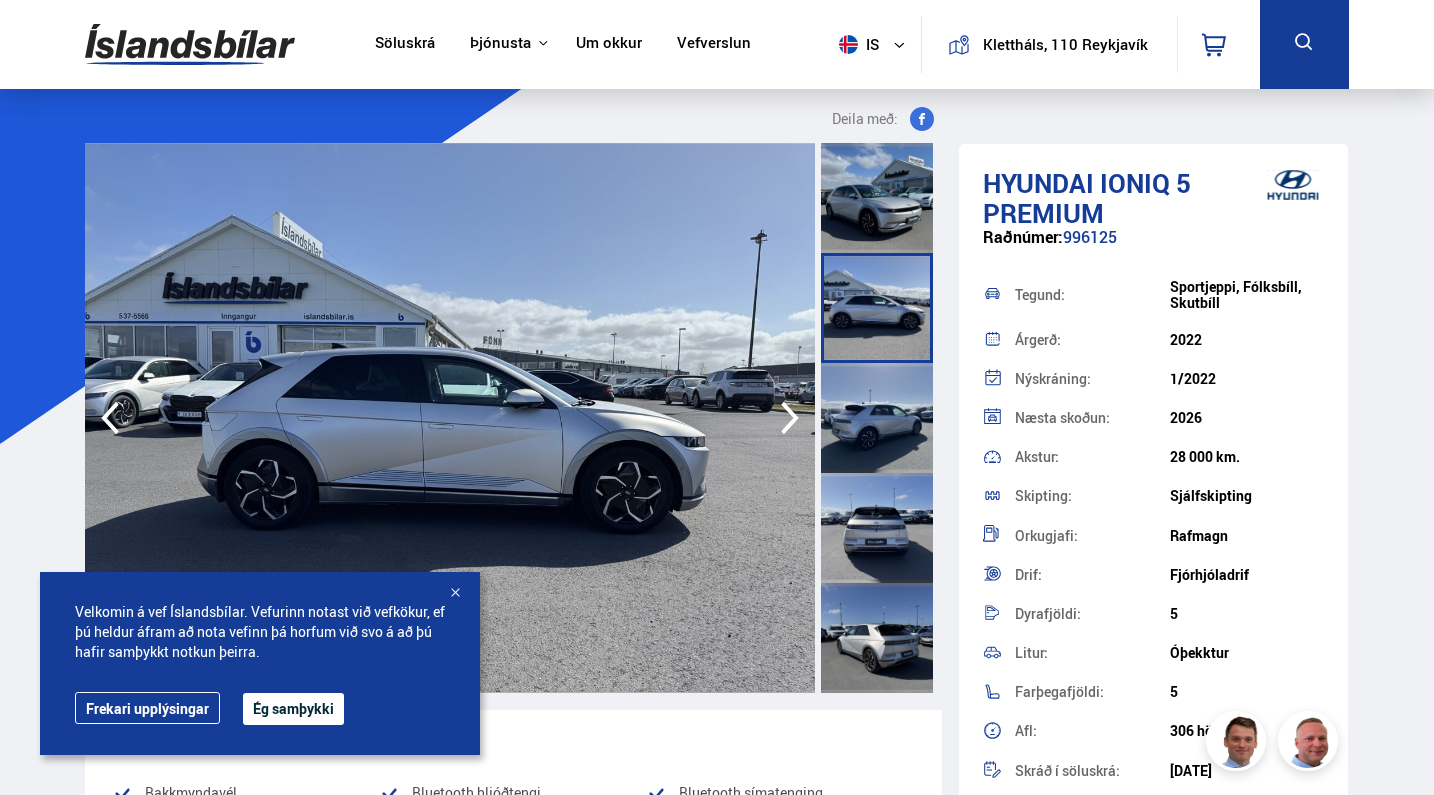 click 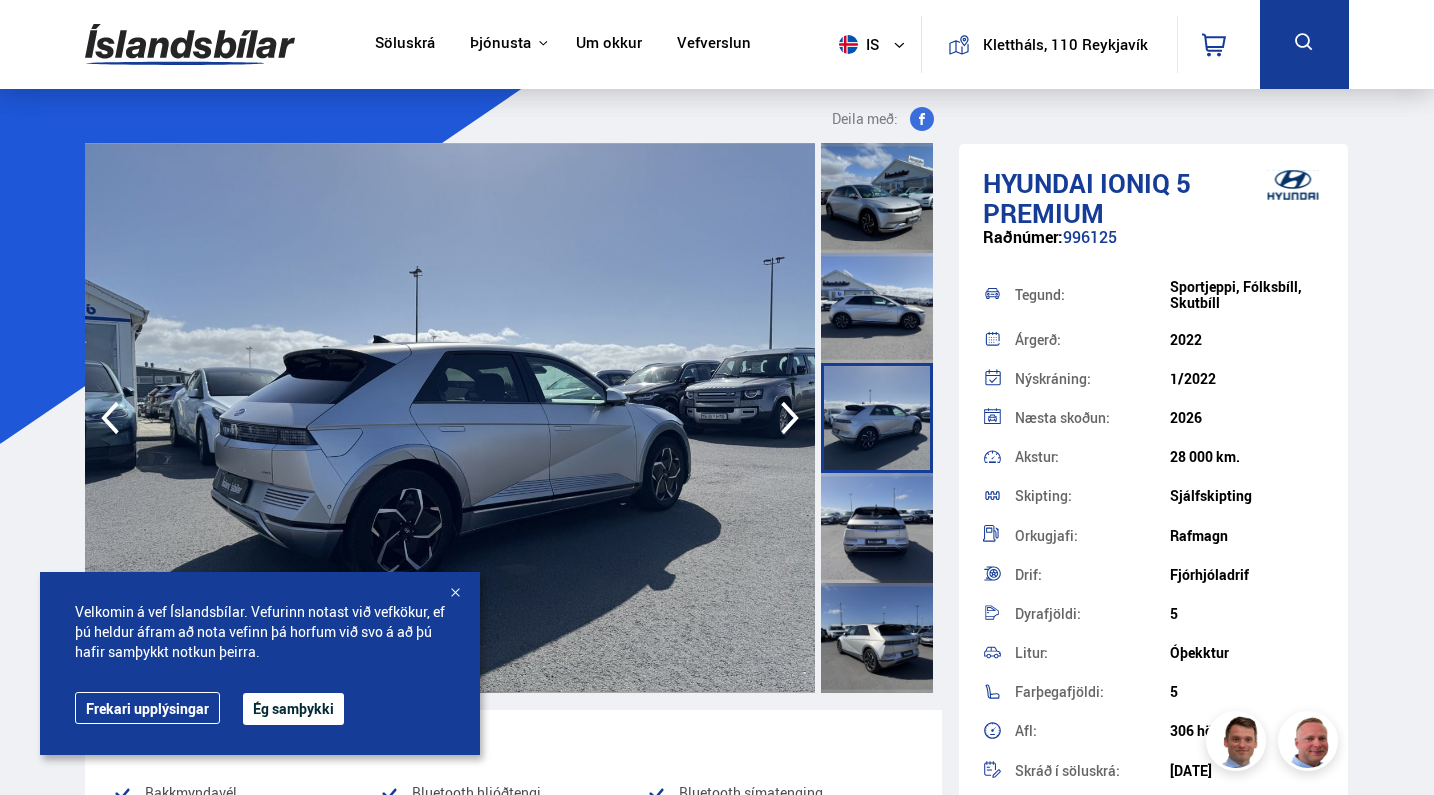 click on "Ég samþykki" at bounding box center (293, 709) 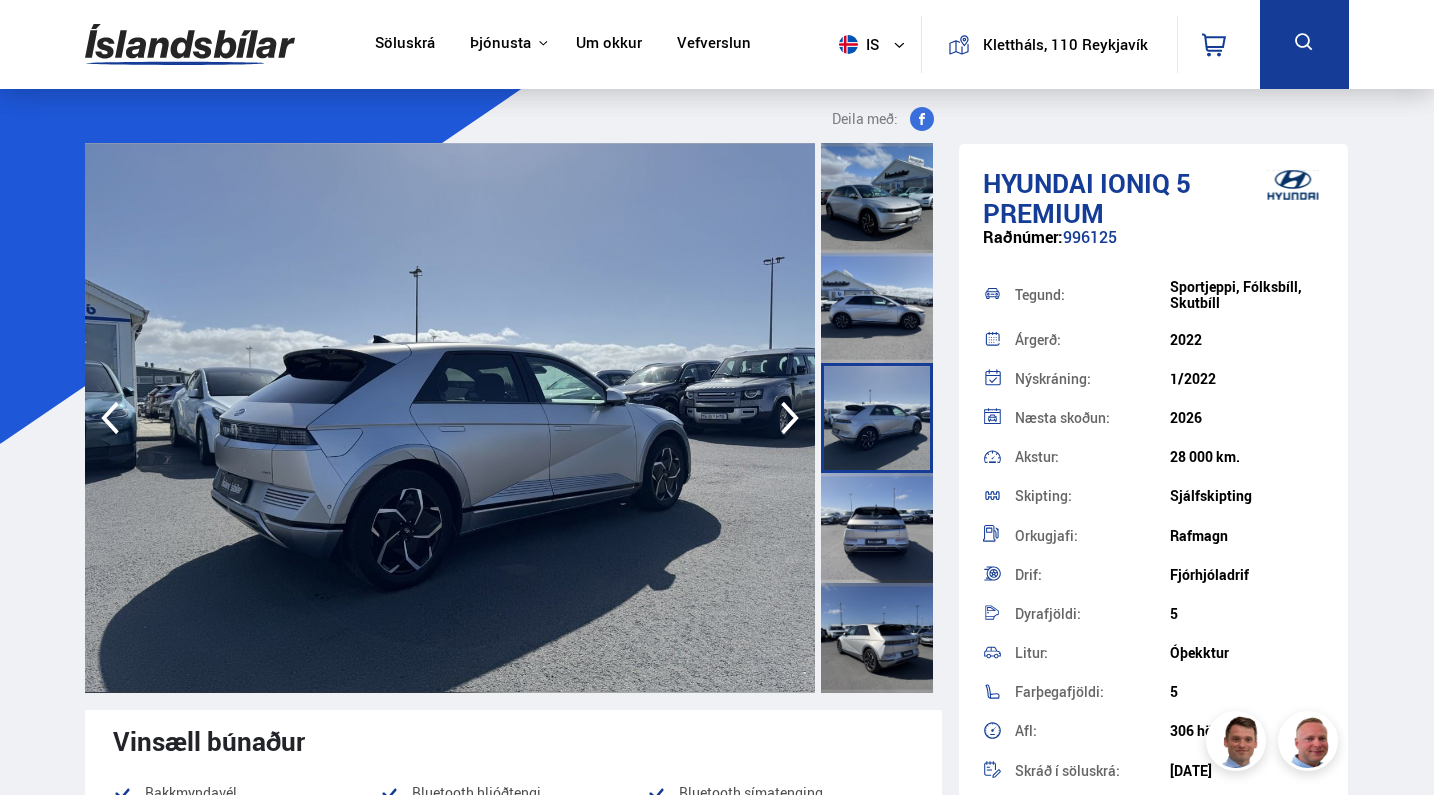 click at bounding box center [877, 418] 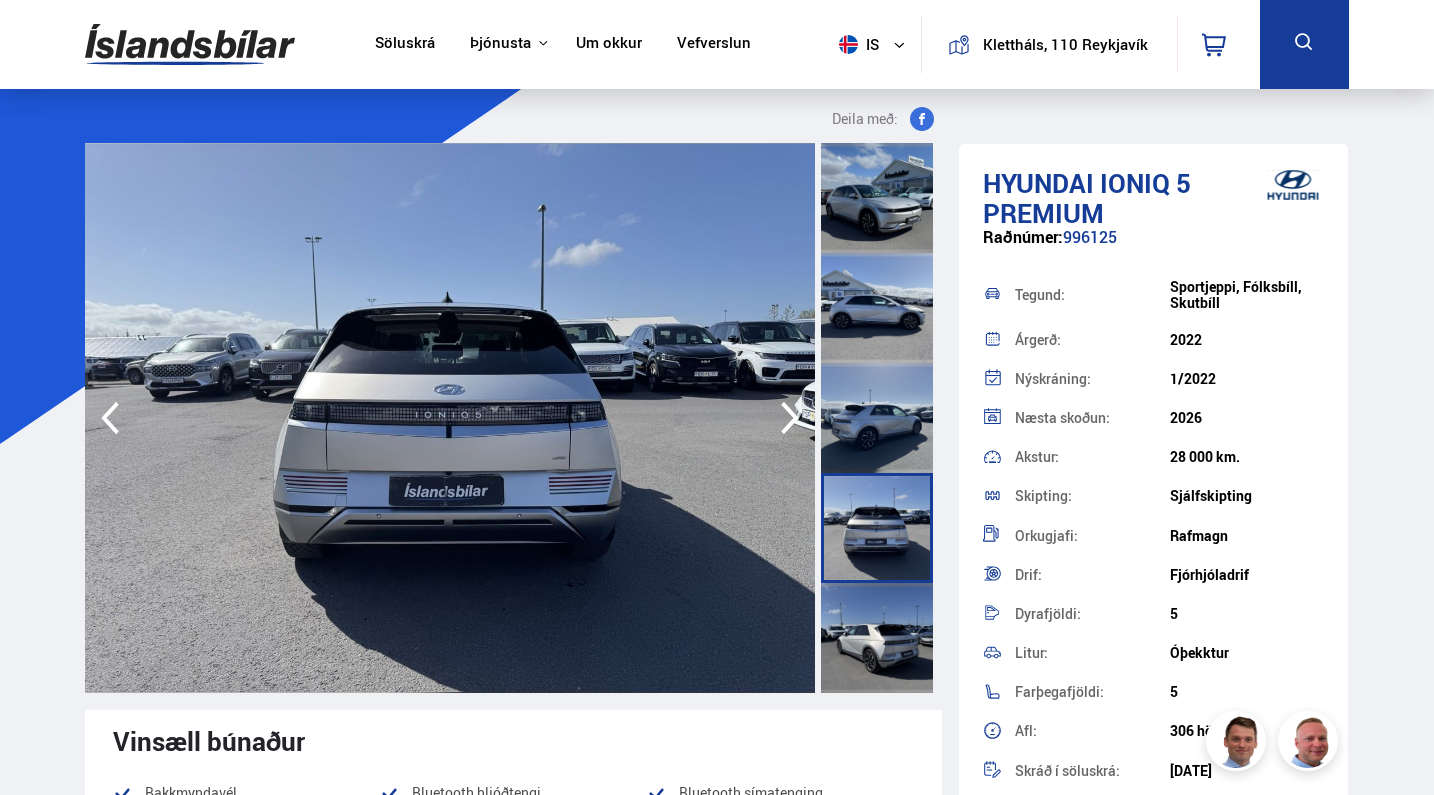 click 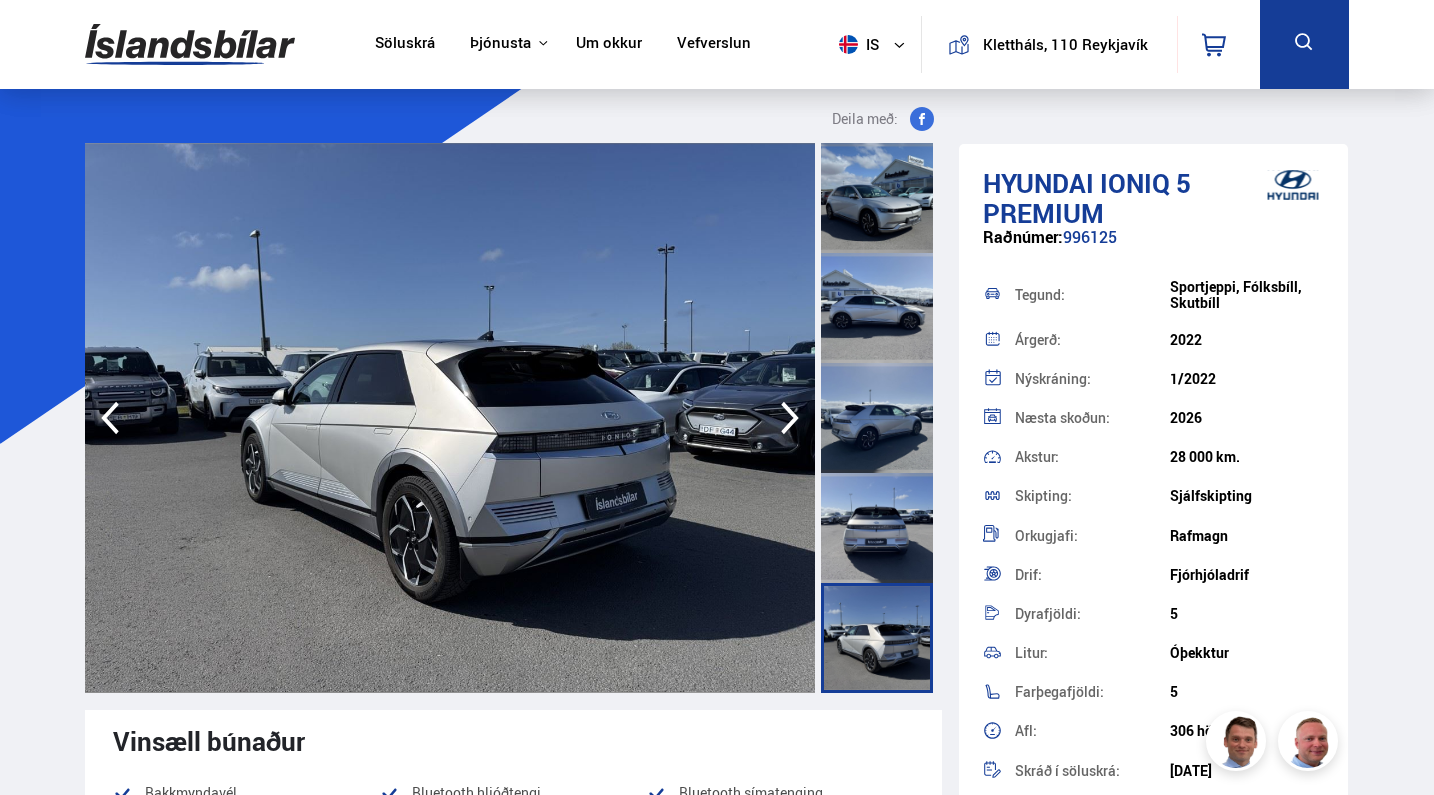 click 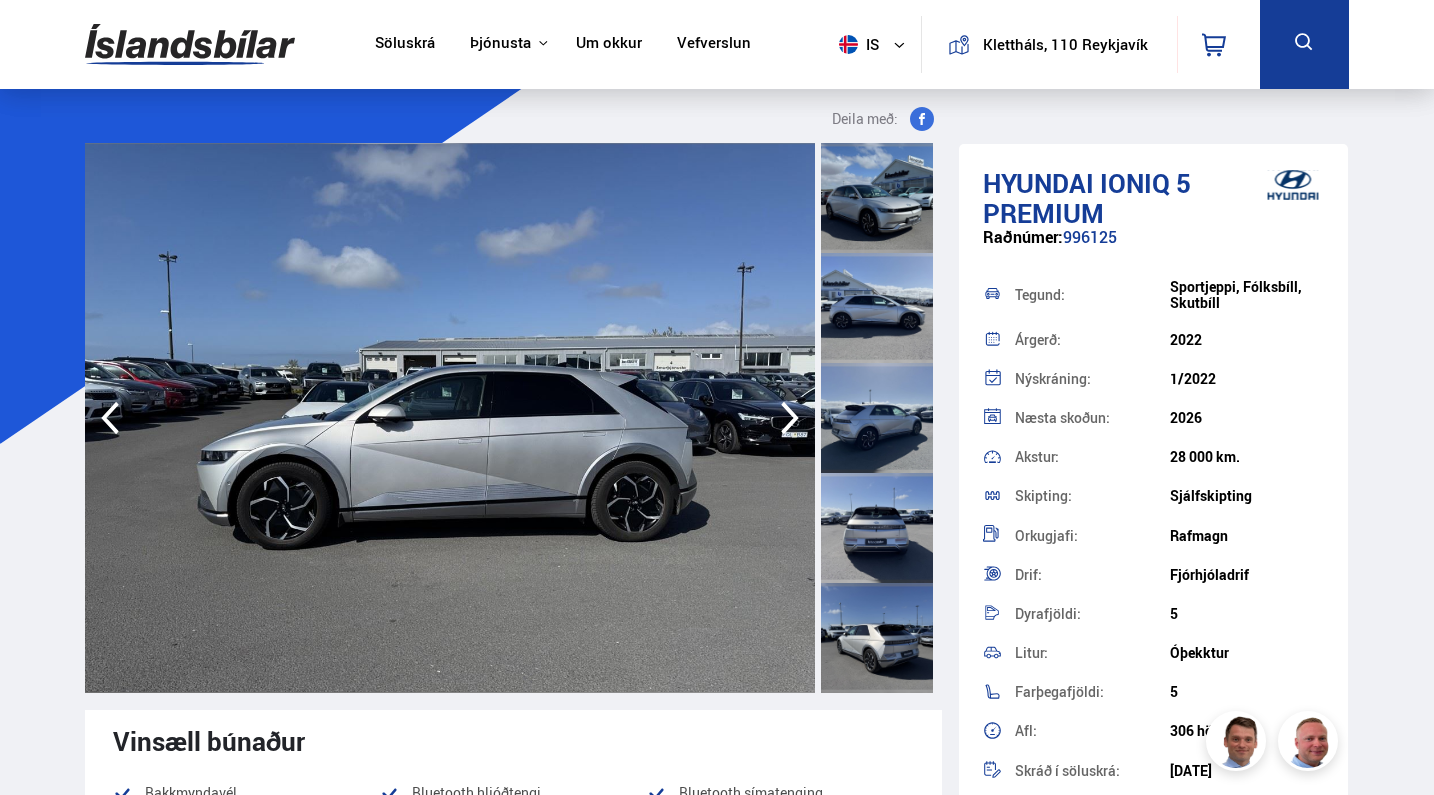 click 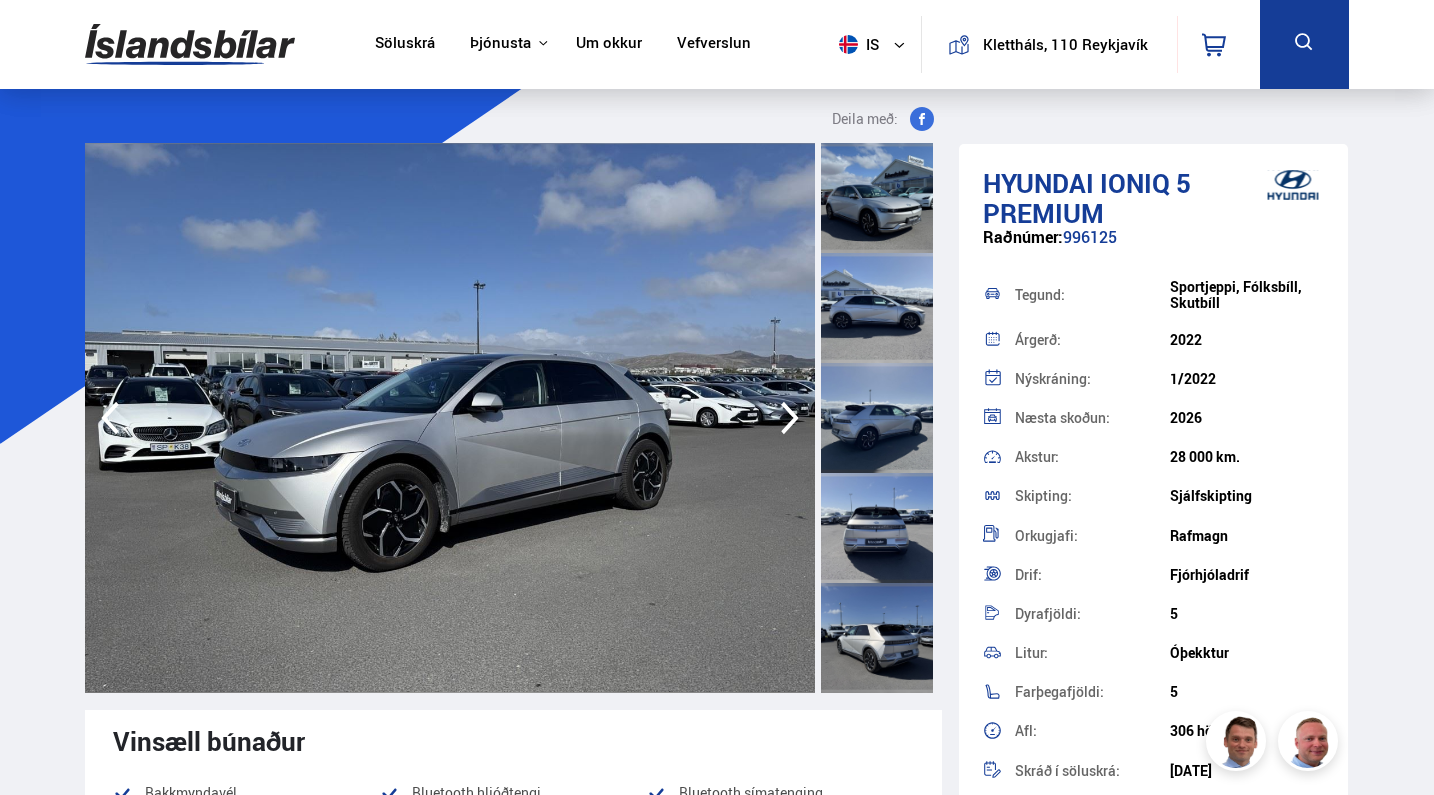 click 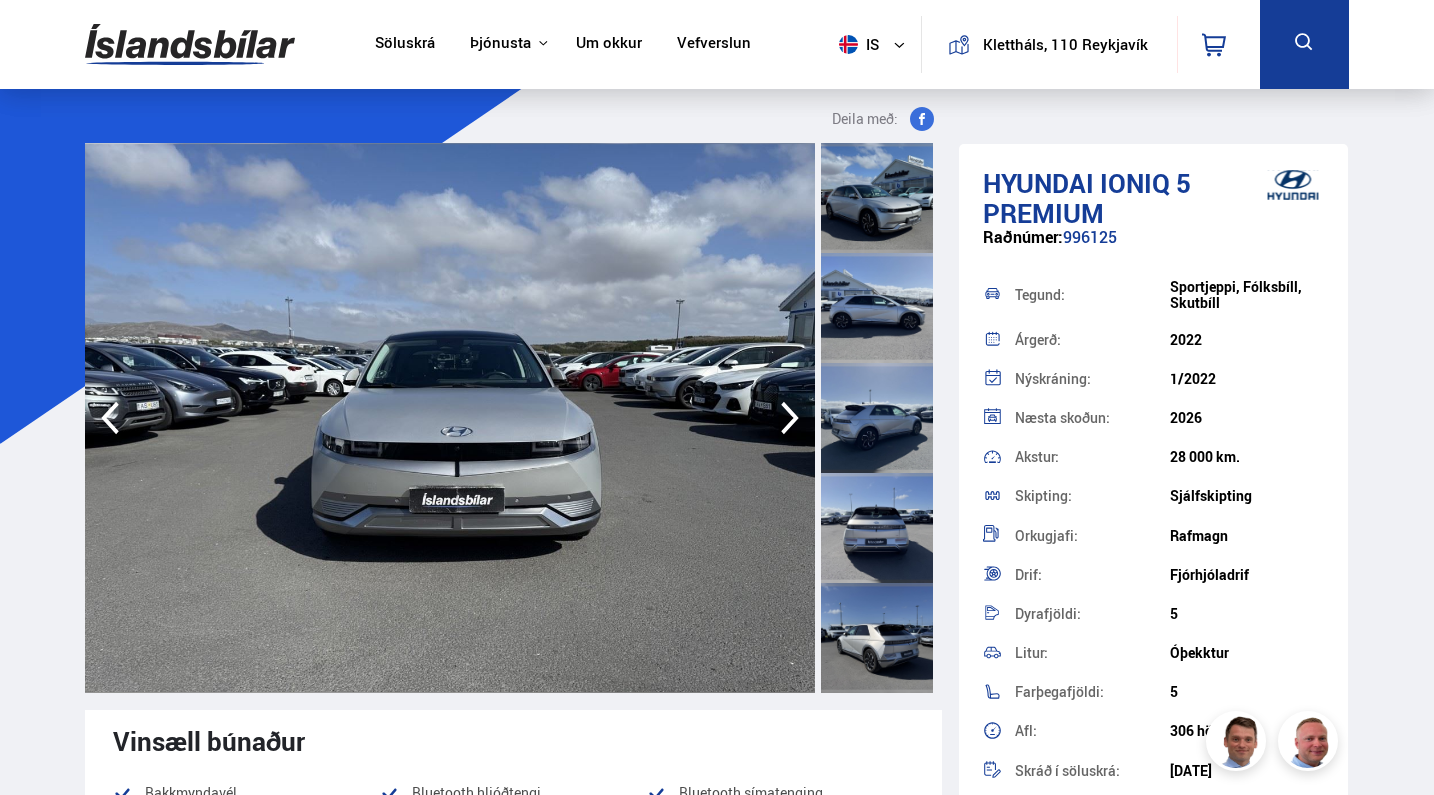 click 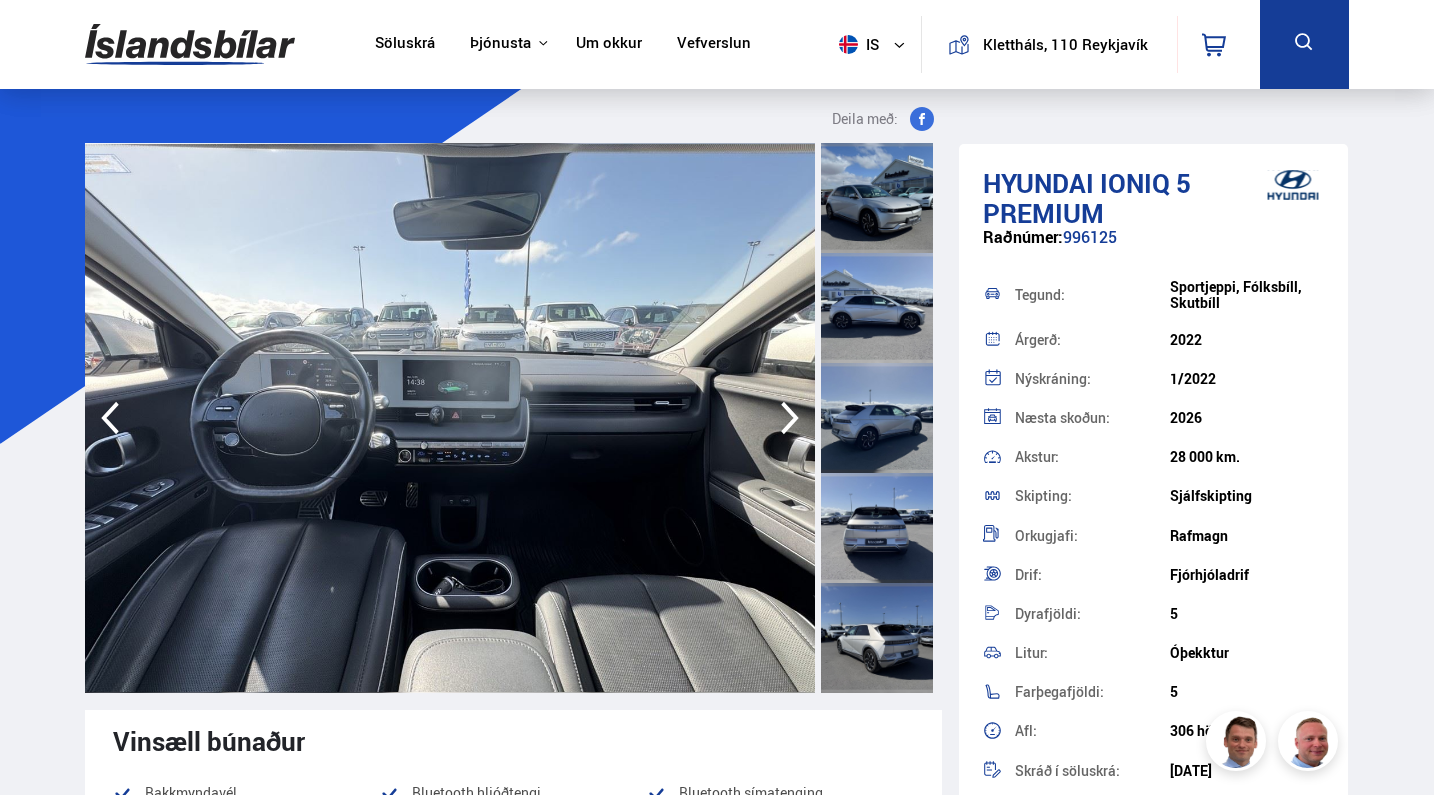 click 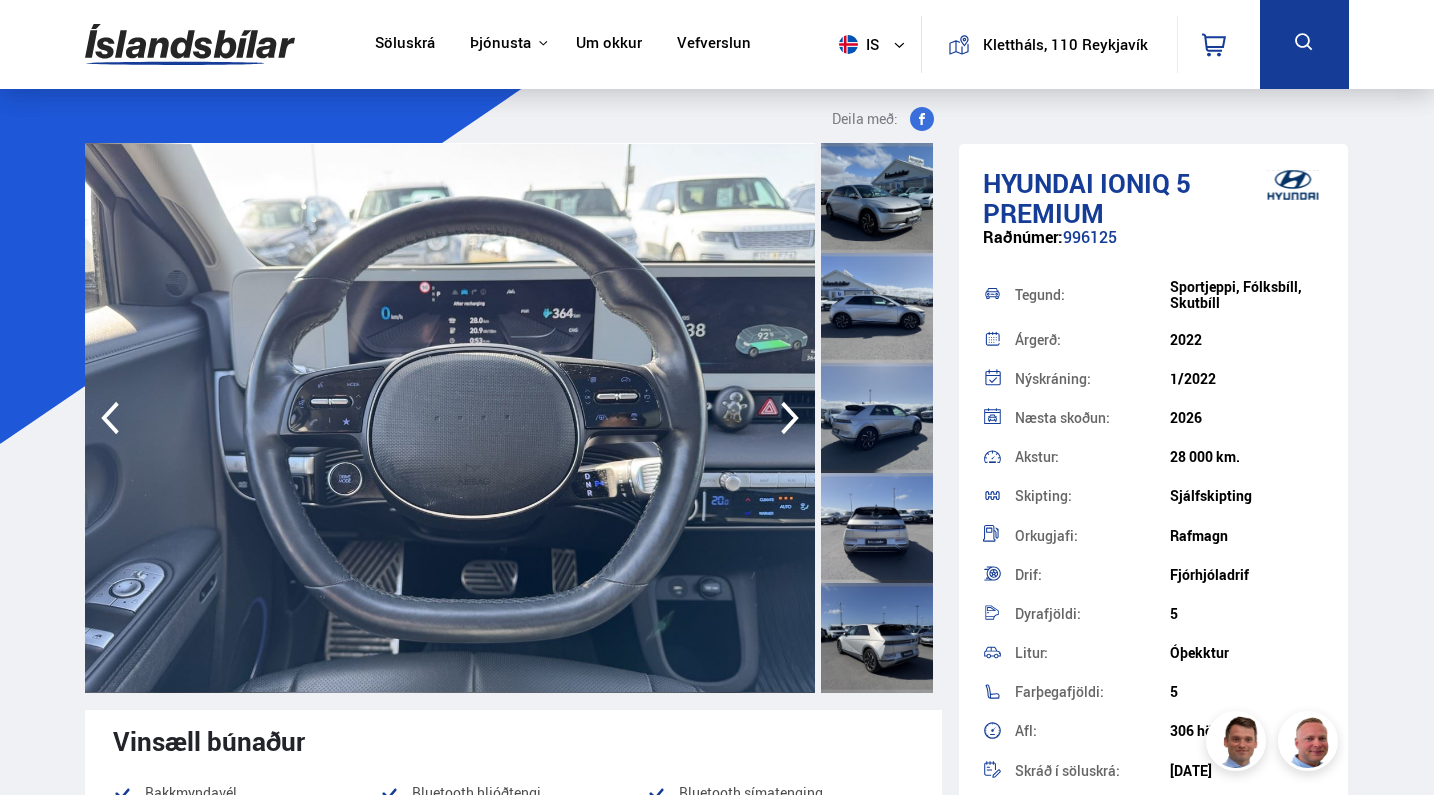 click 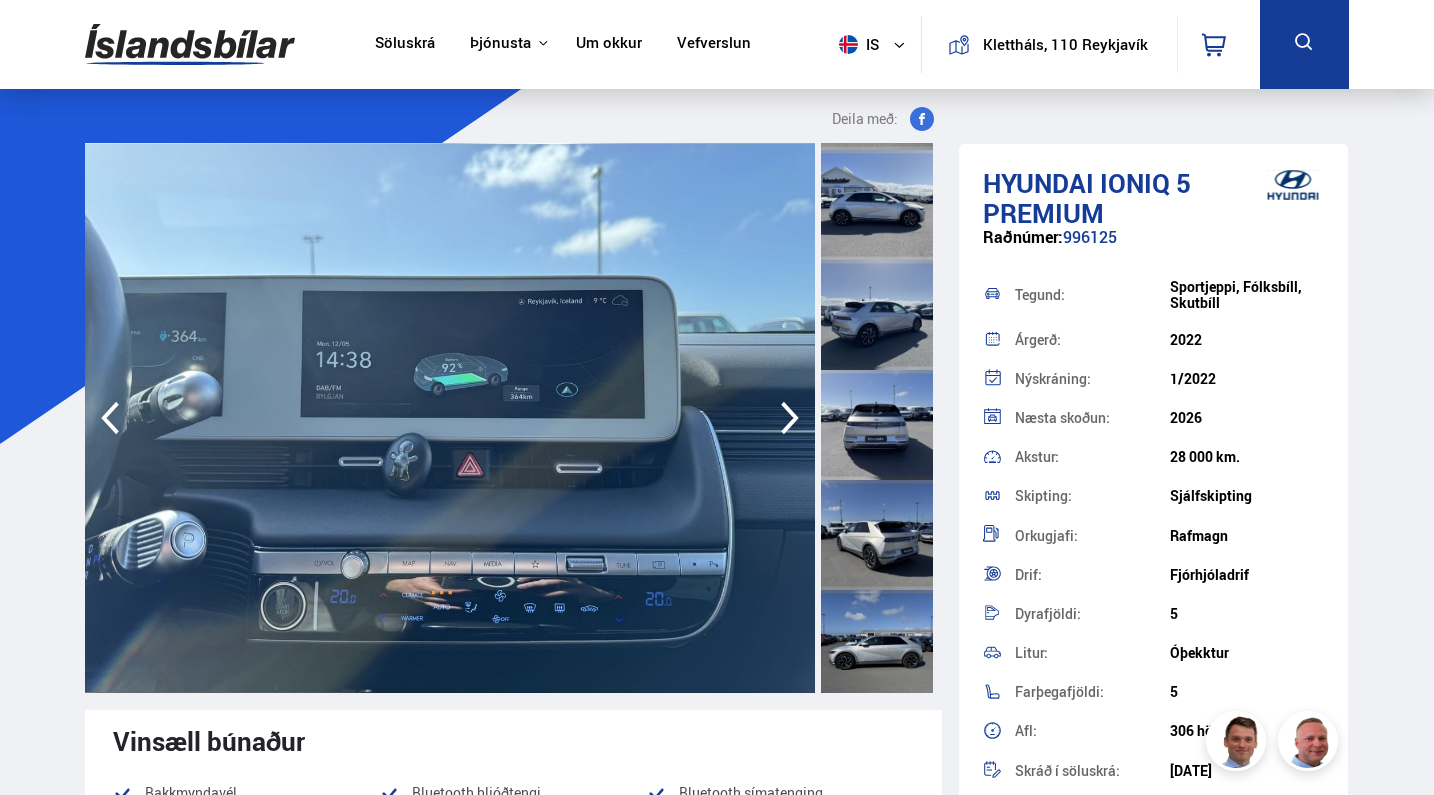 scroll, scrollTop: 104, scrollLeft: 0, axis: vertical 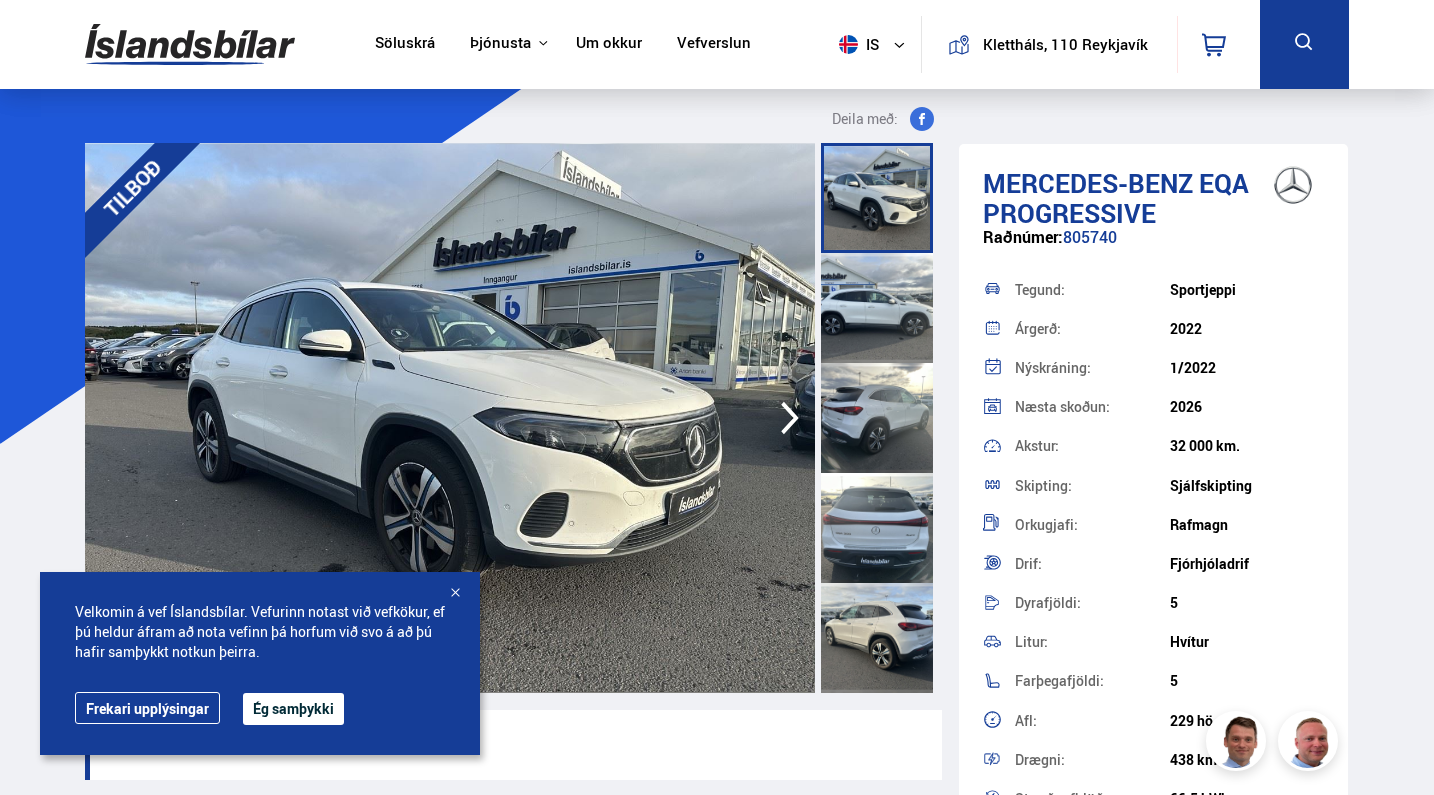 click 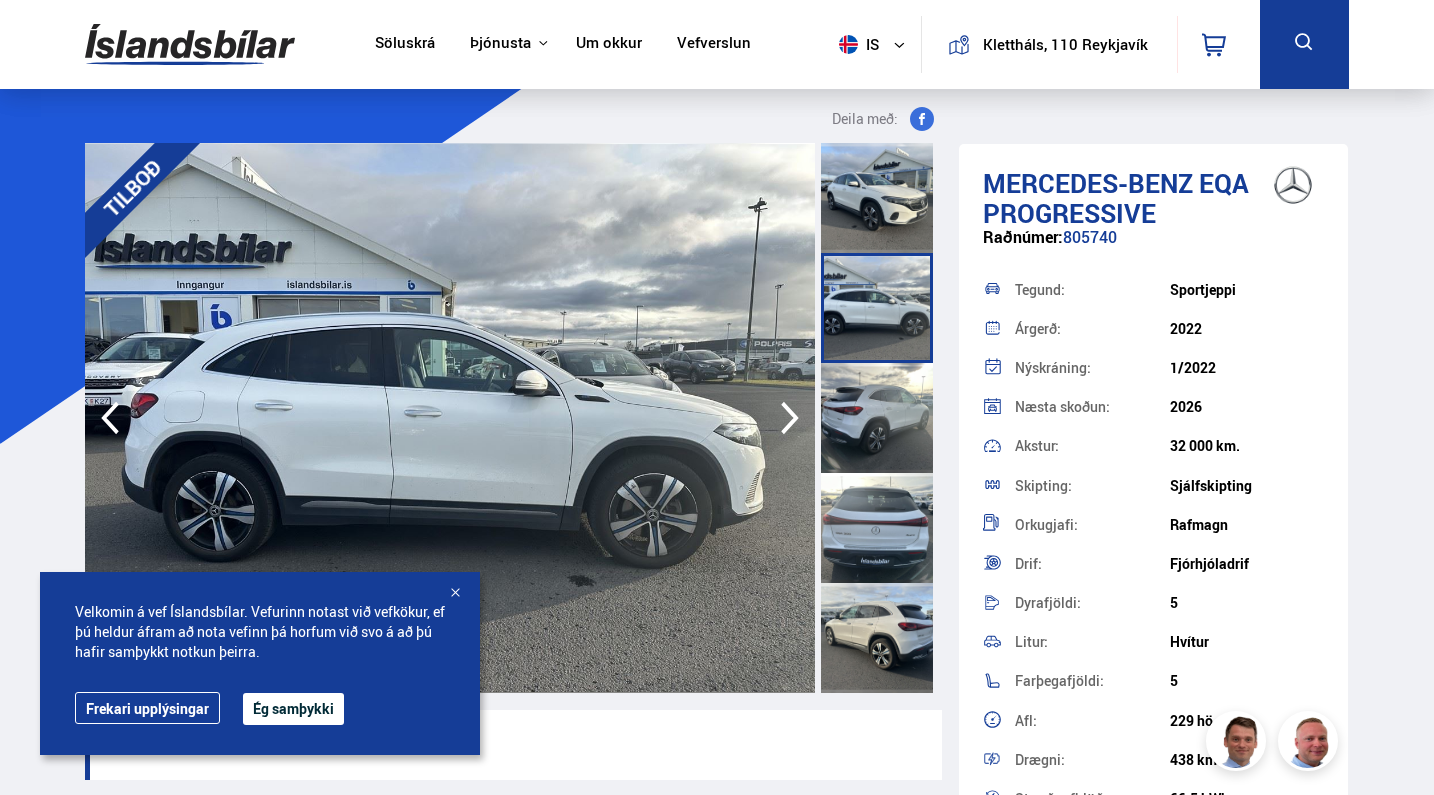 click 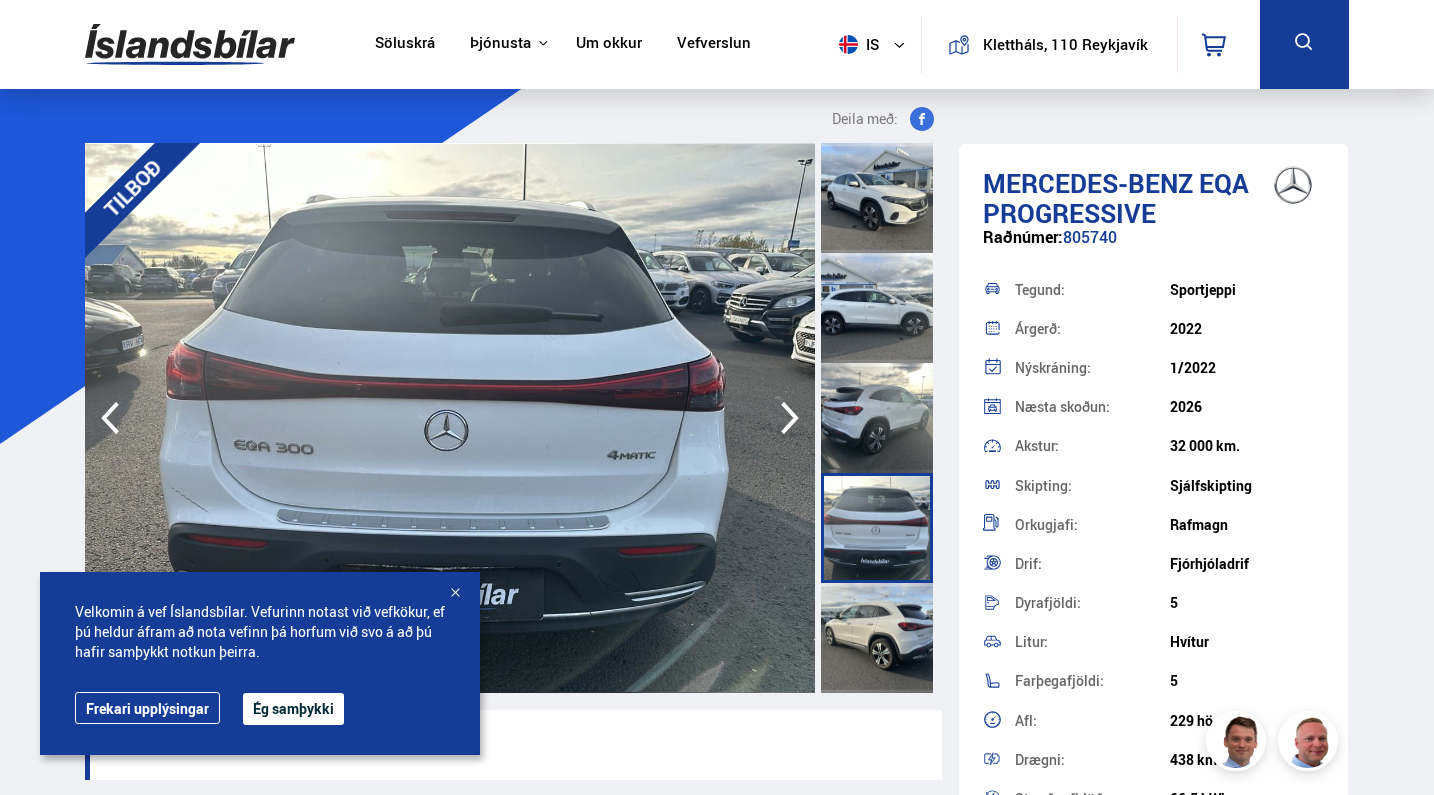 click 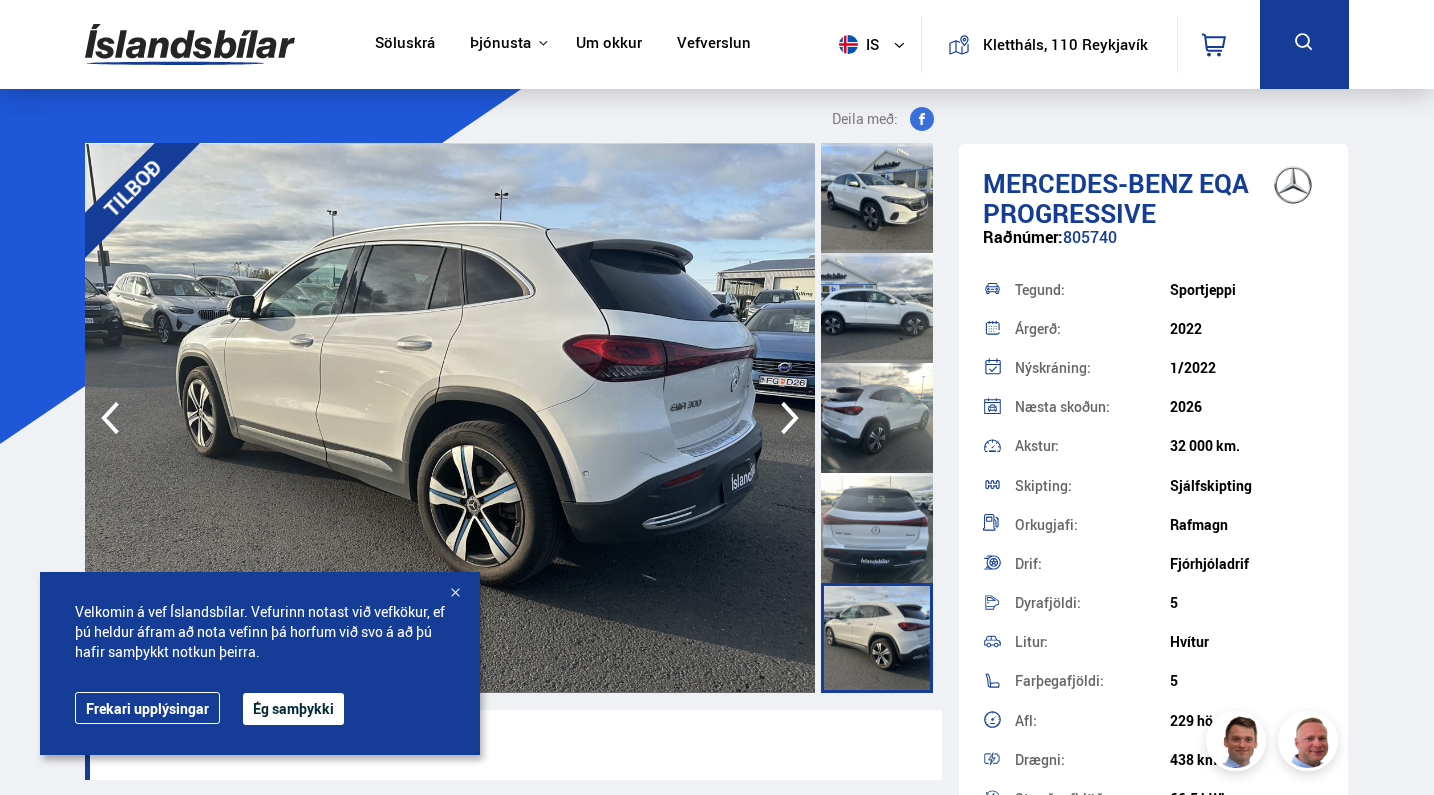 click 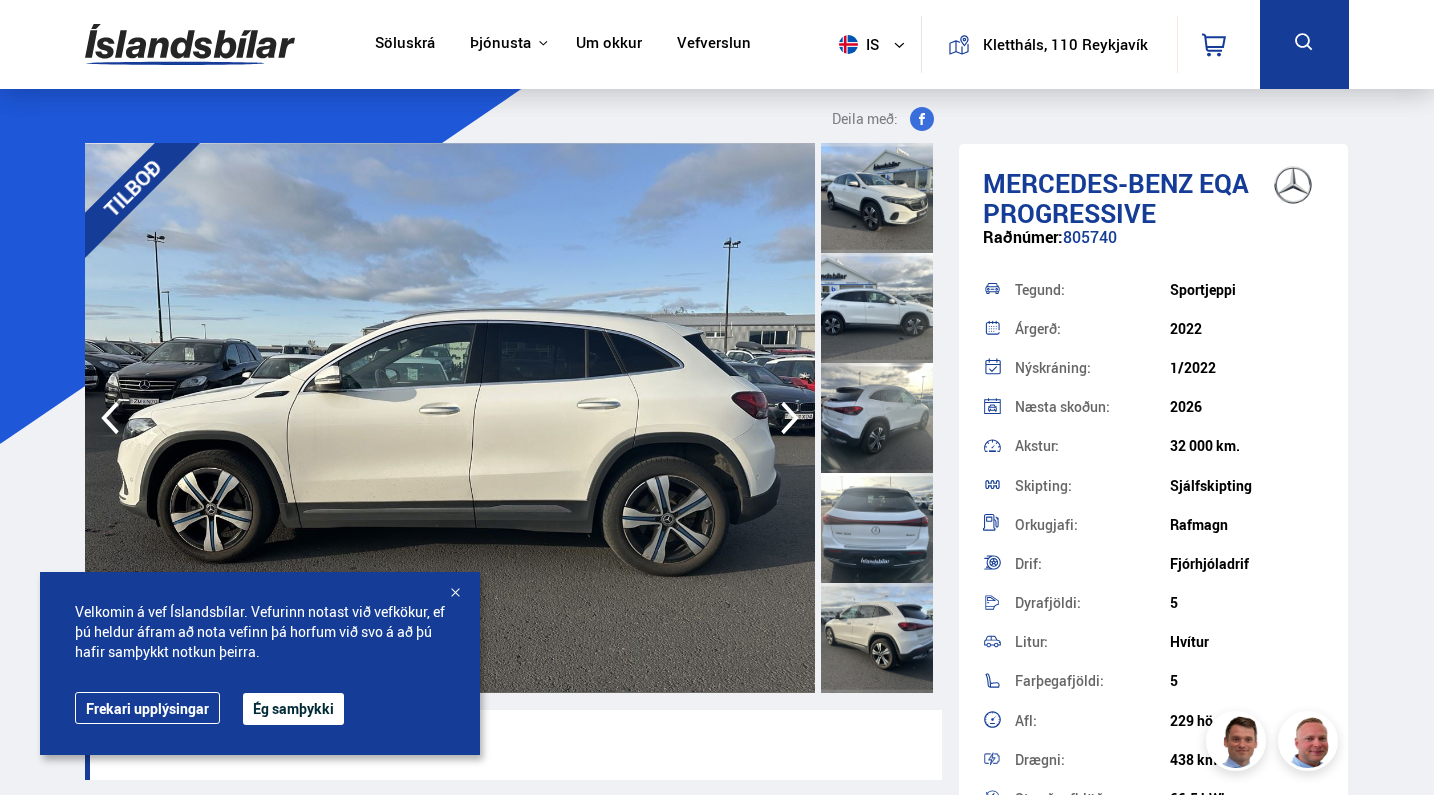 click 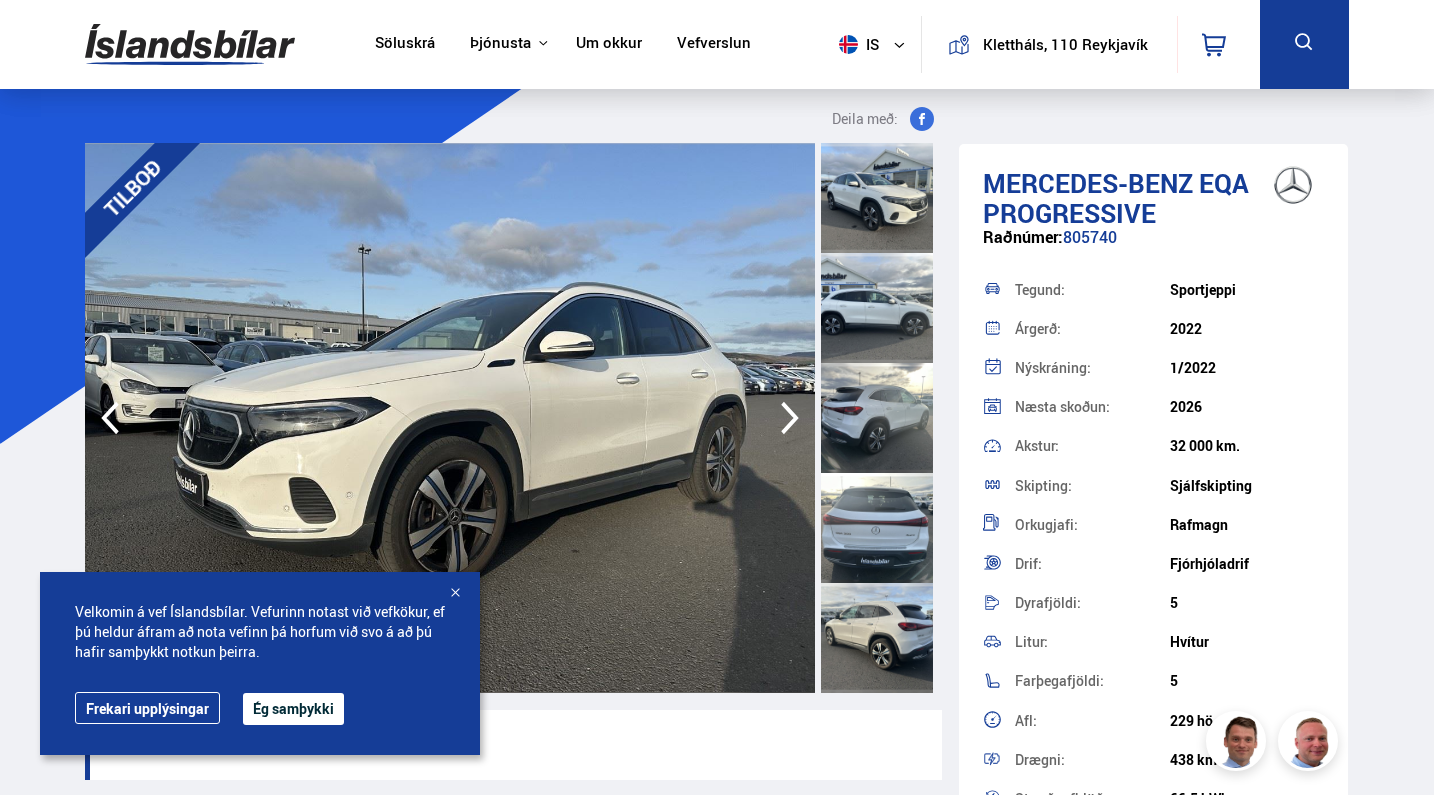 click 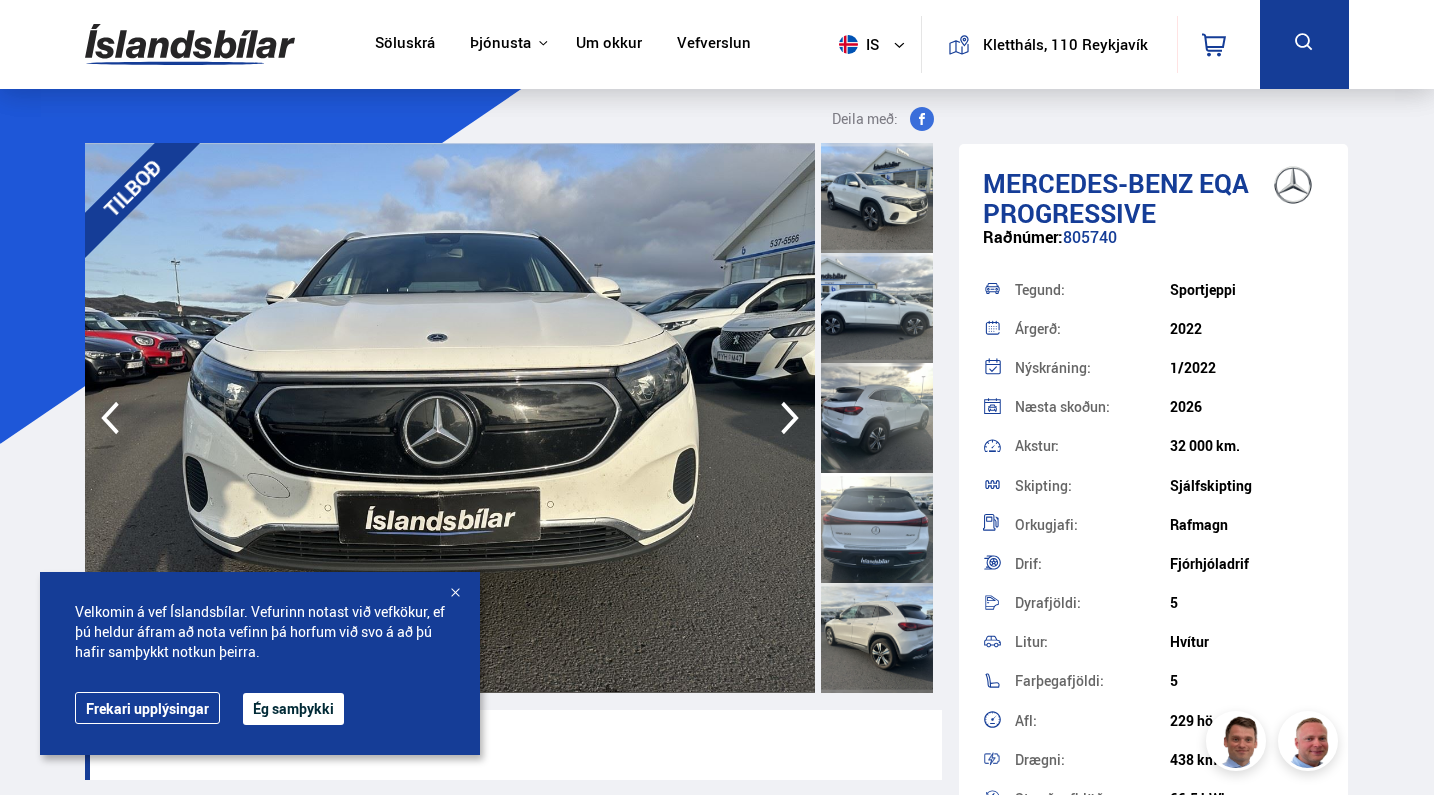 click 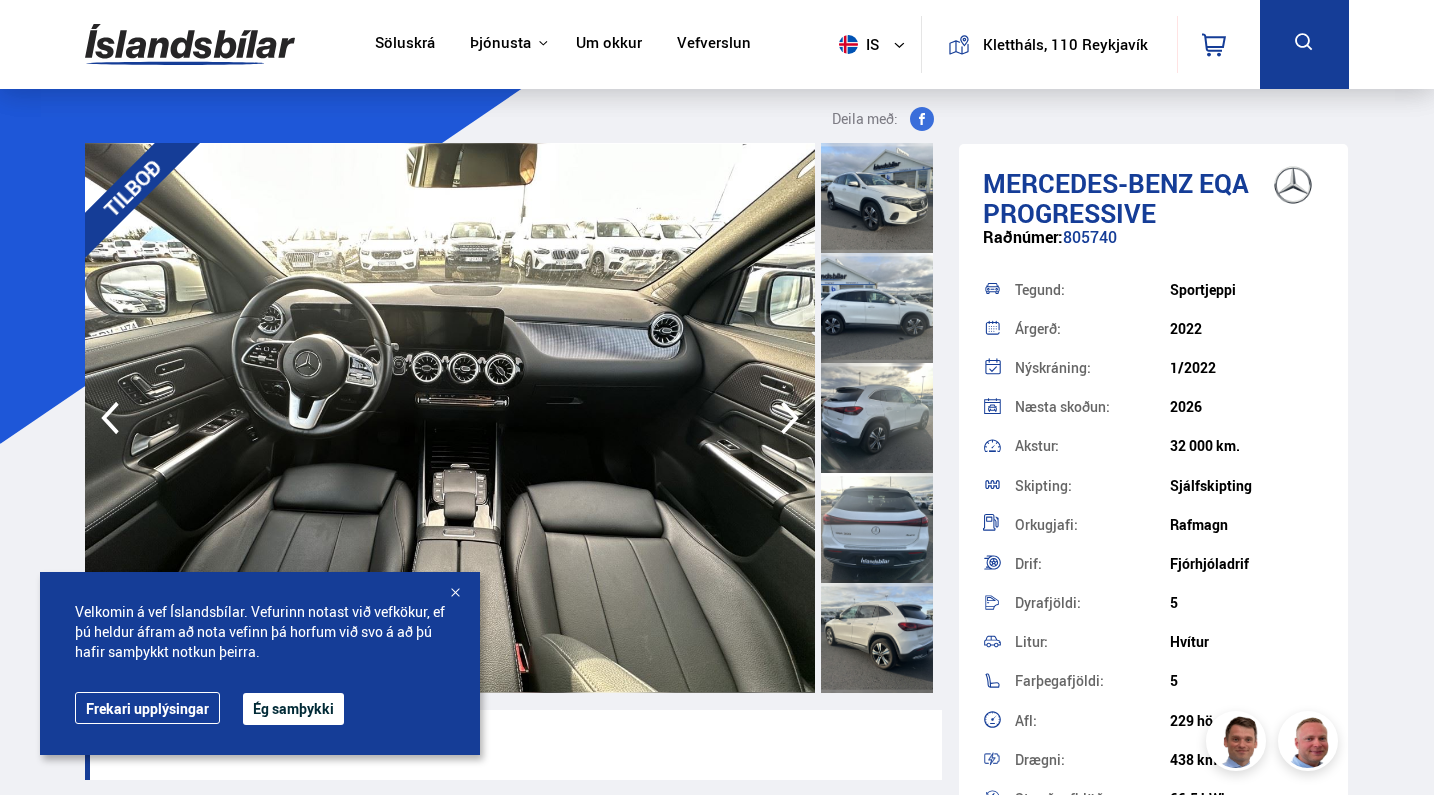 click 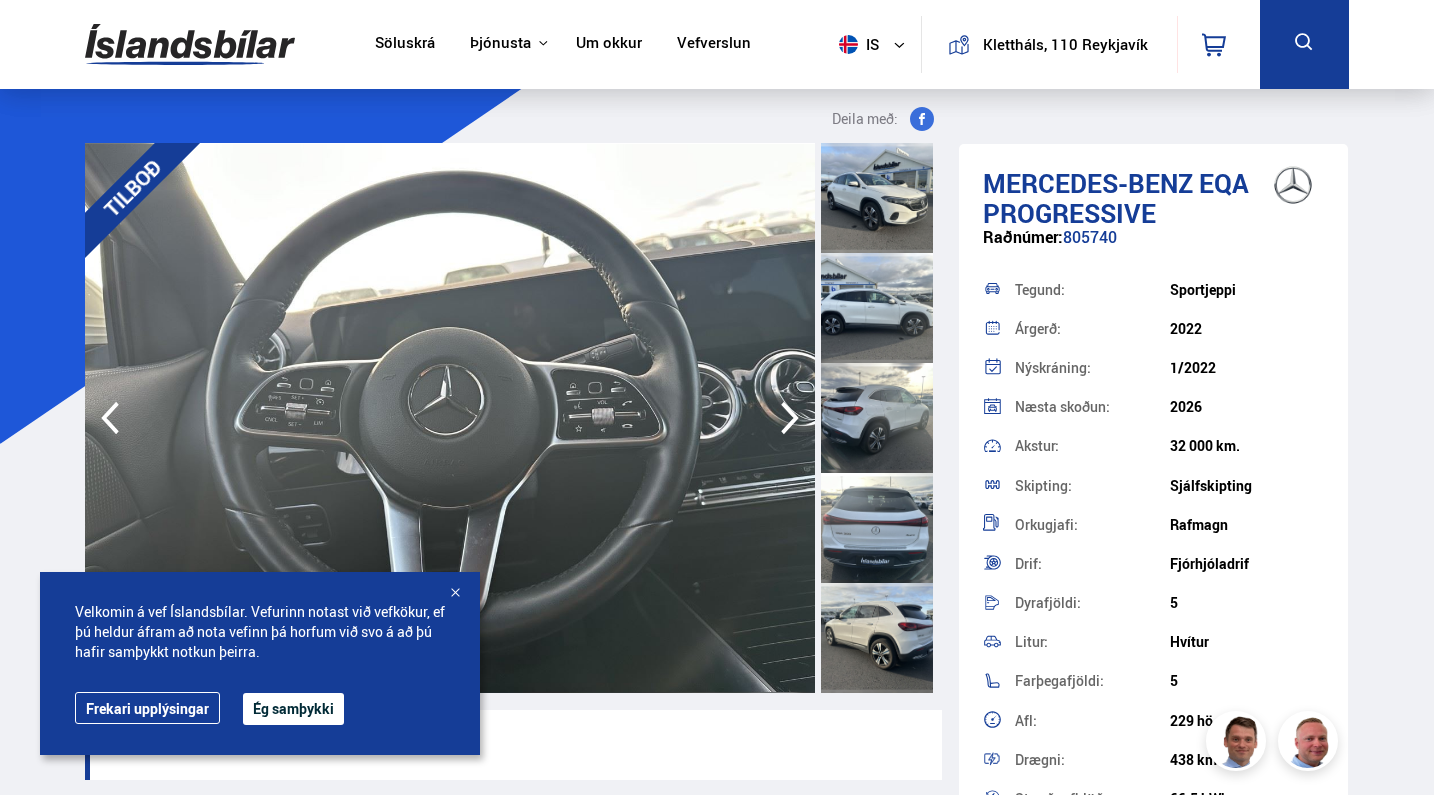 click 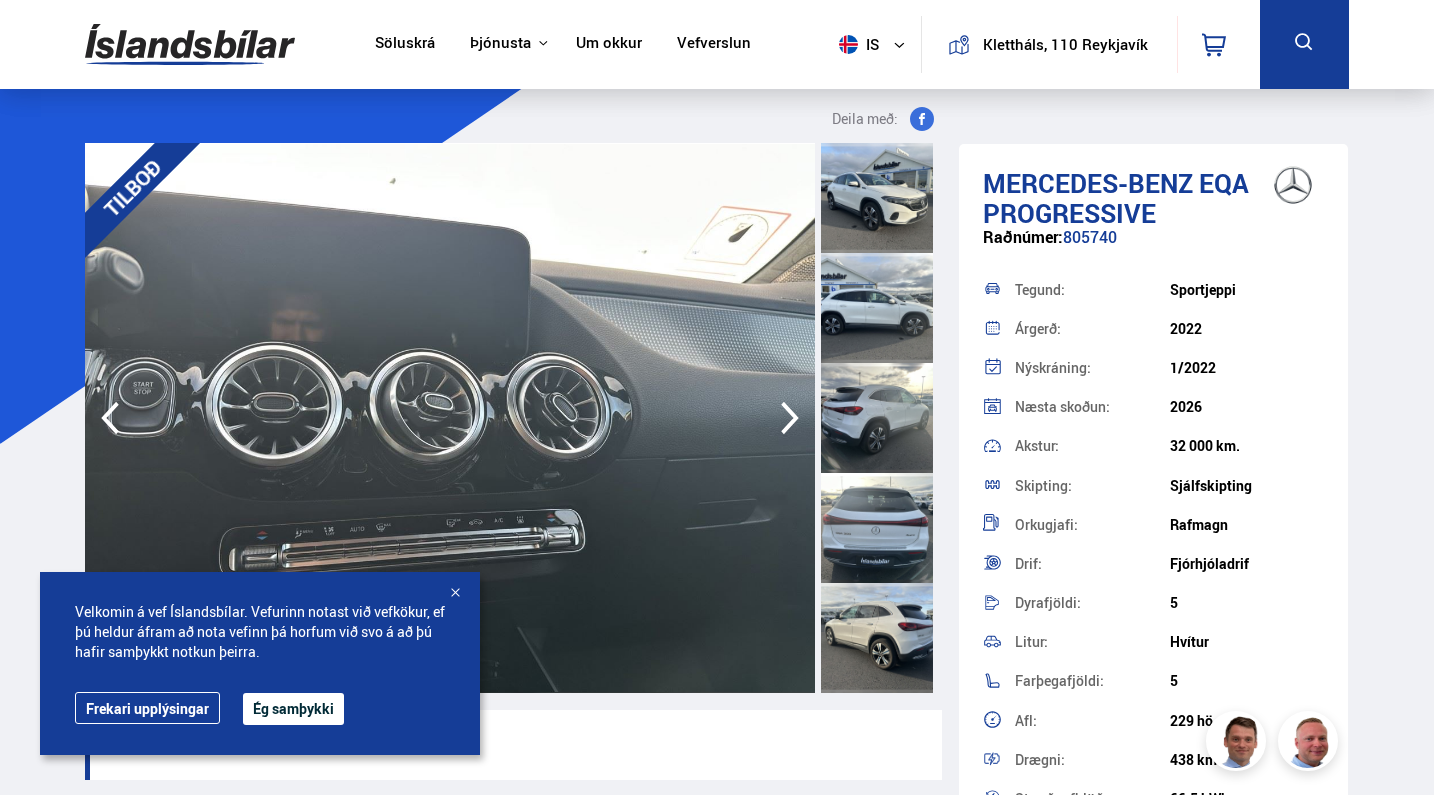 click 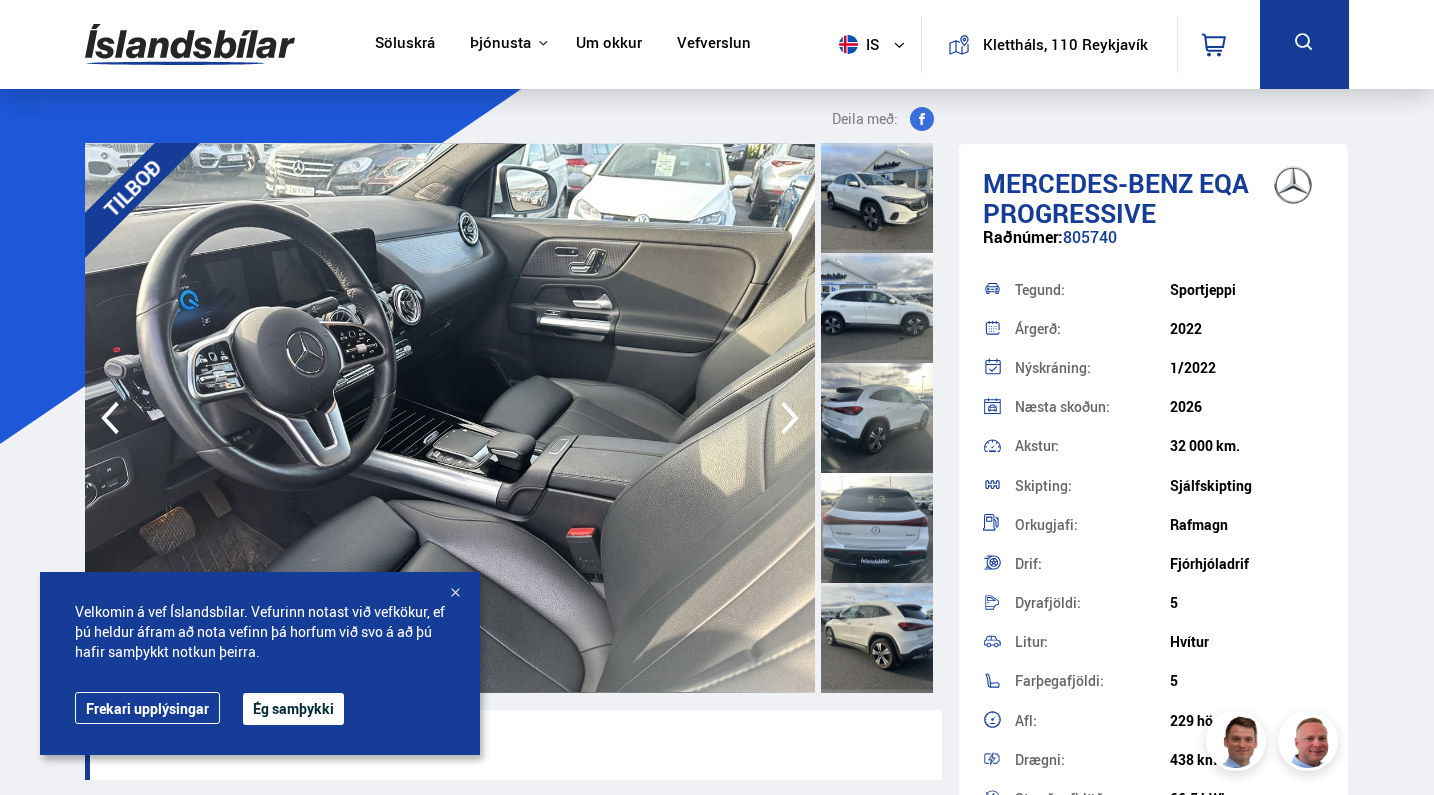 click 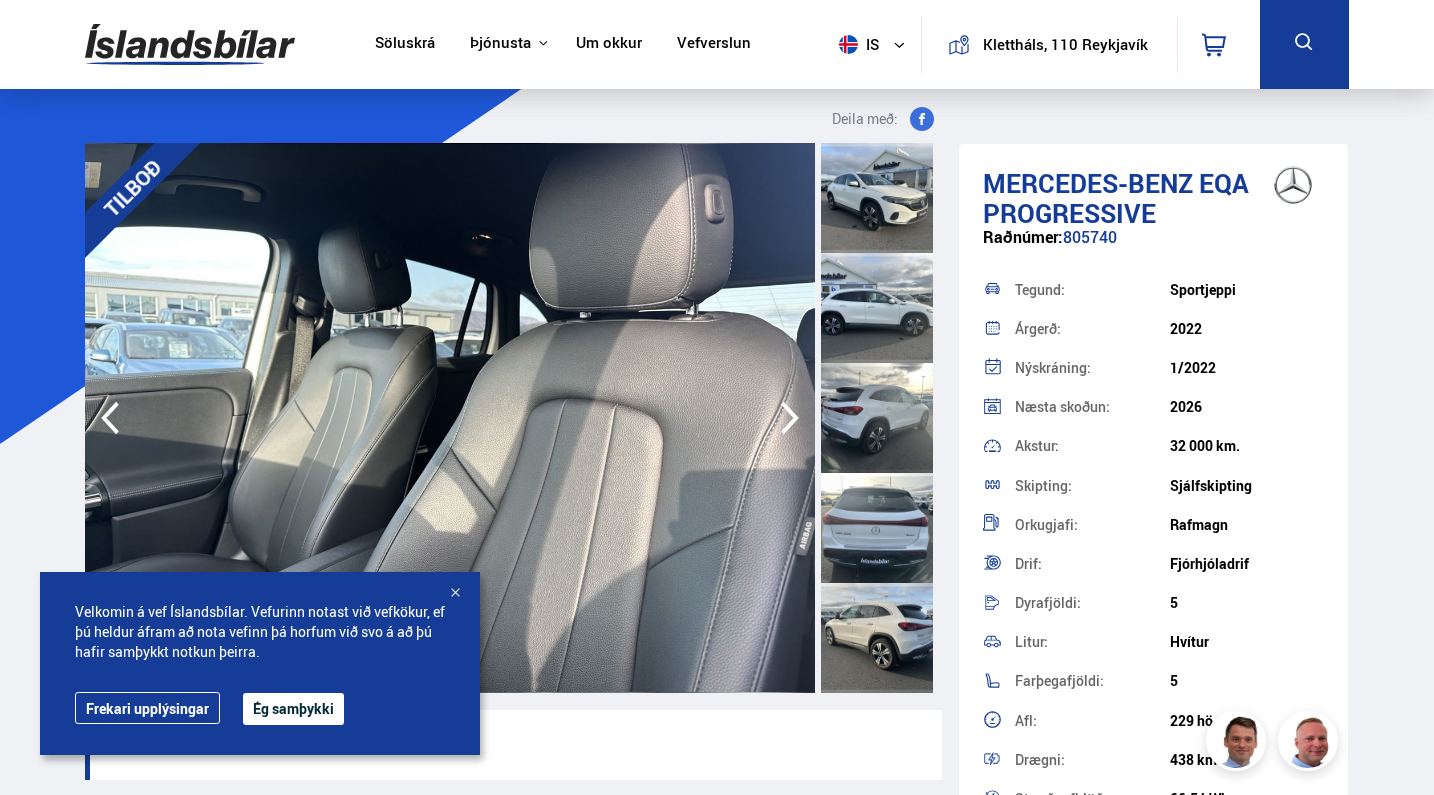 click 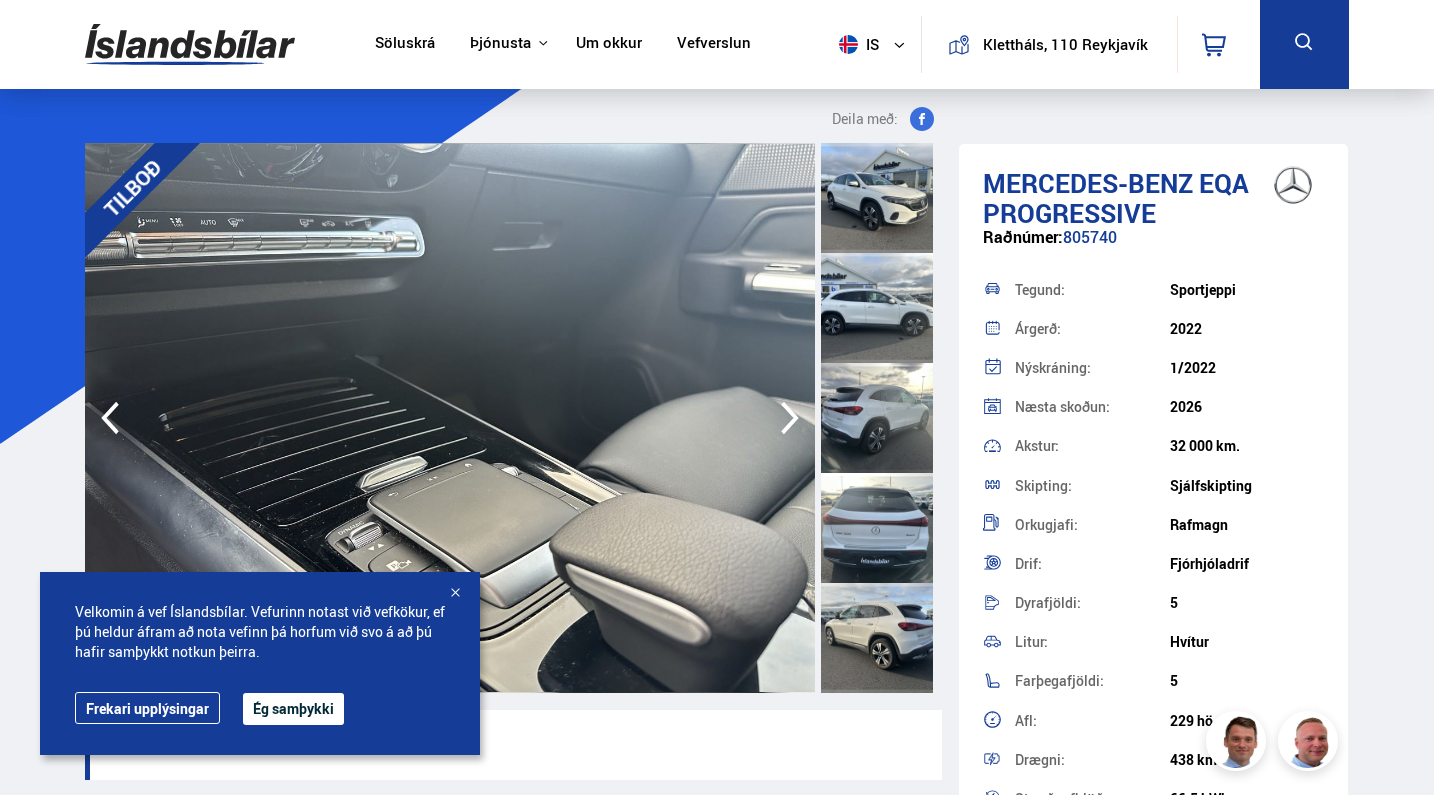 click 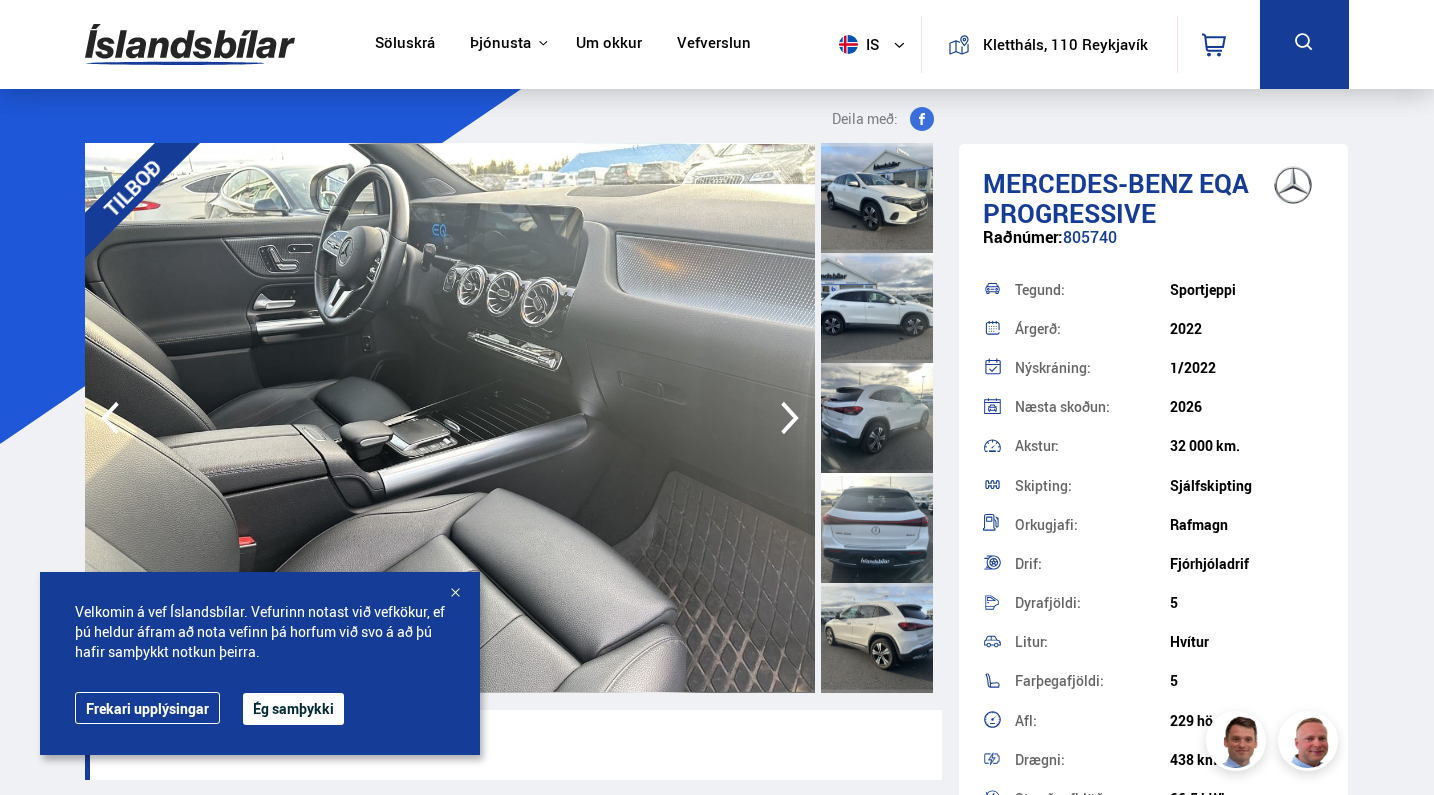 click 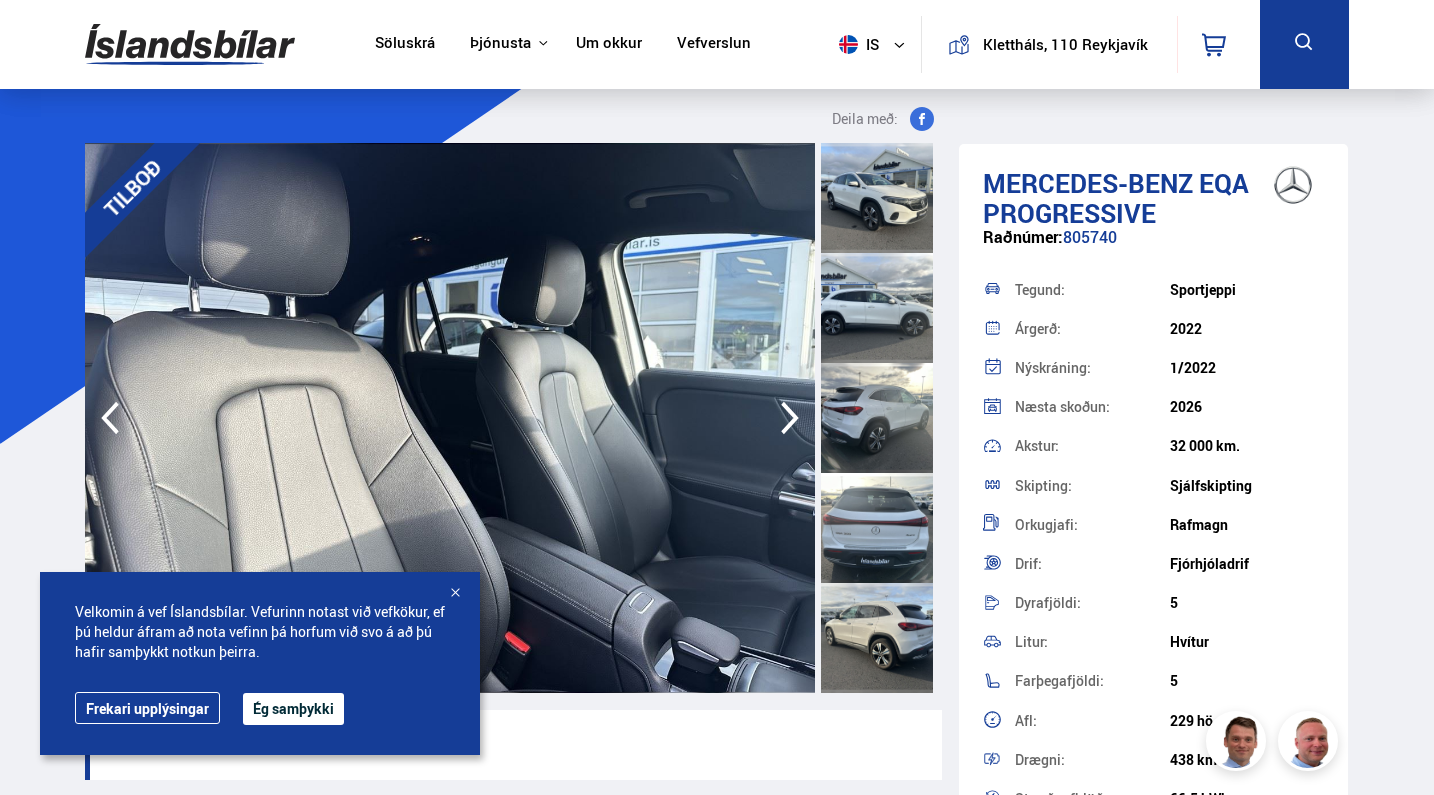 click 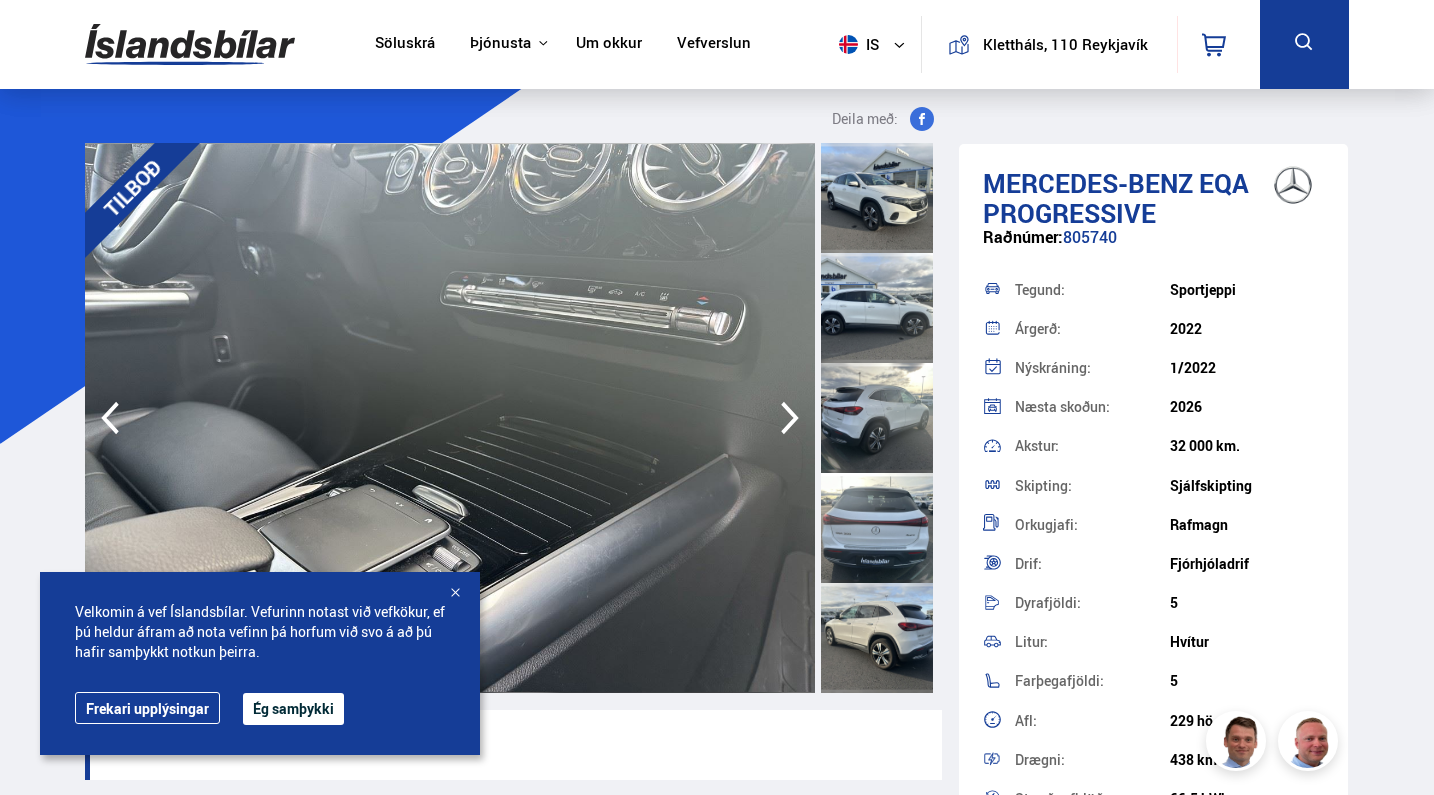 click 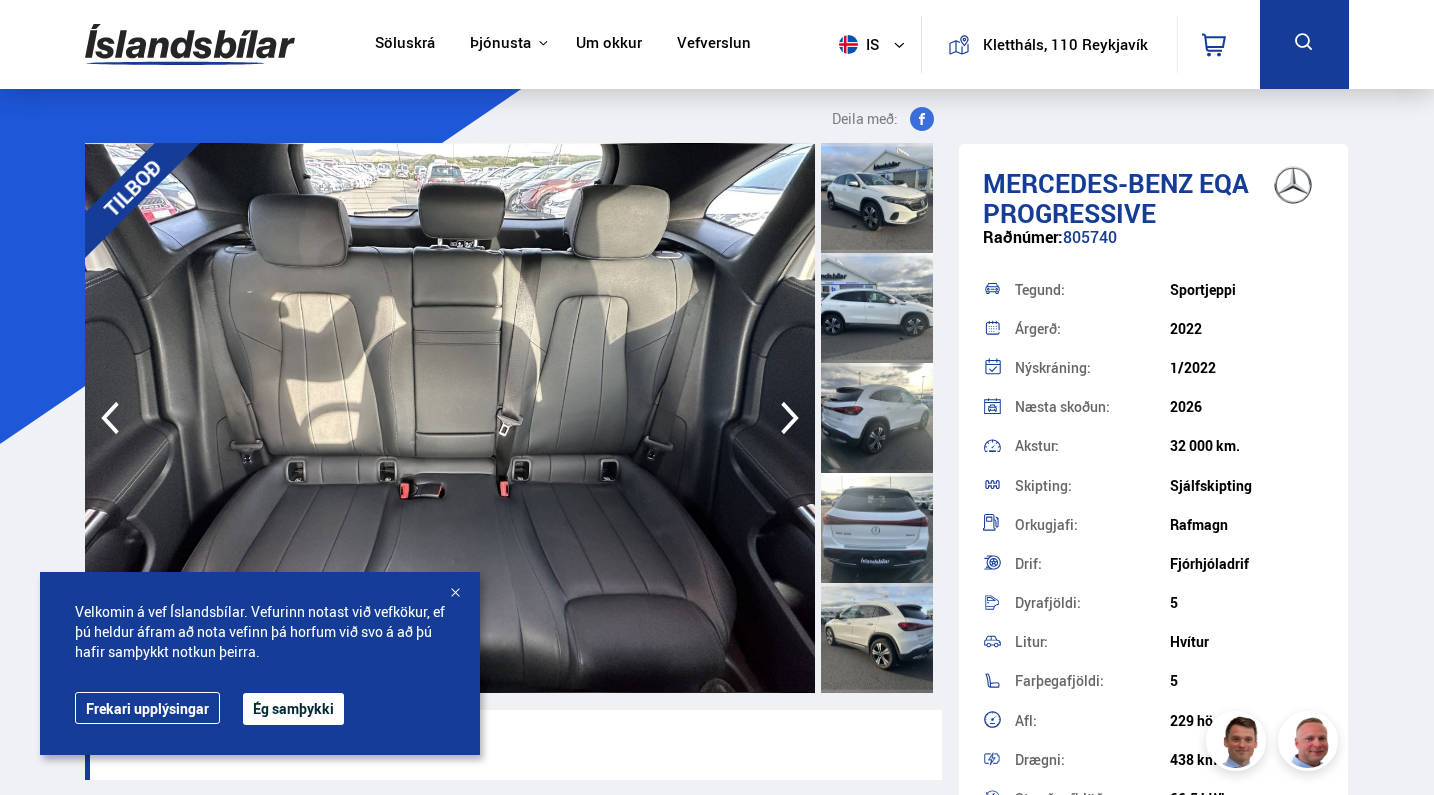 click 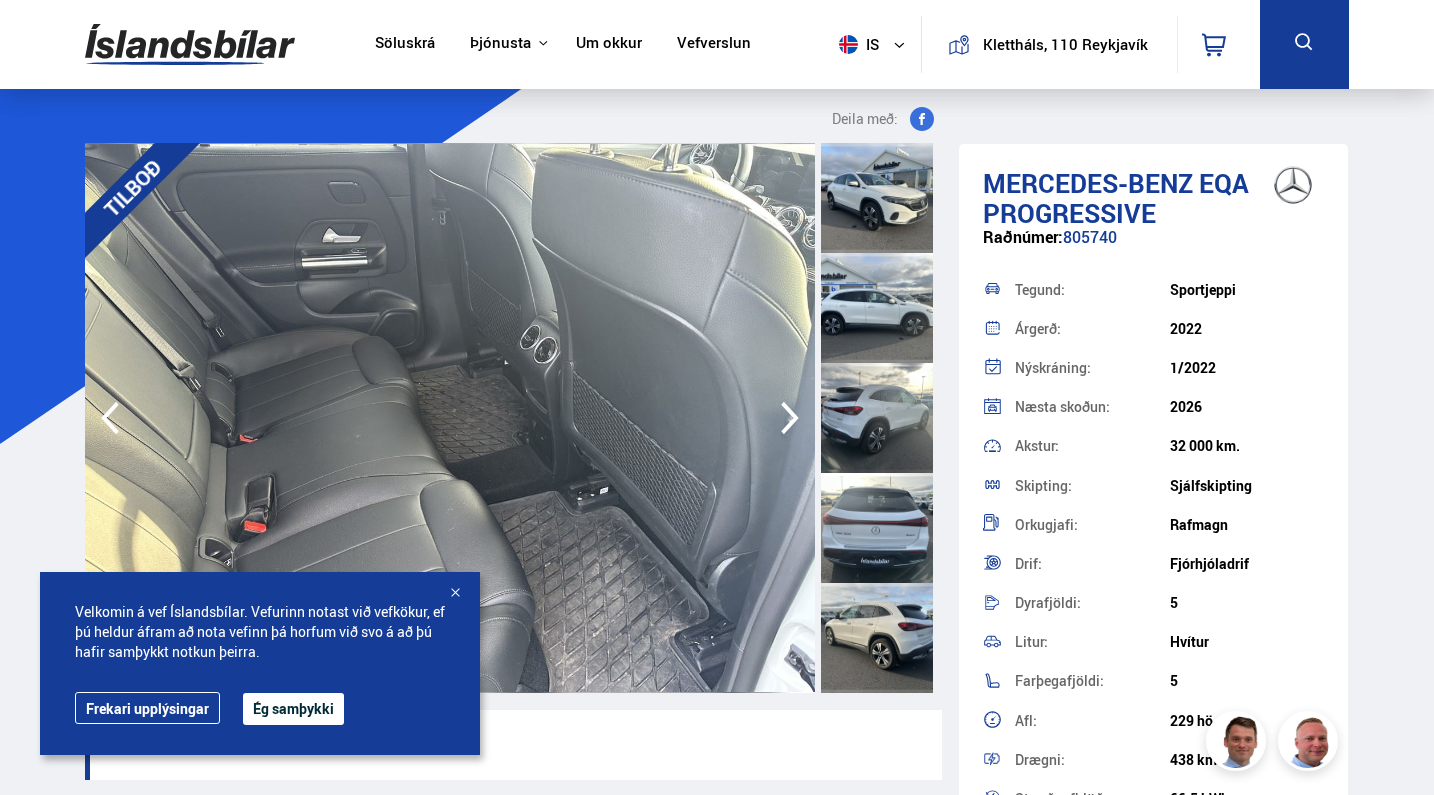 click 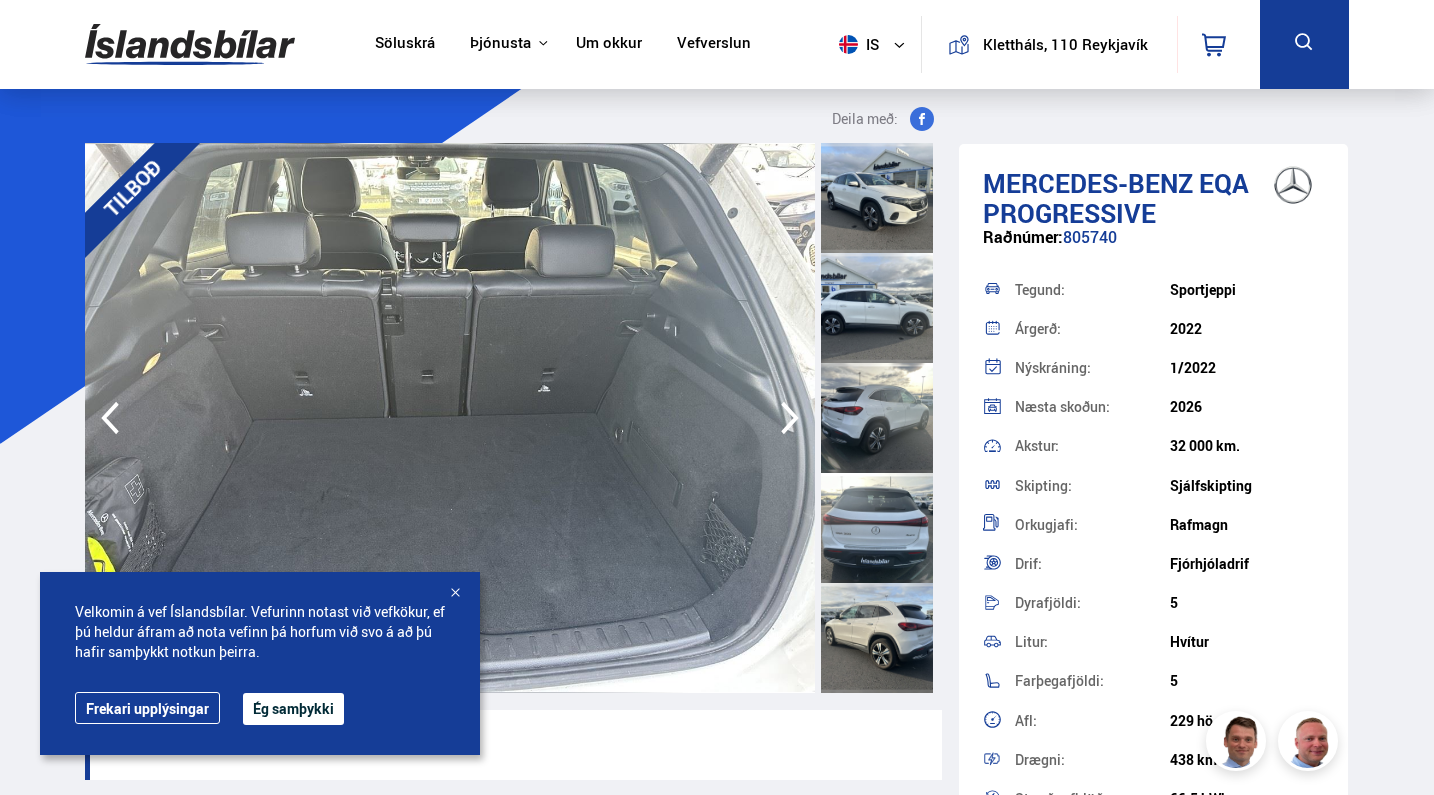 click 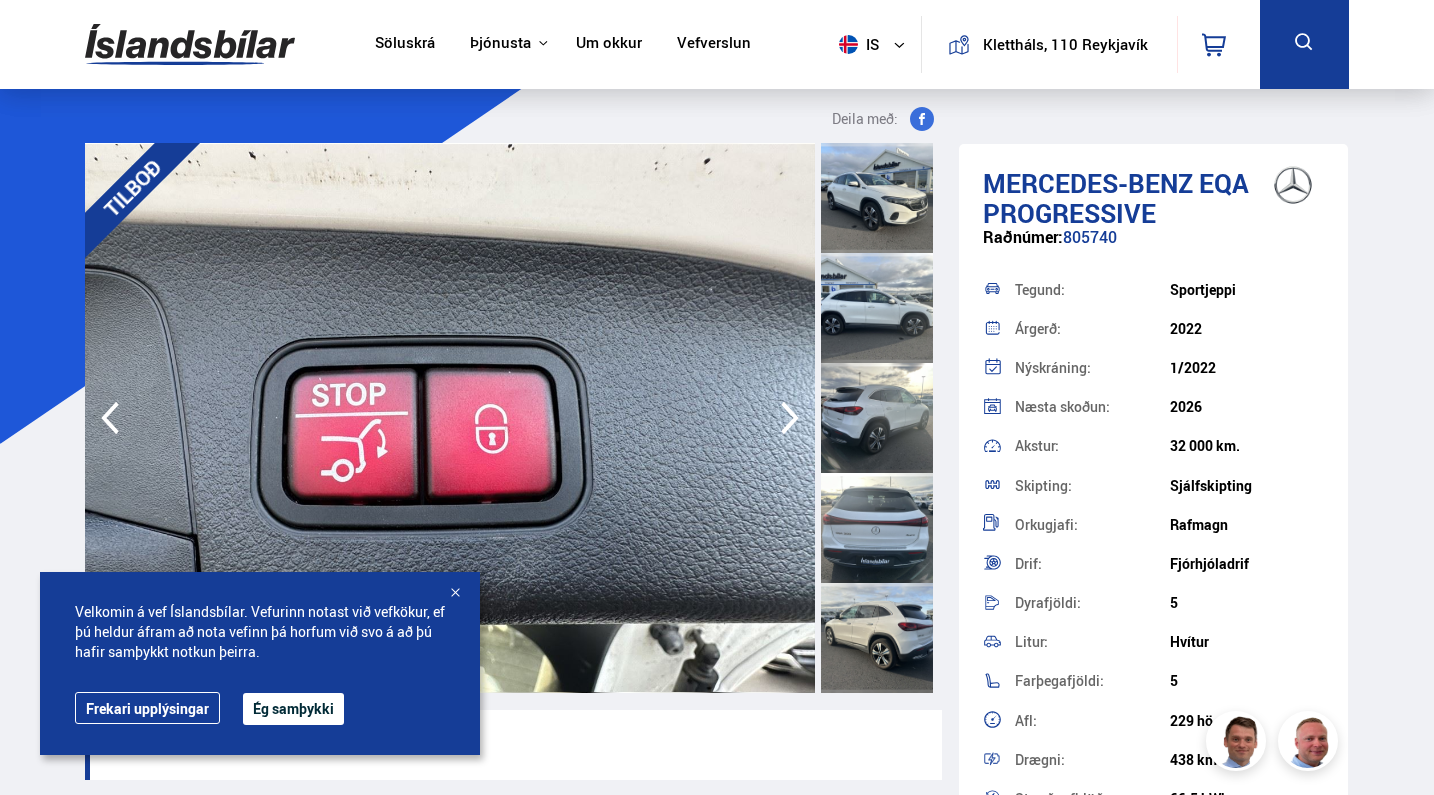 click 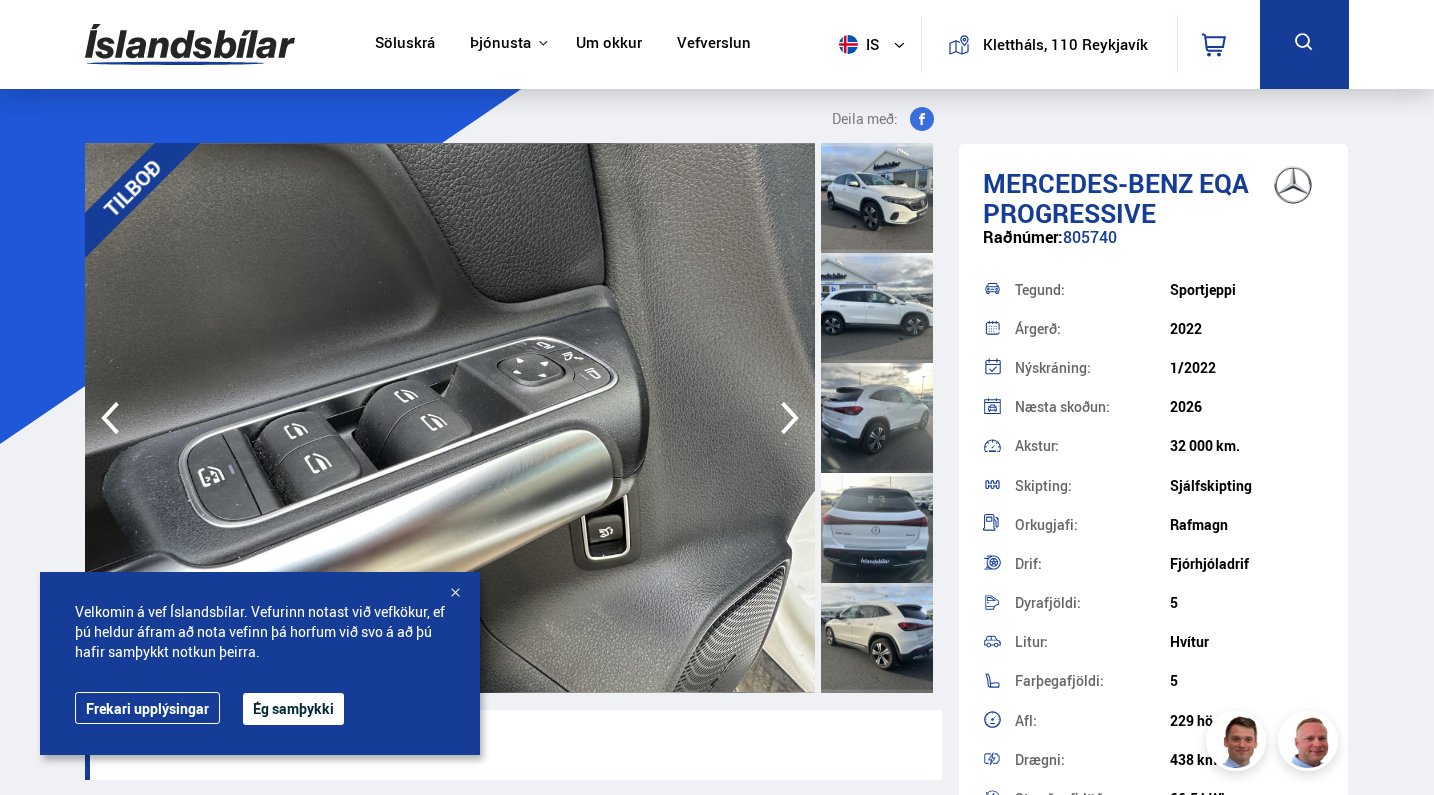 click 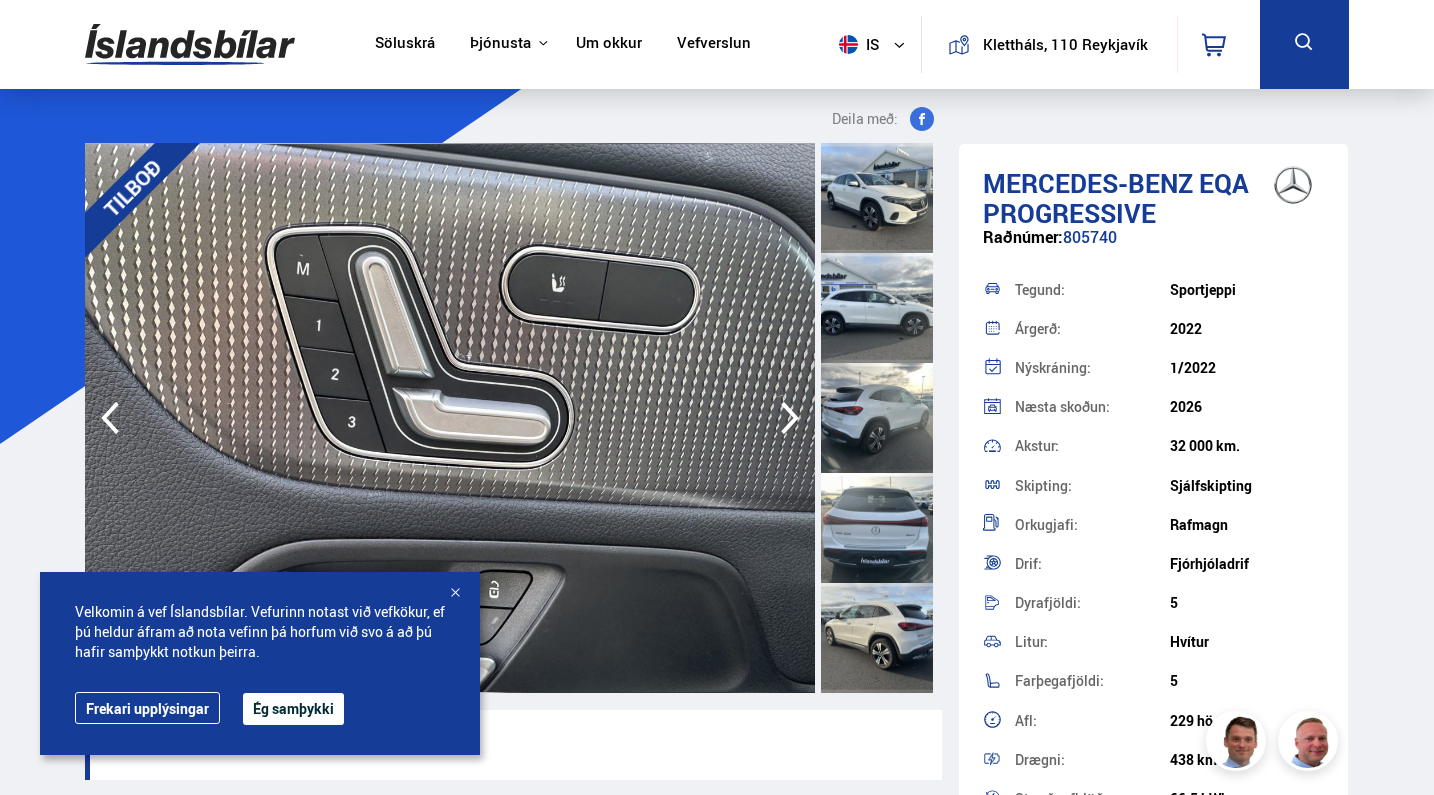 click 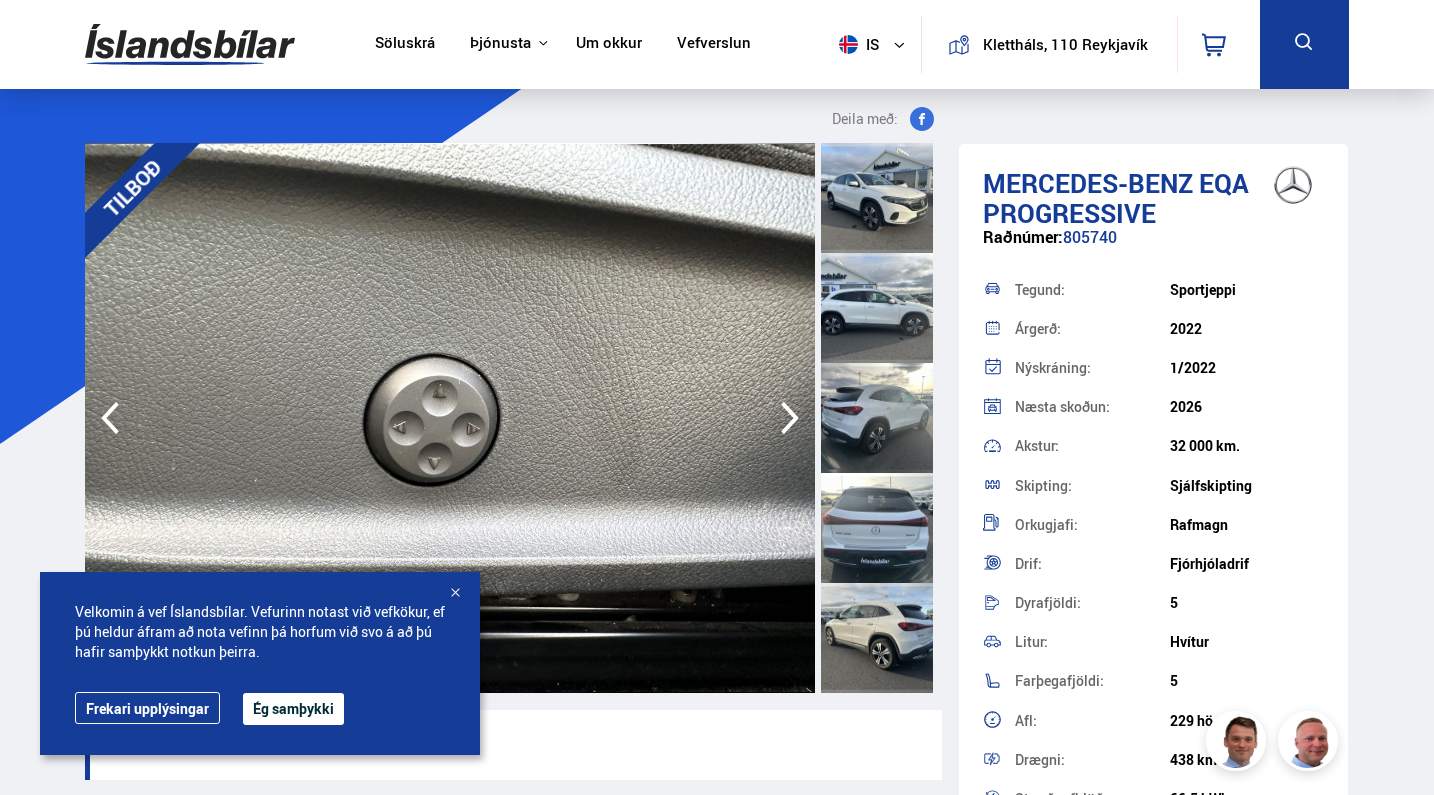 click 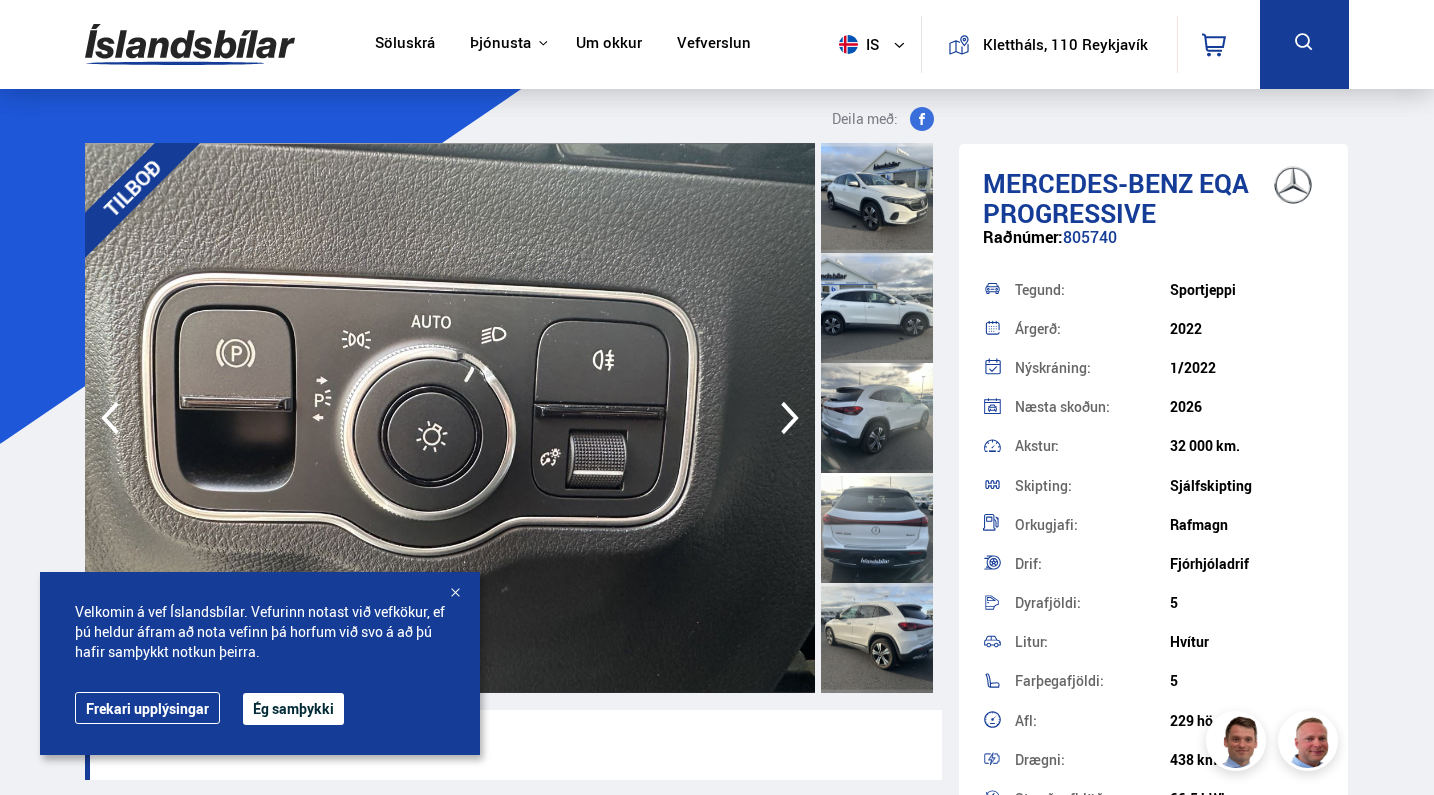 click 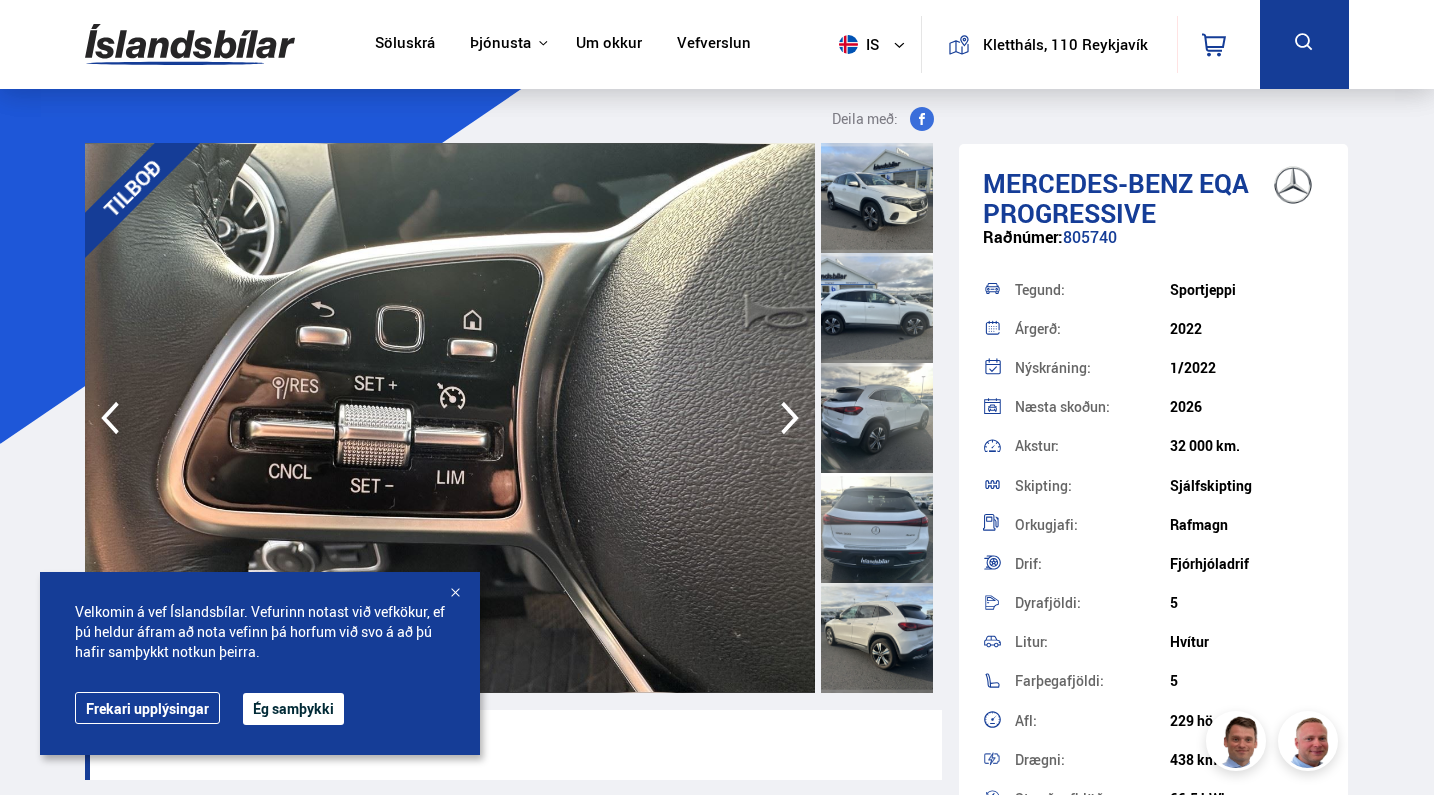 click 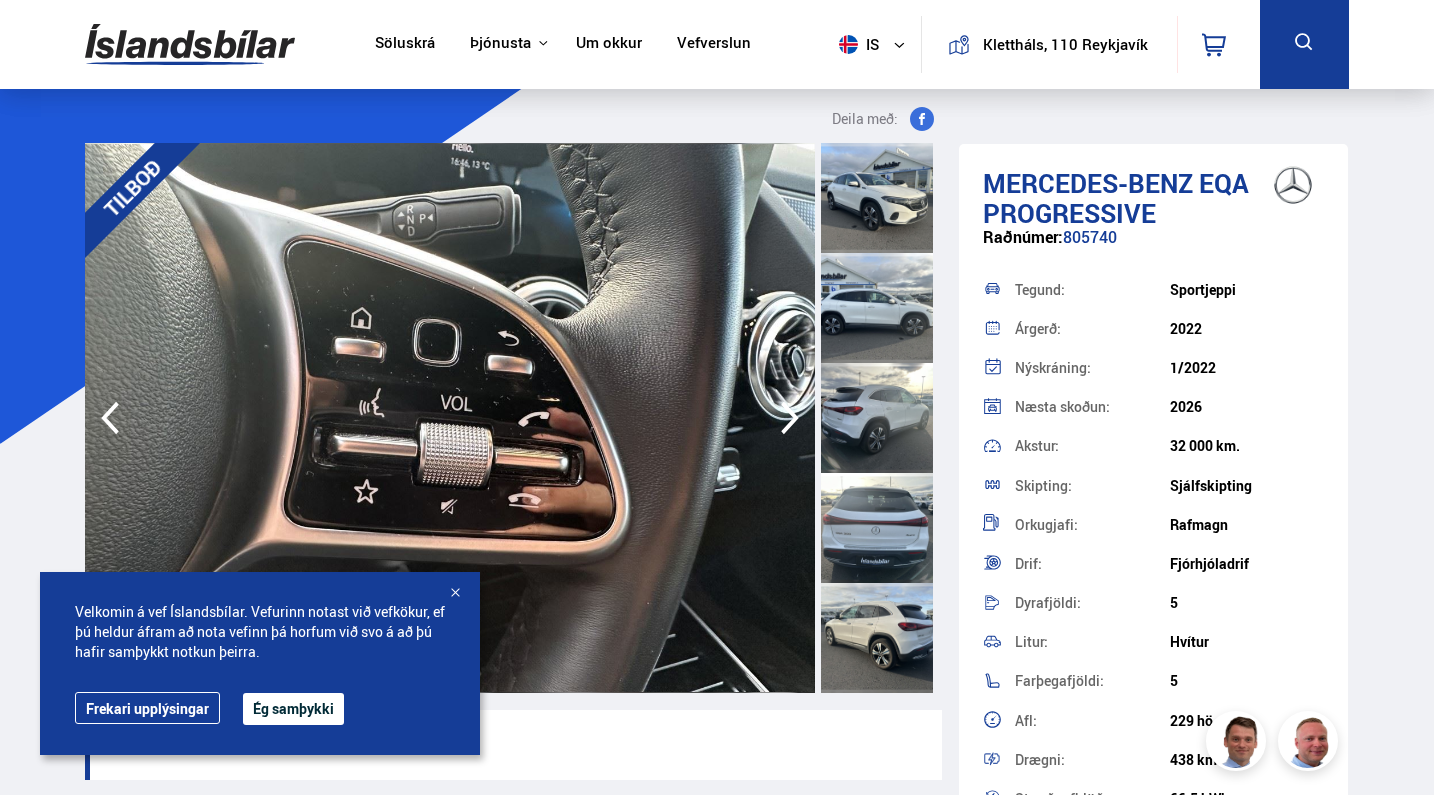 click 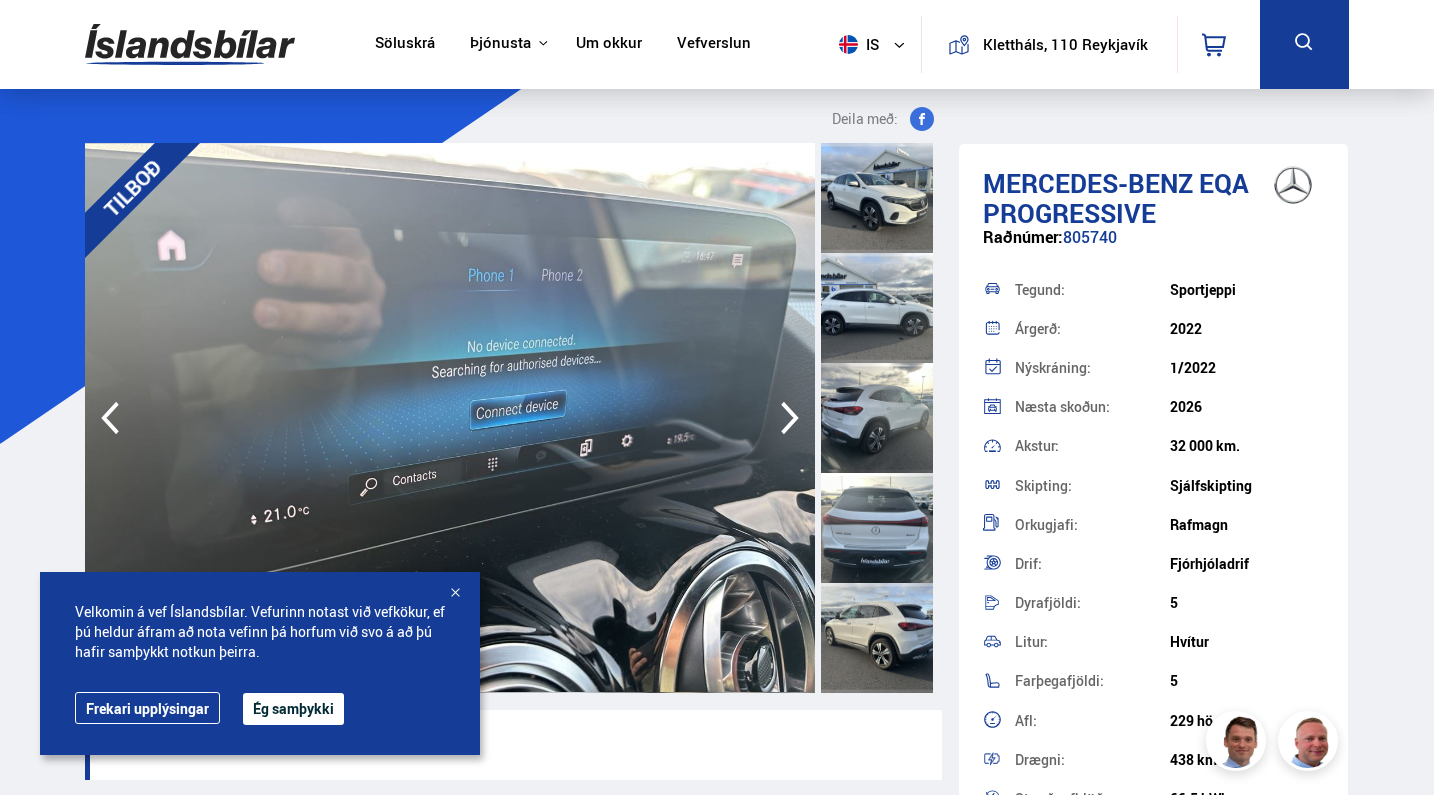 click 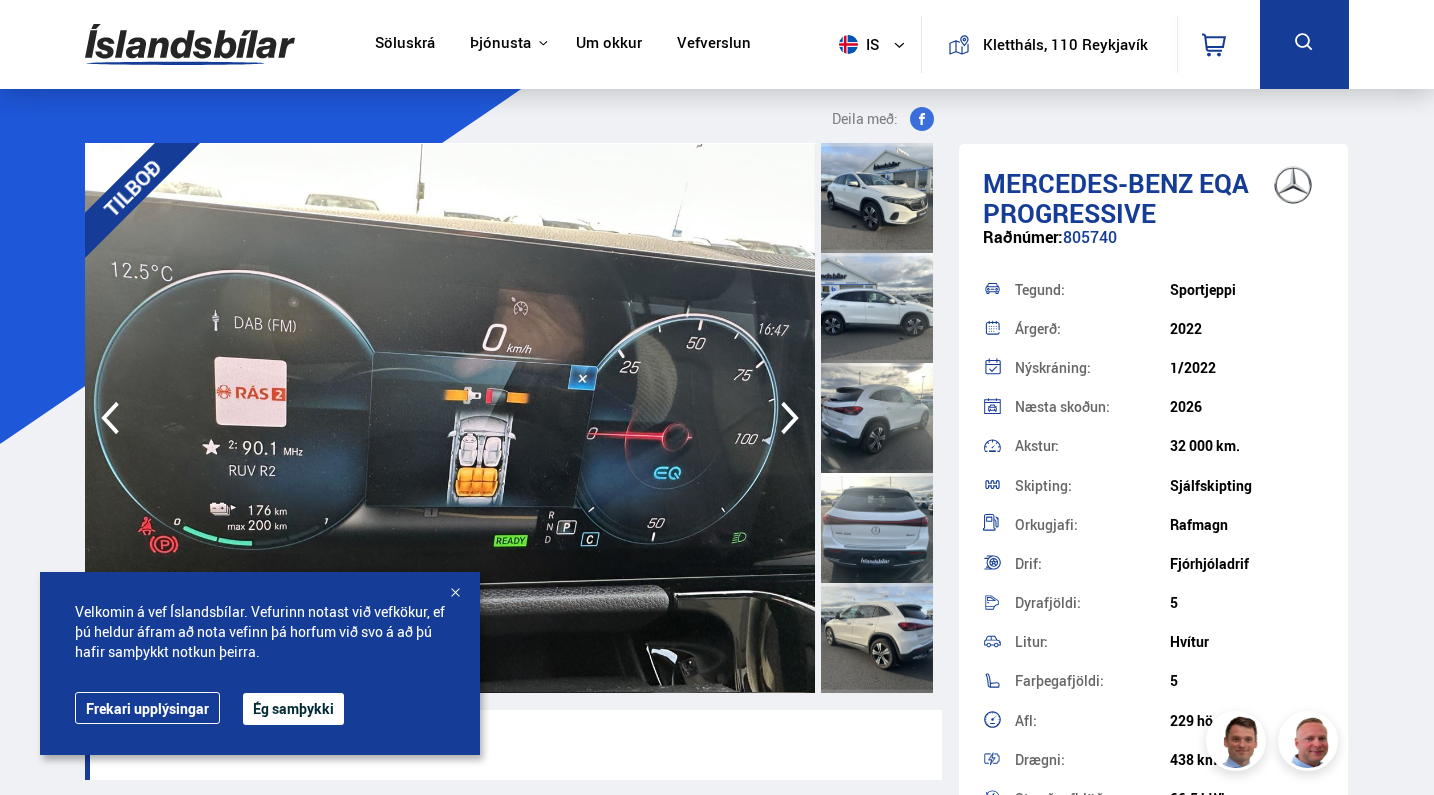 click 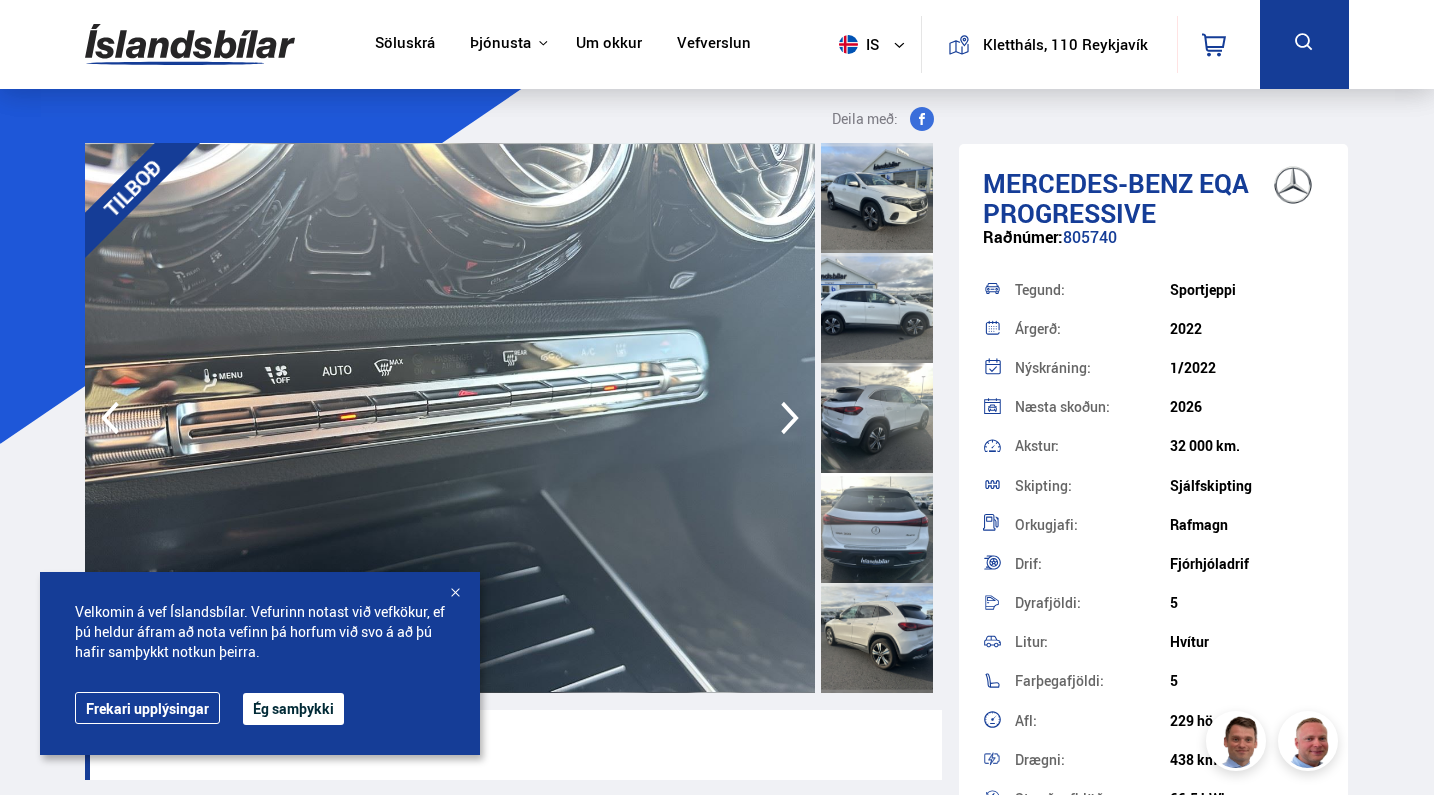 click 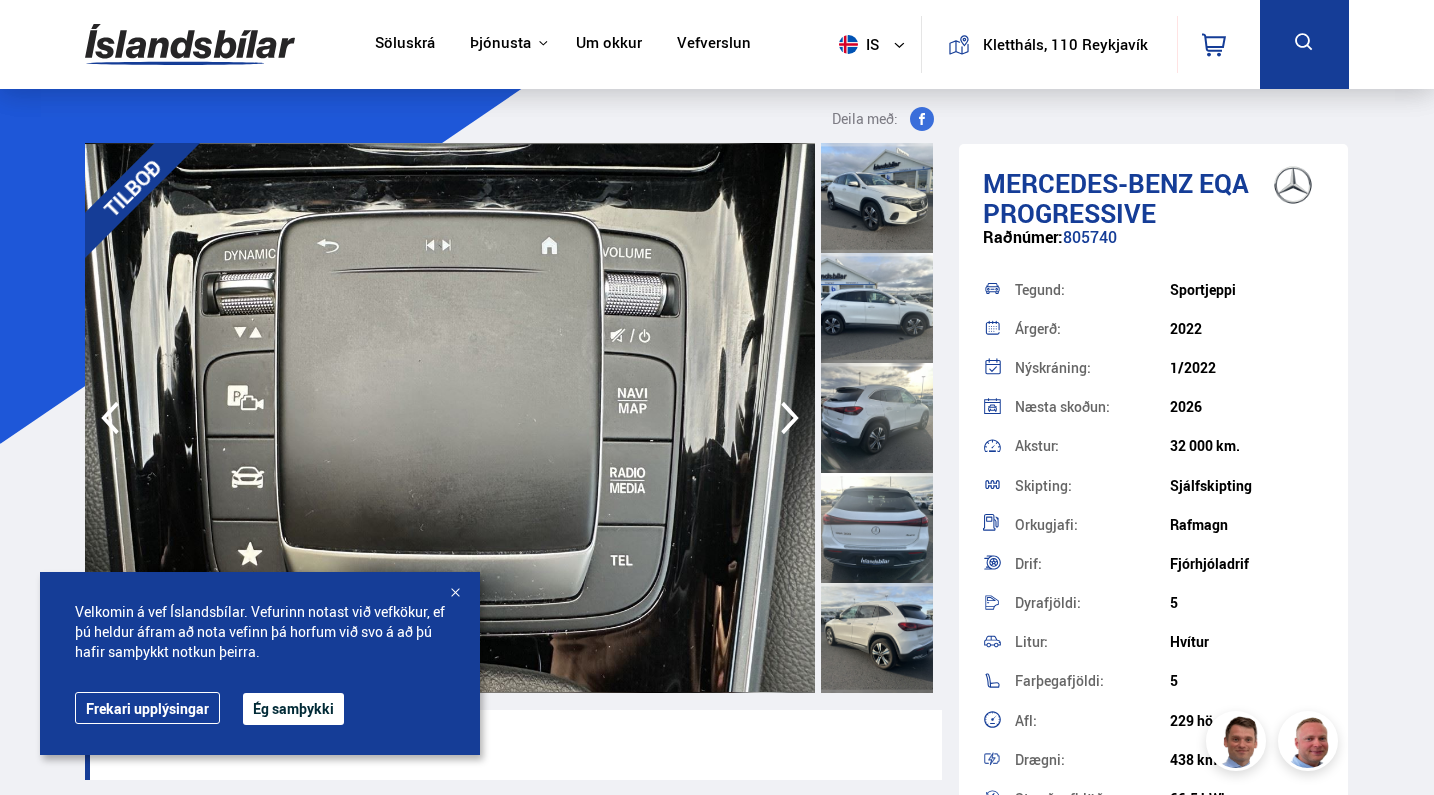 click 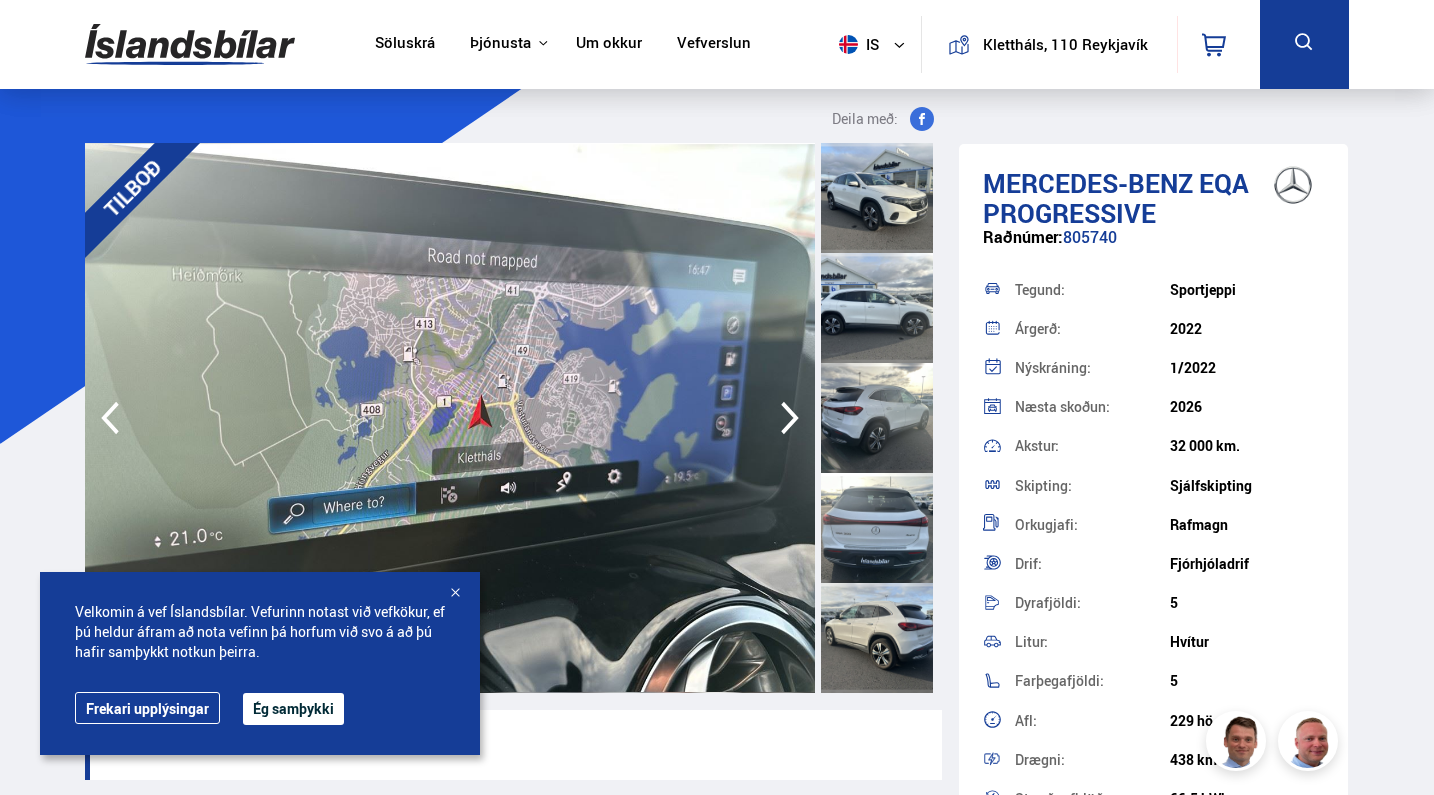 click 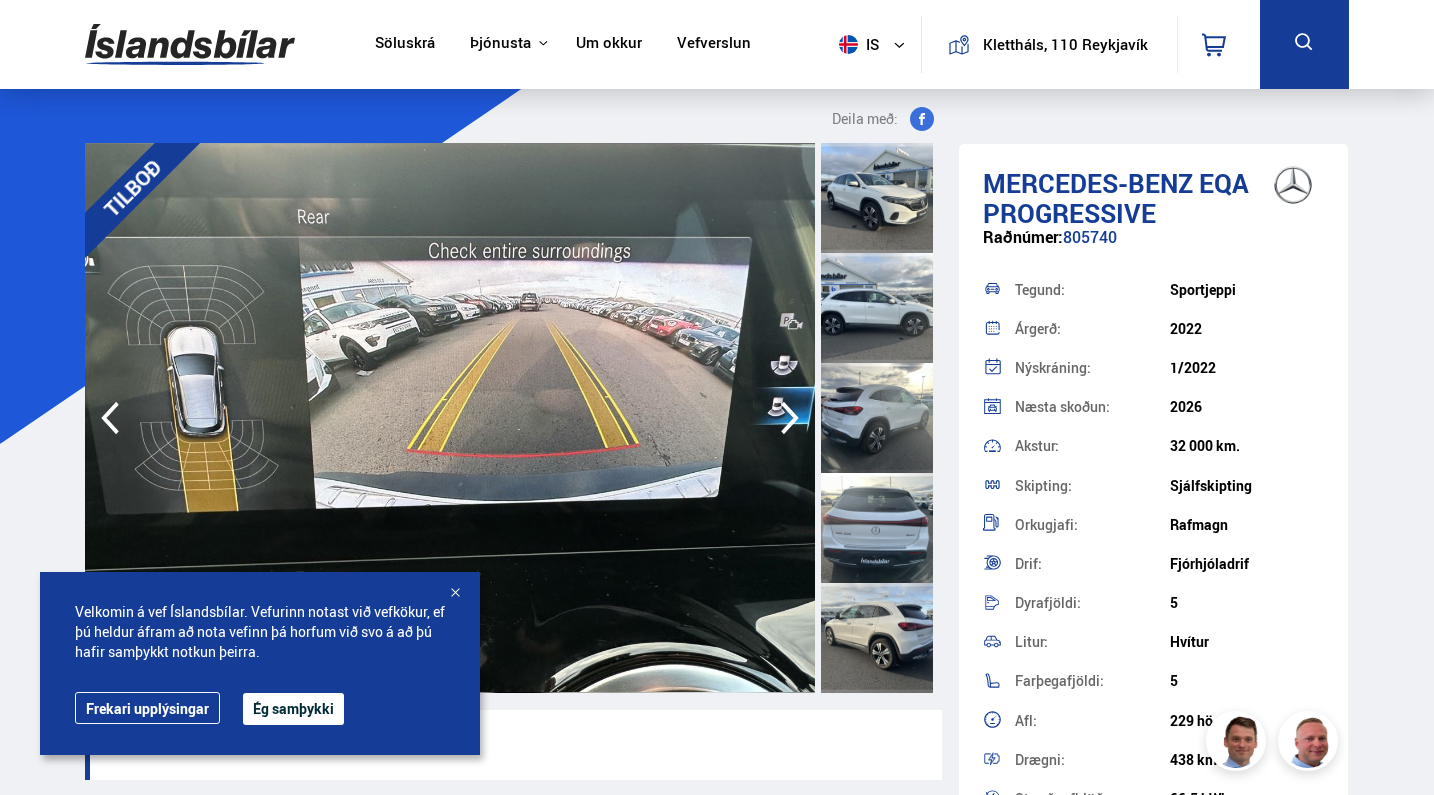 click 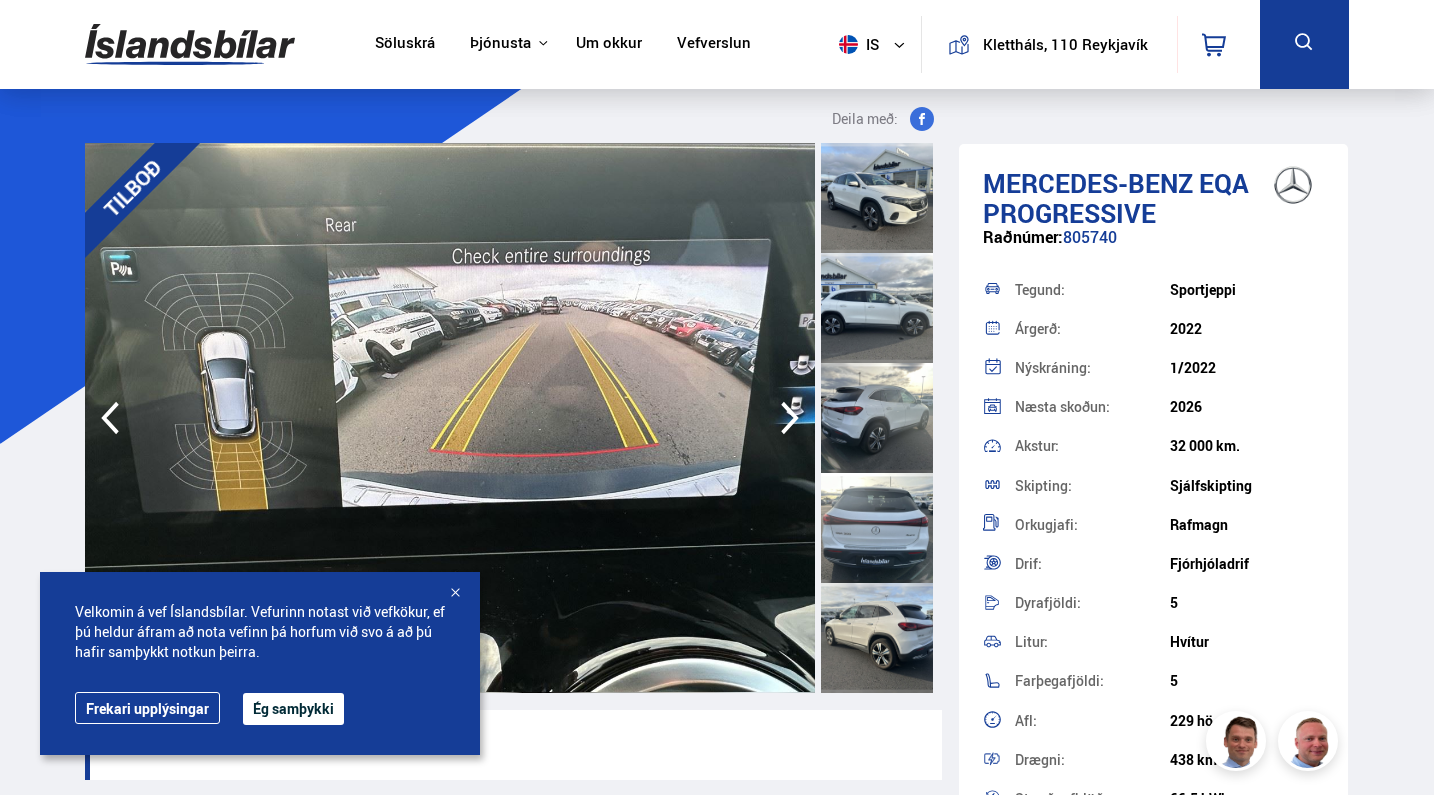 click 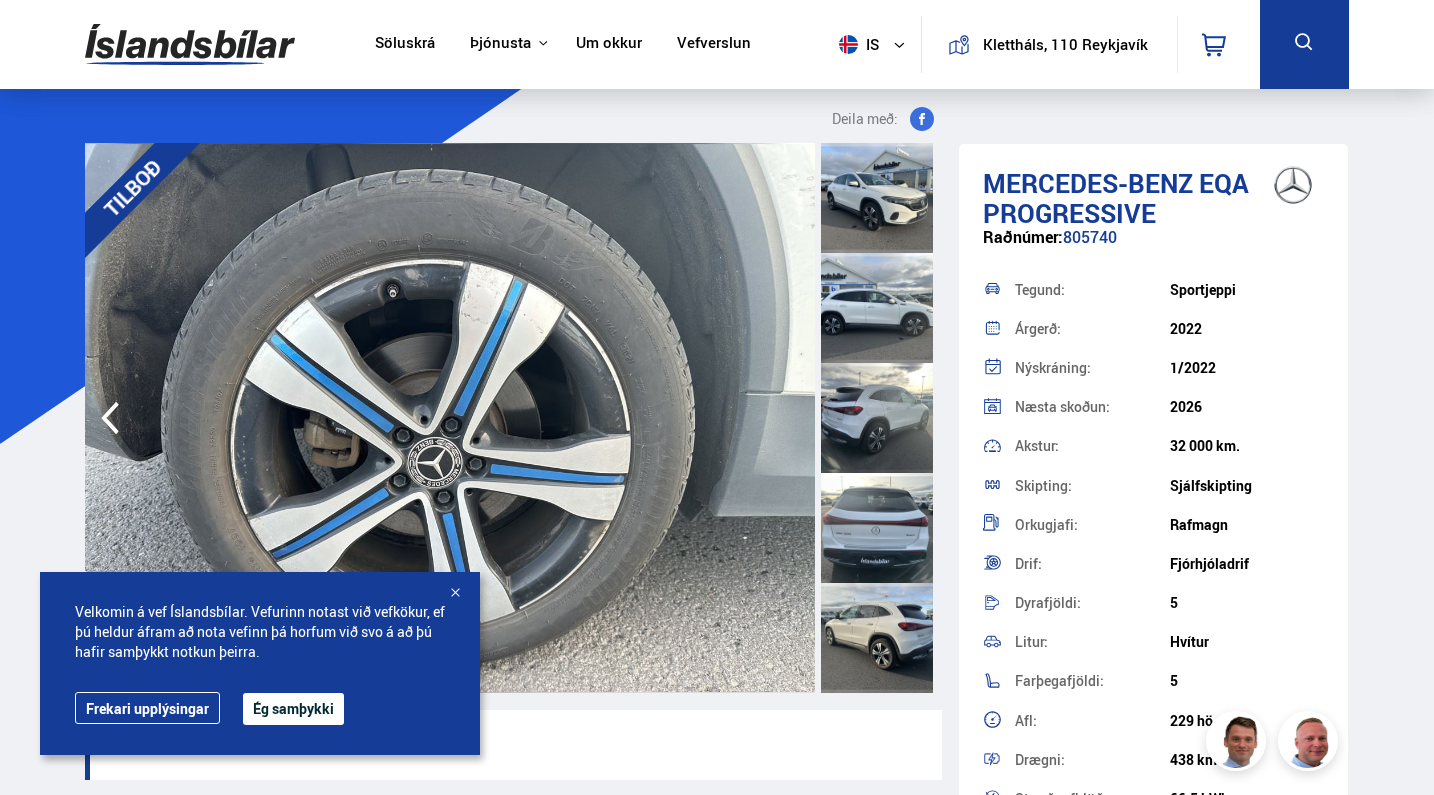click at bounding box center (450, 418) 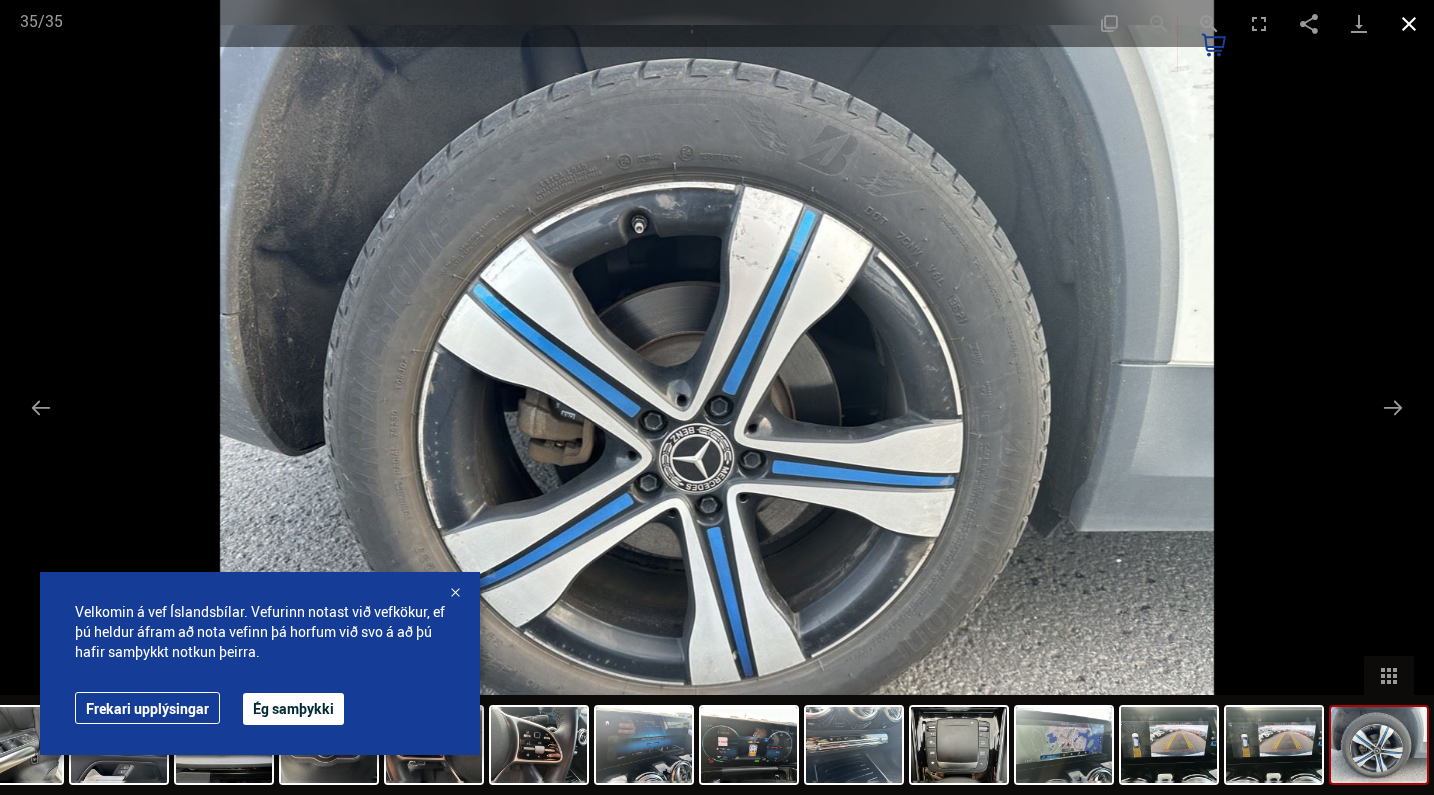 click at bounding box center [1409, 23] 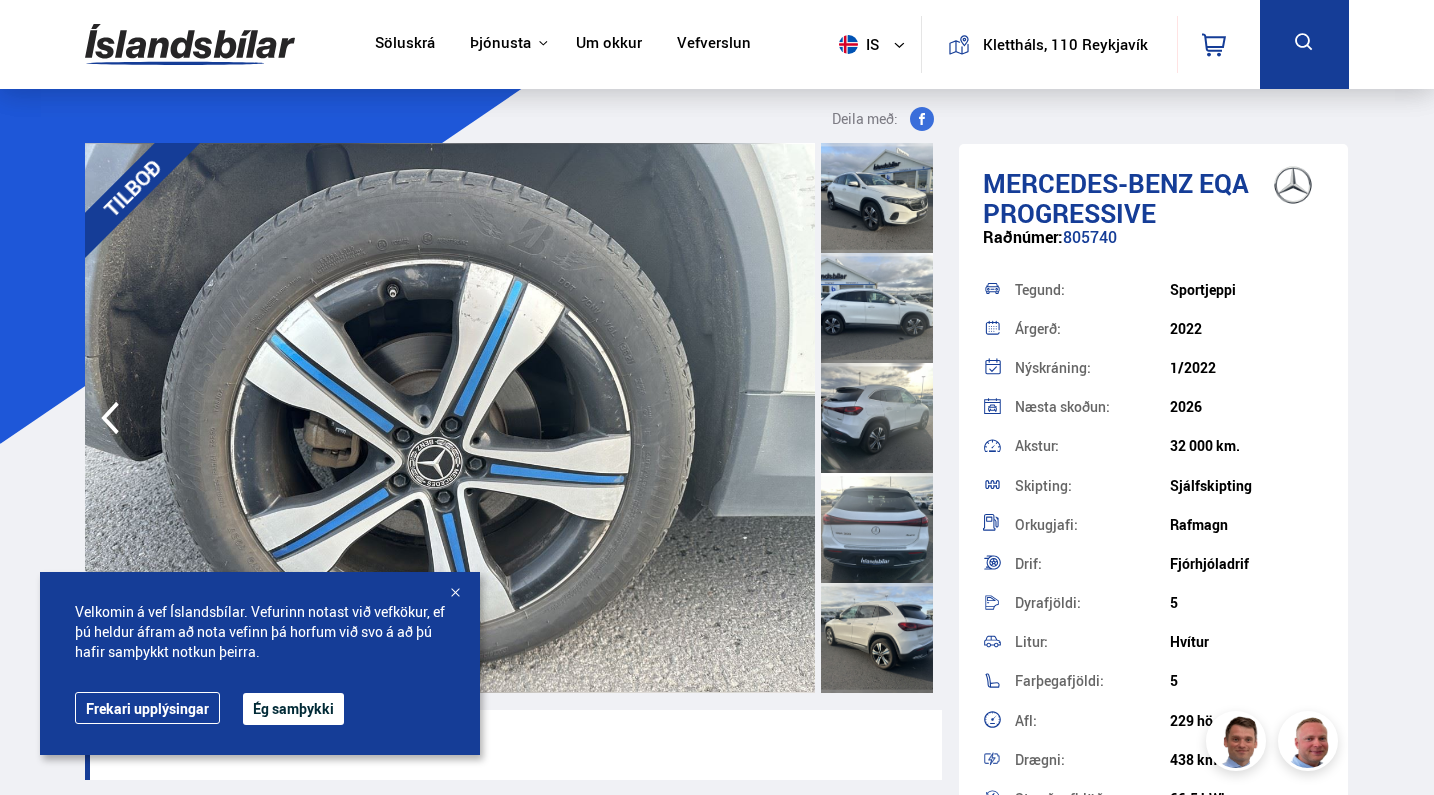 click at bounding box center [877, 528] 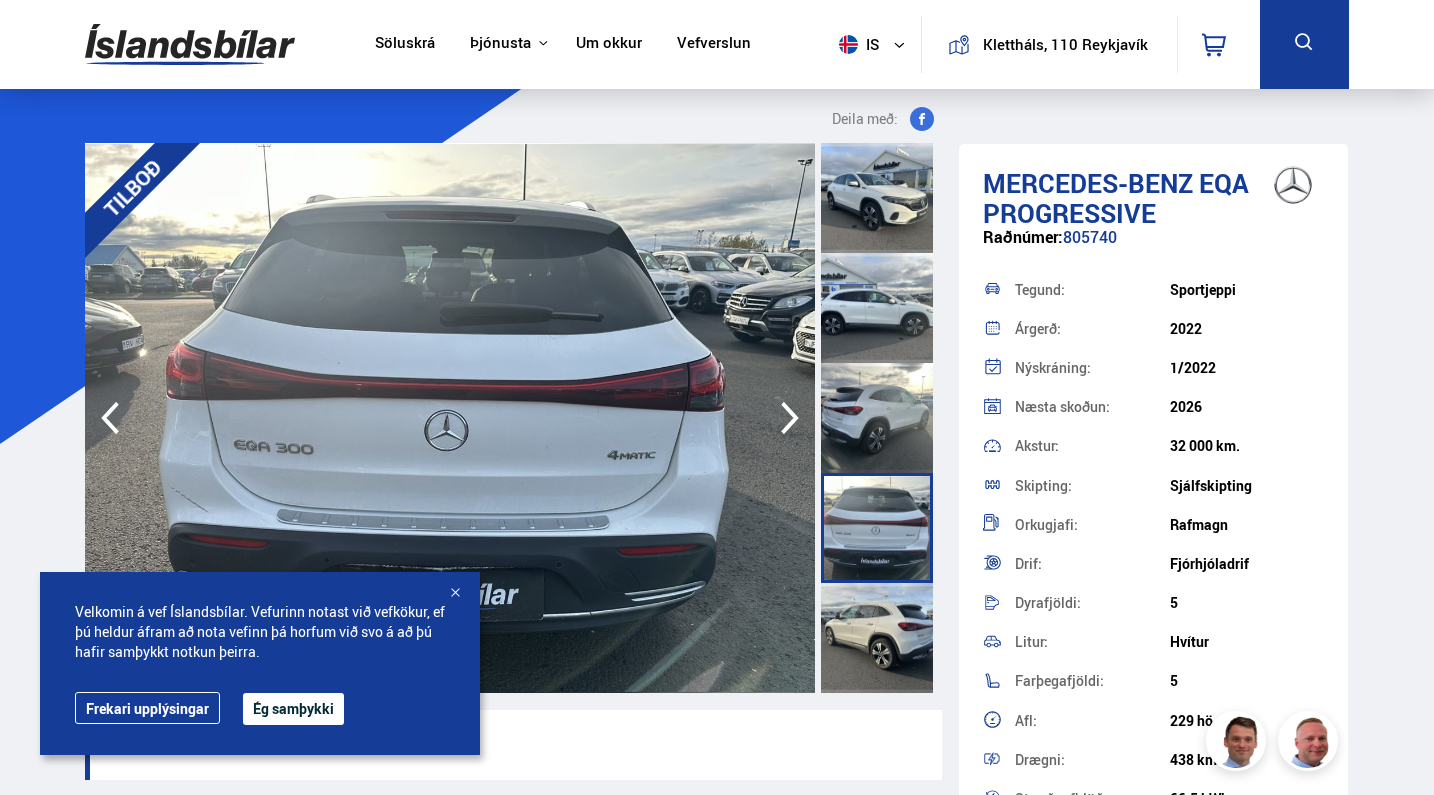 click at bounding box center (877, 638) 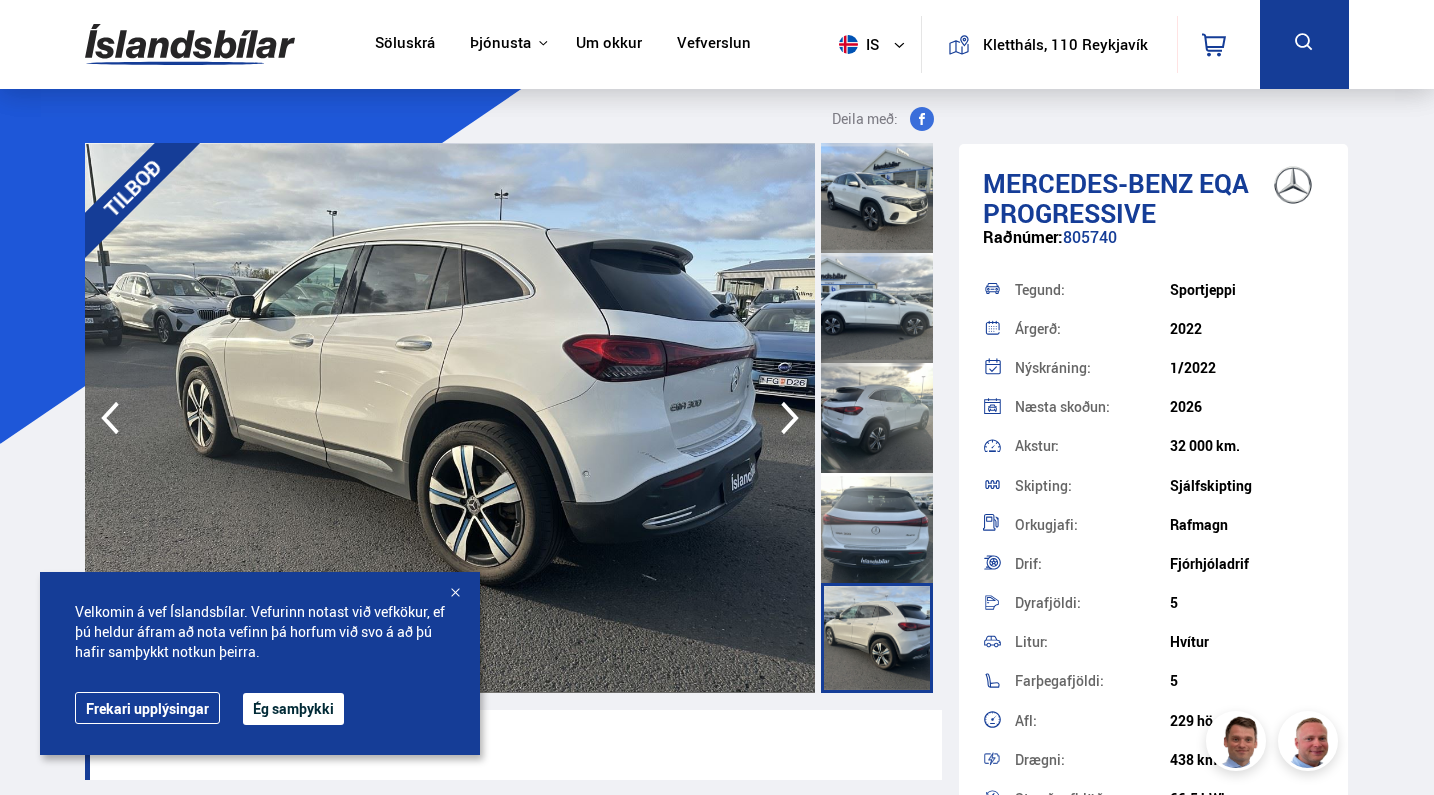 click at bounding box center [877, 308] 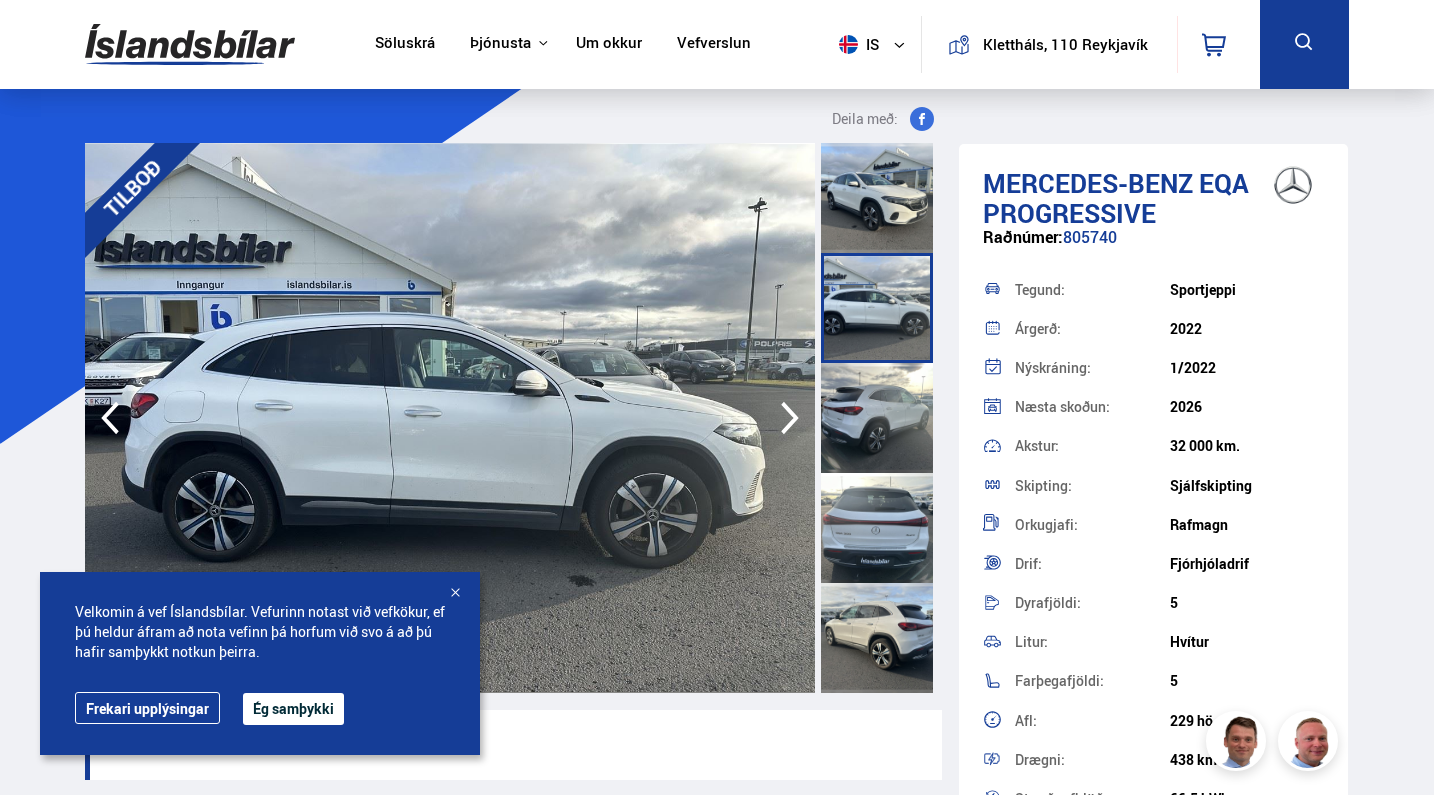 click at bounding box center (877, 198) 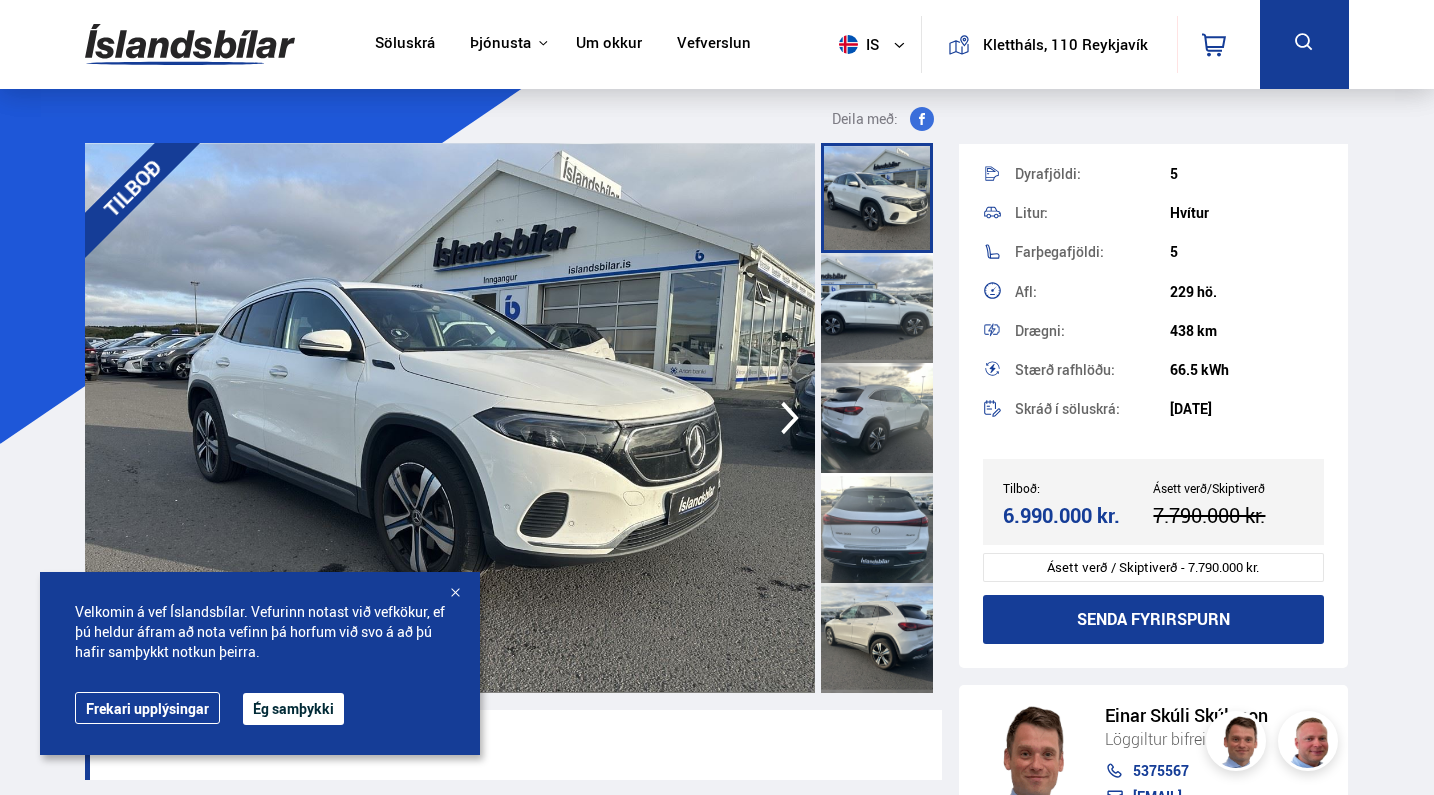 scroll, scrollTop: 428, scrollLeft: 0, axis: vertical 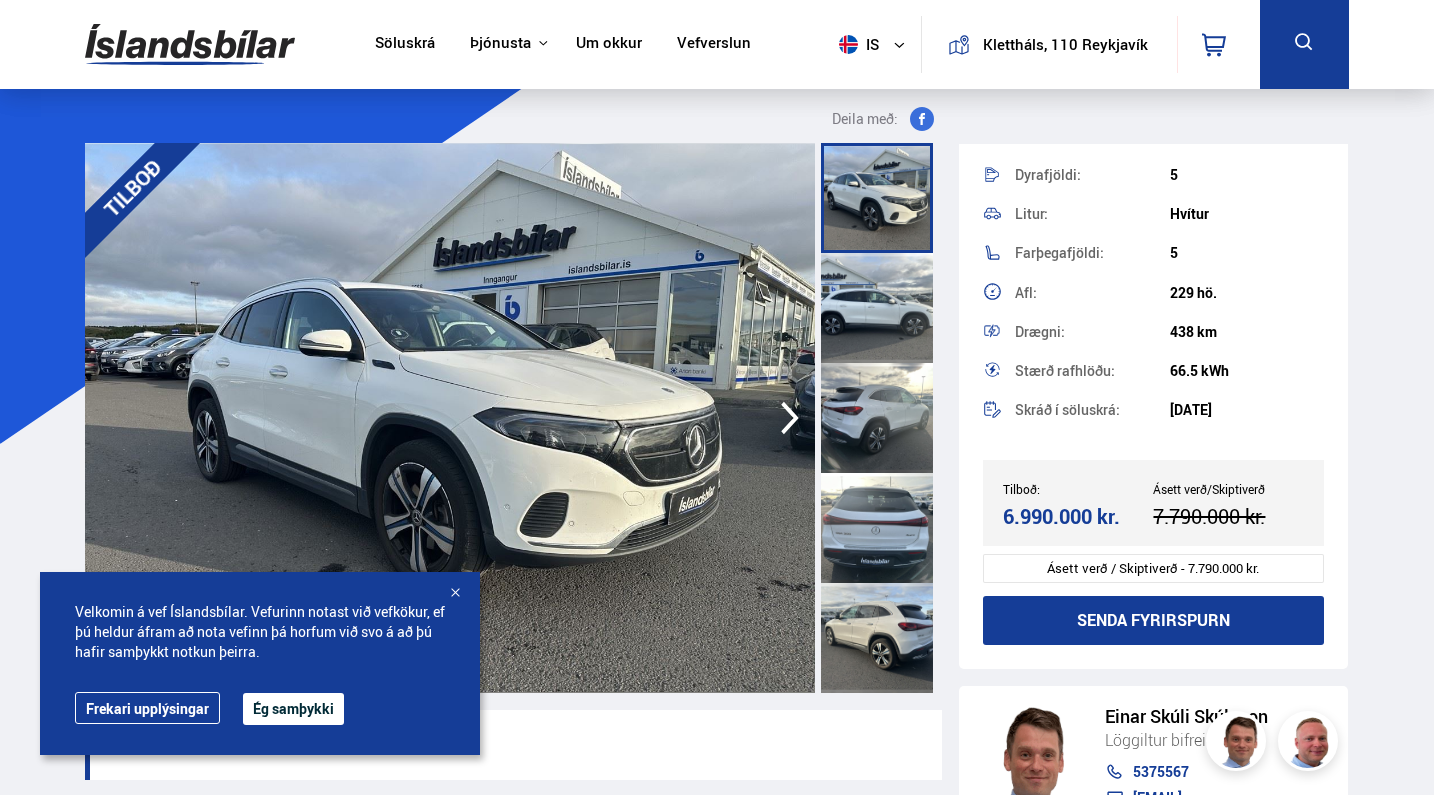 click on "Ég samþykki" at bounding box center (293, 709) 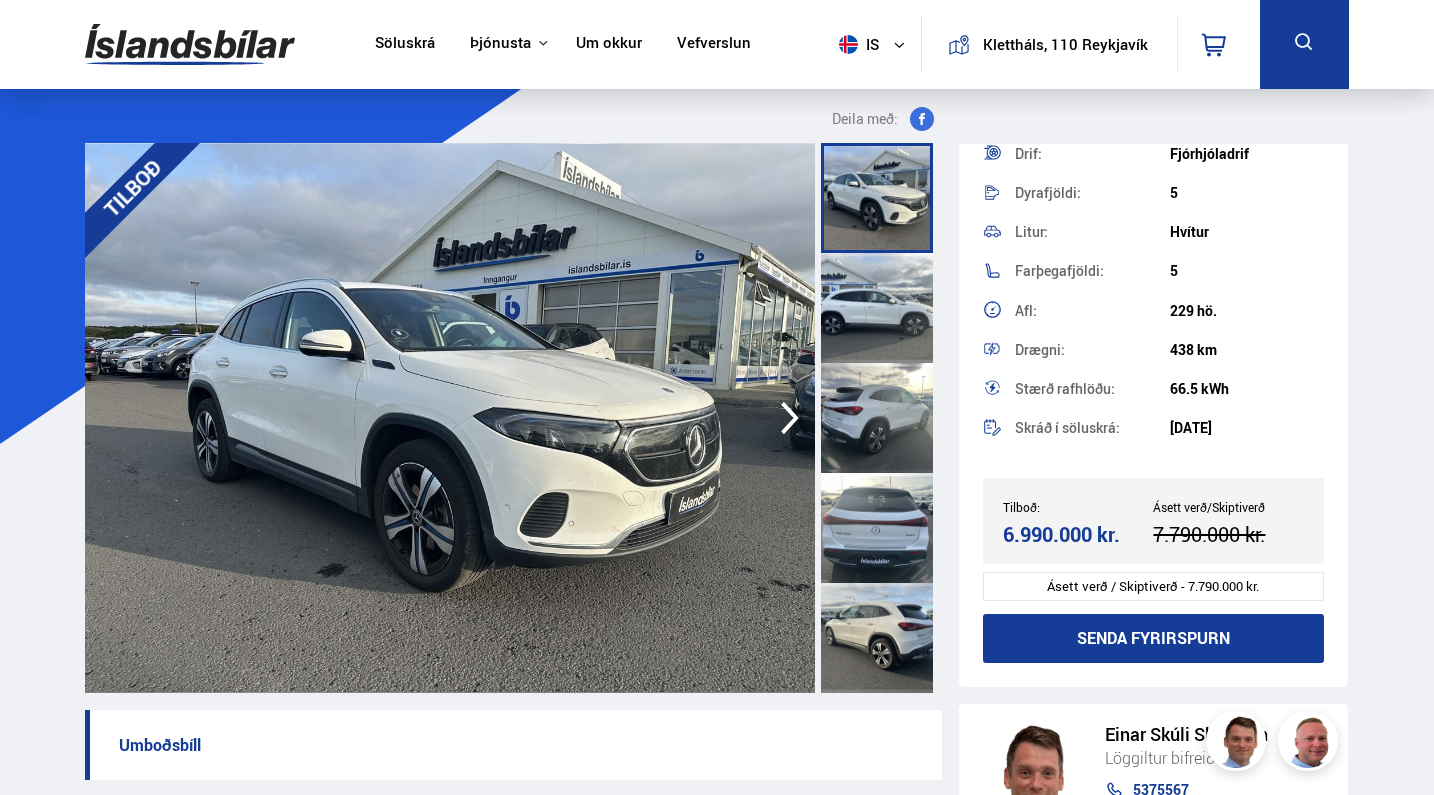 scroll, scrollTop: 423, scrollLeft: 0, axis: vertical 